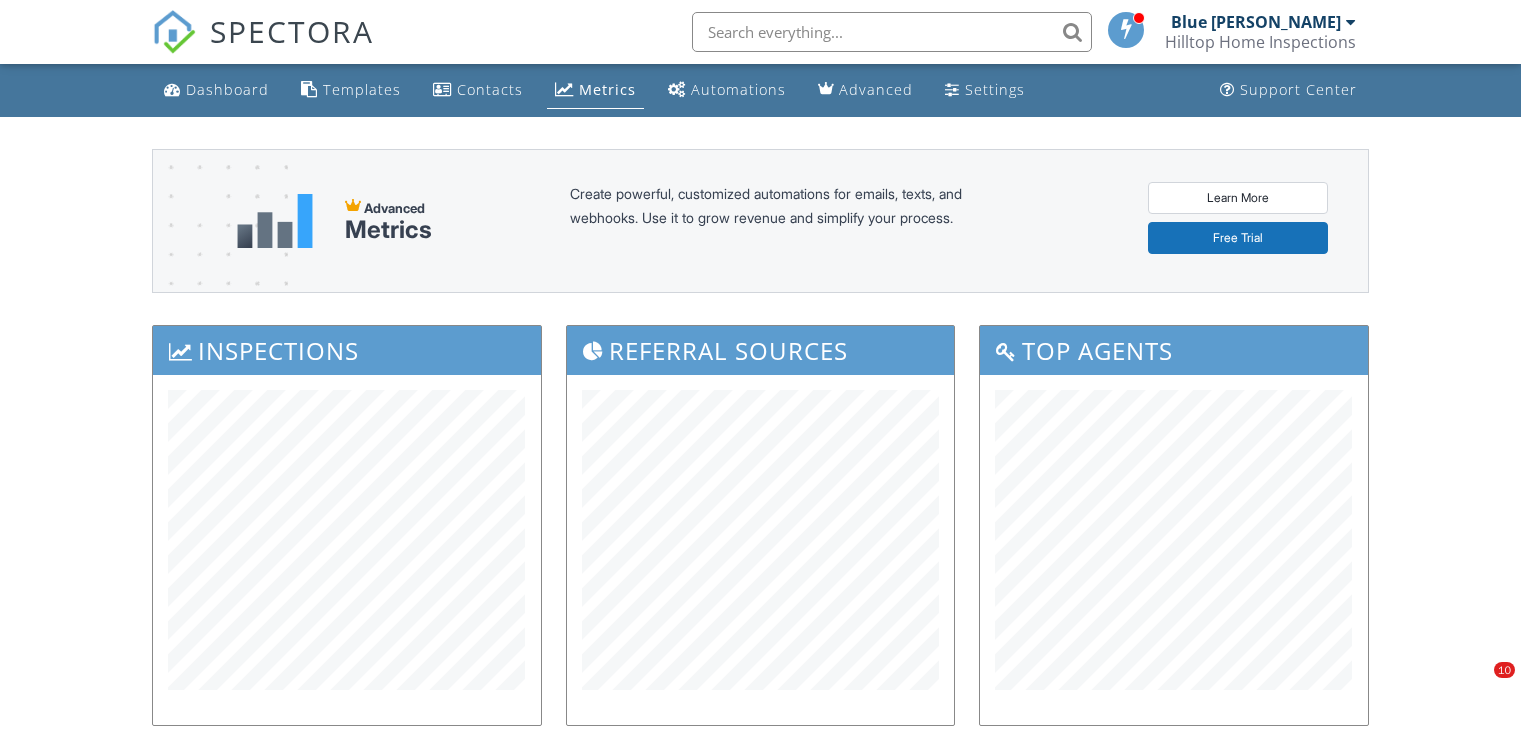 scroll, scrollTop: 232, scrollLeft: 0, axis: vertical 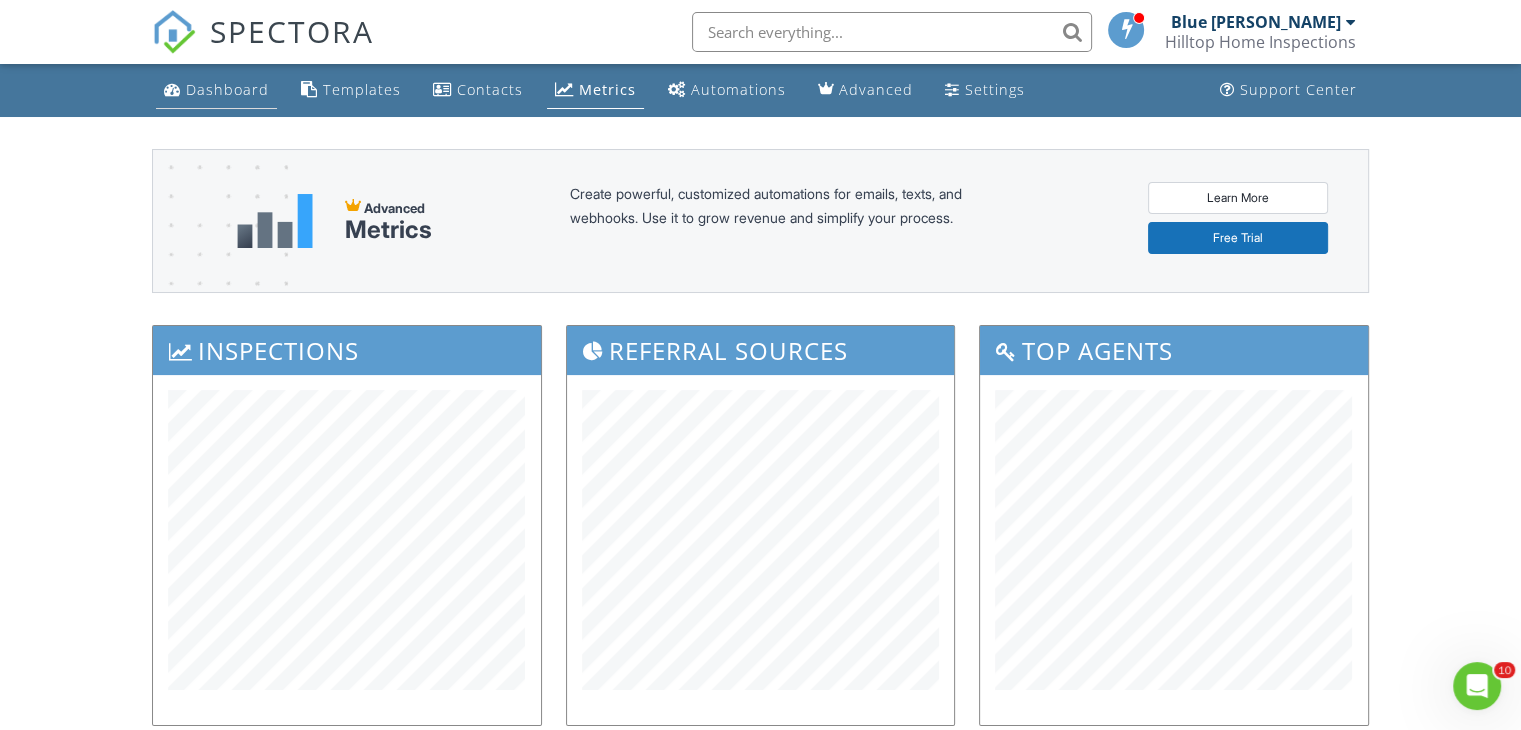 click on "Dashboard" at bounding box center [227, 89] 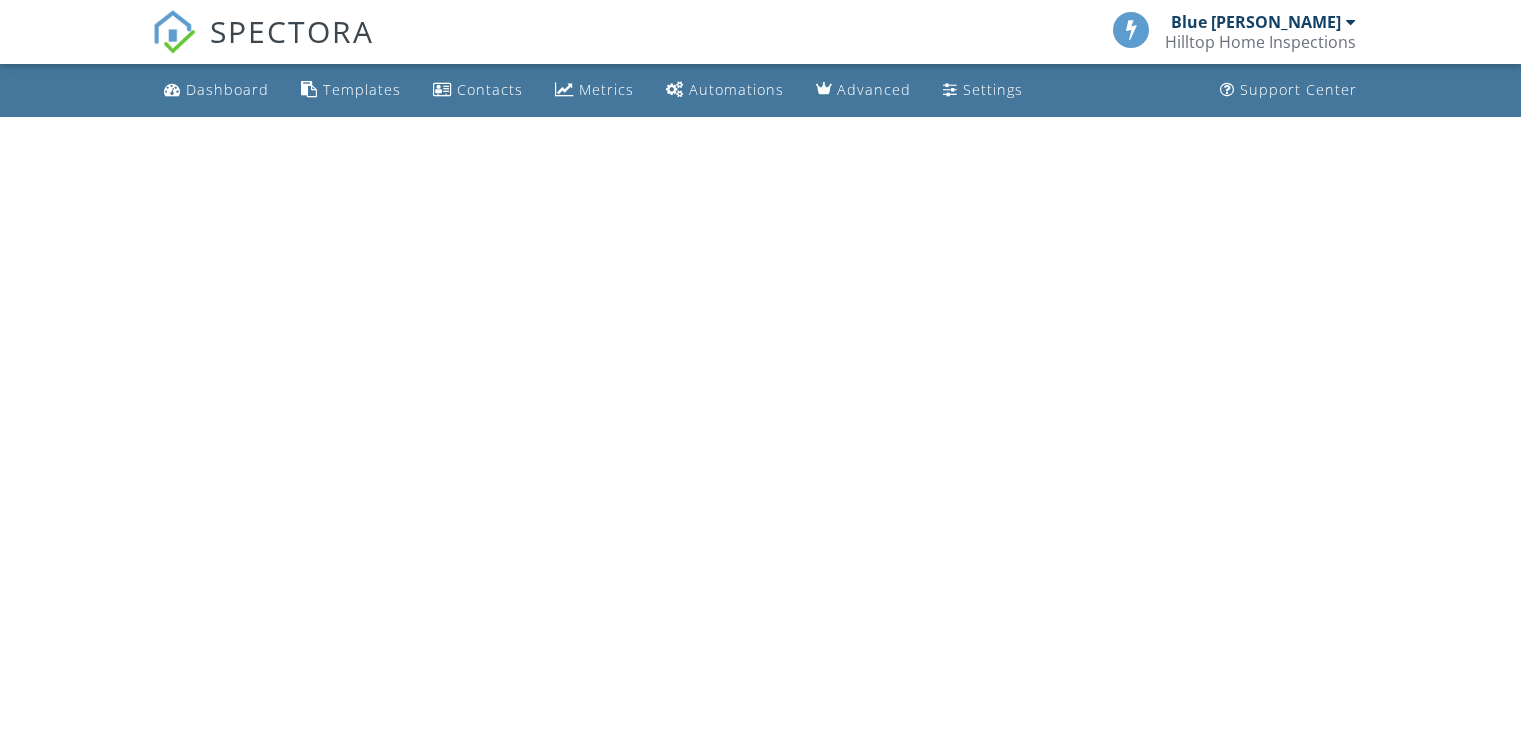scroll, scrollTop: 0, scrollLeft: 0, axis: both 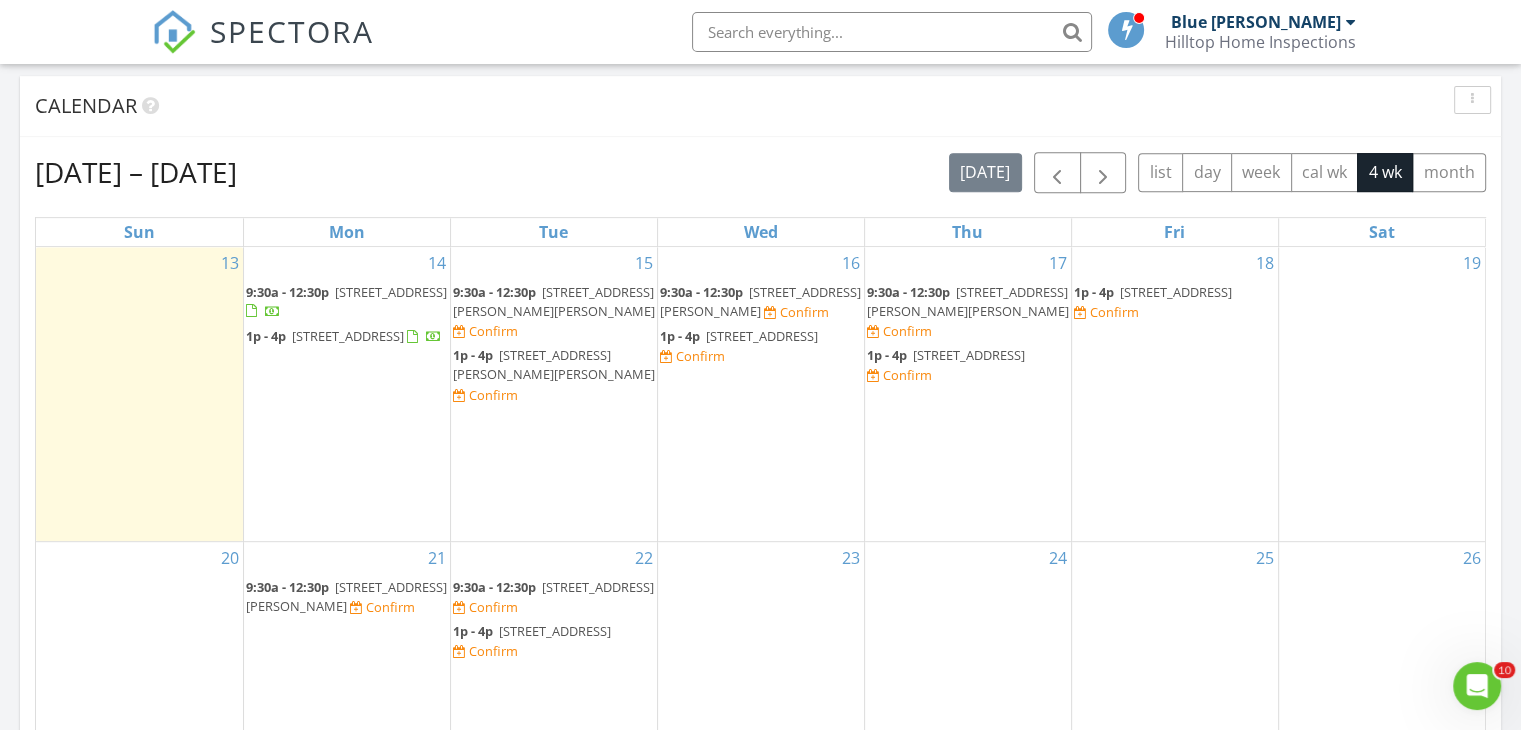 click on "9:30a - 12:30p" at bounding box center [287, 292] 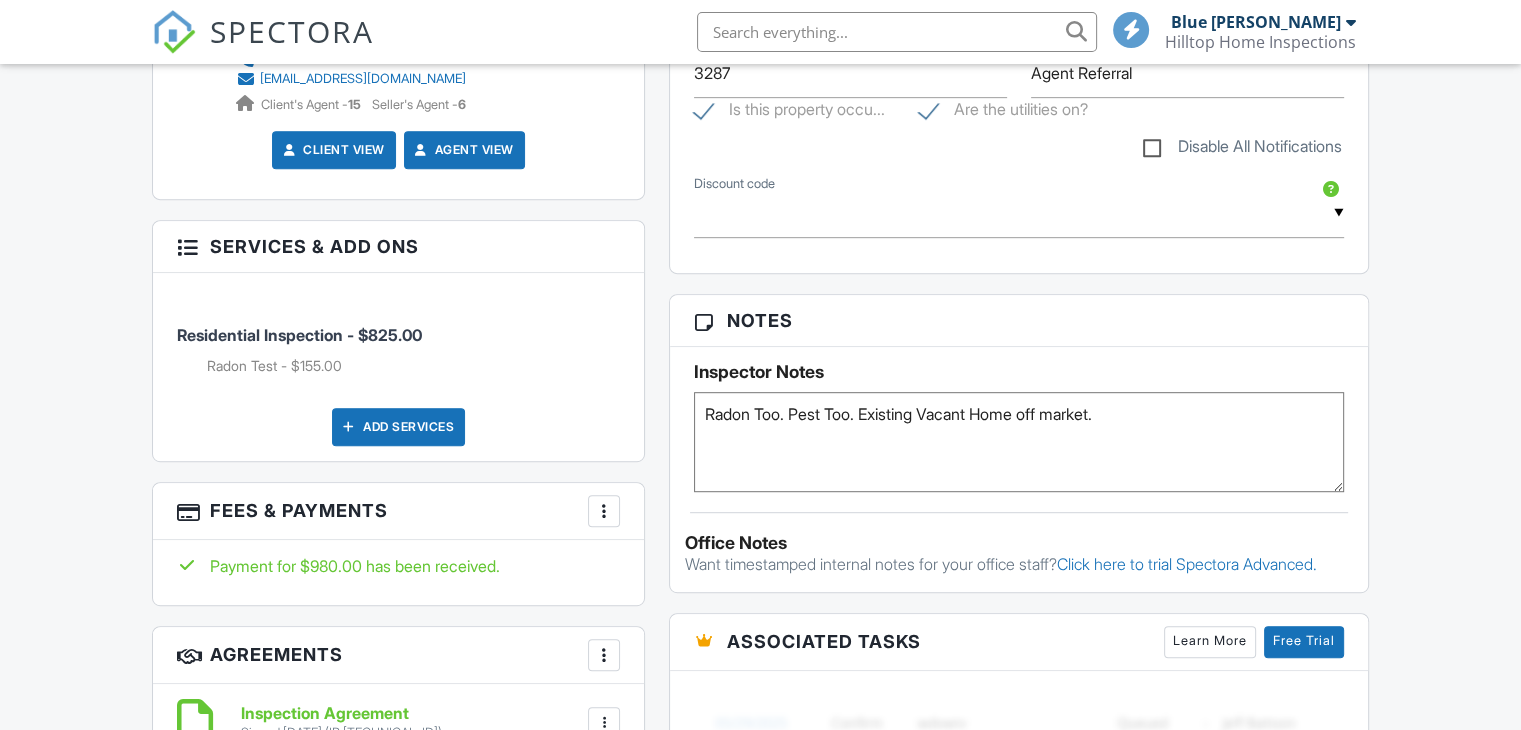 scroll, scrollTop: 1045, scrollLeft: 0, axis: vertical 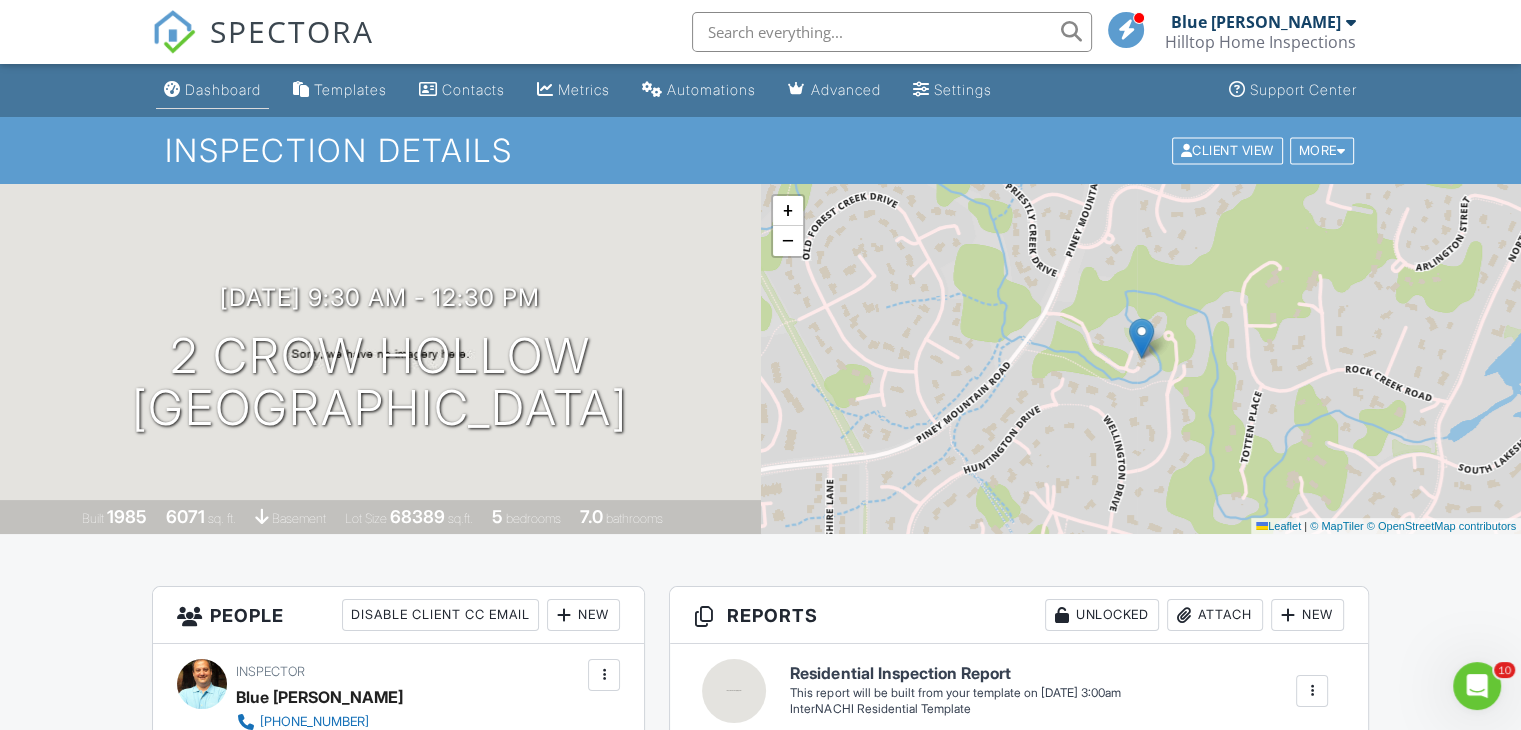 click on "Dashboard" at bounding box center [223, 89] 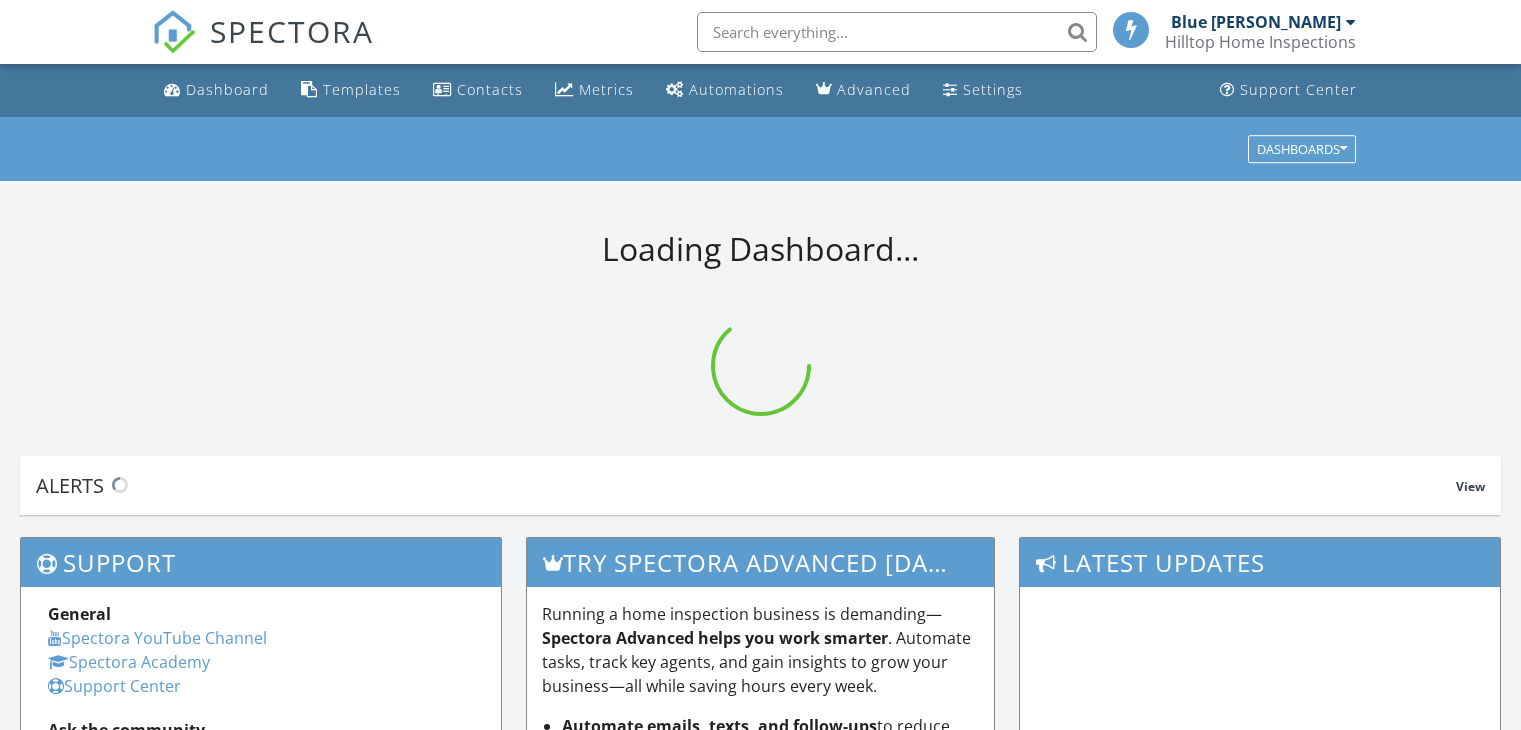 scroll, scrollTop: 0, scrollLeft: 0, axis: both 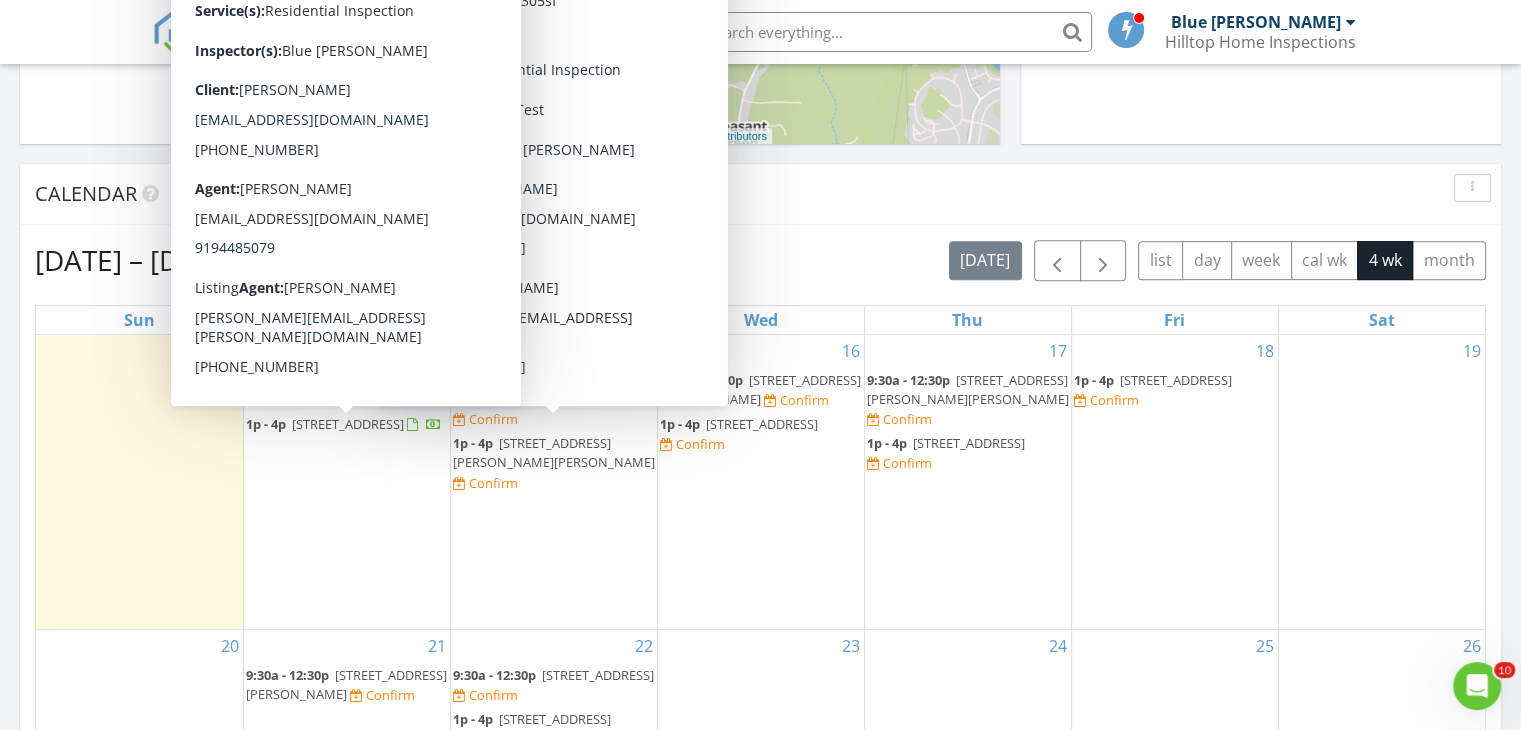 click on "1205 Willow Dr, Chapel Hill 27517" at bounding box center (348, 424) 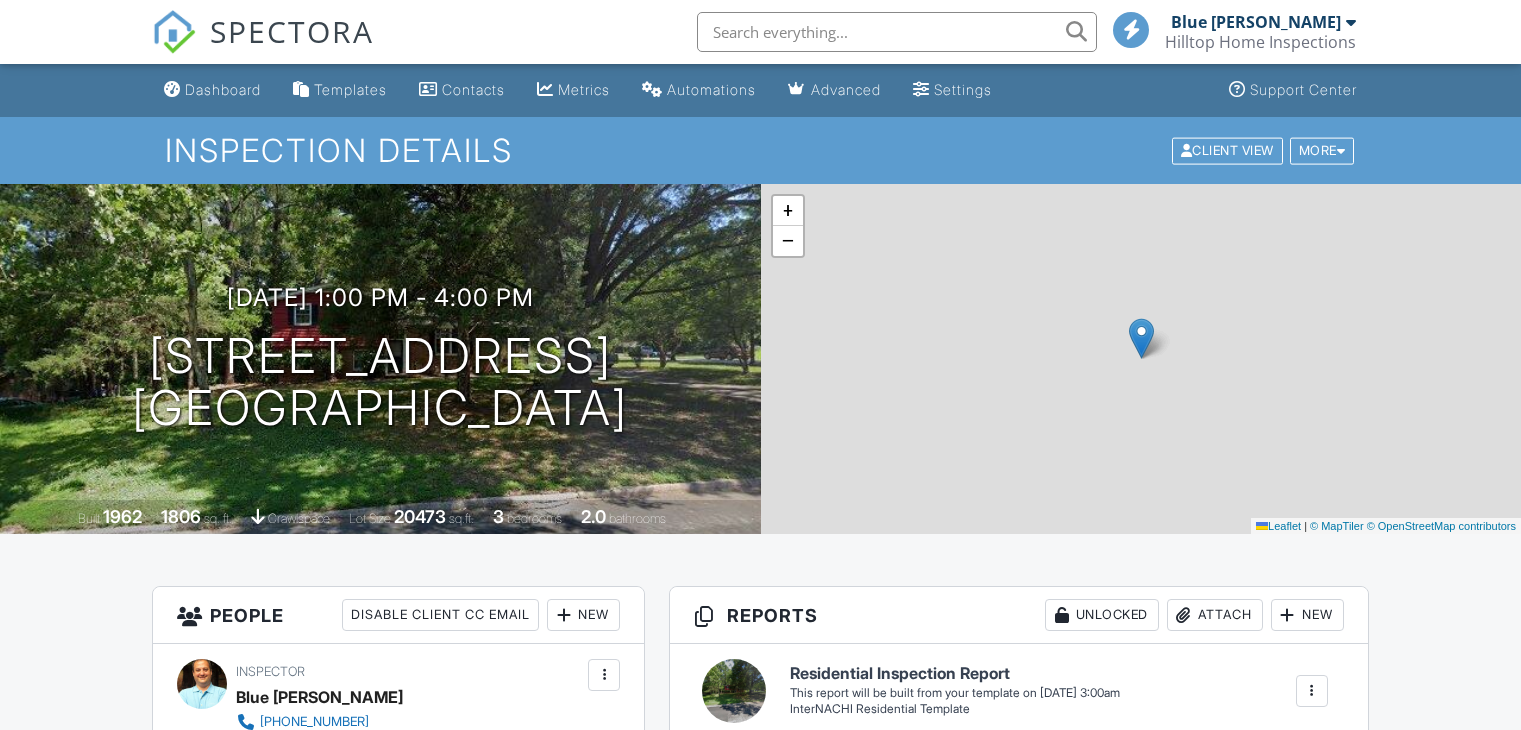 scroll, scrollTop: 0, scrollLeft: 0, axis: both 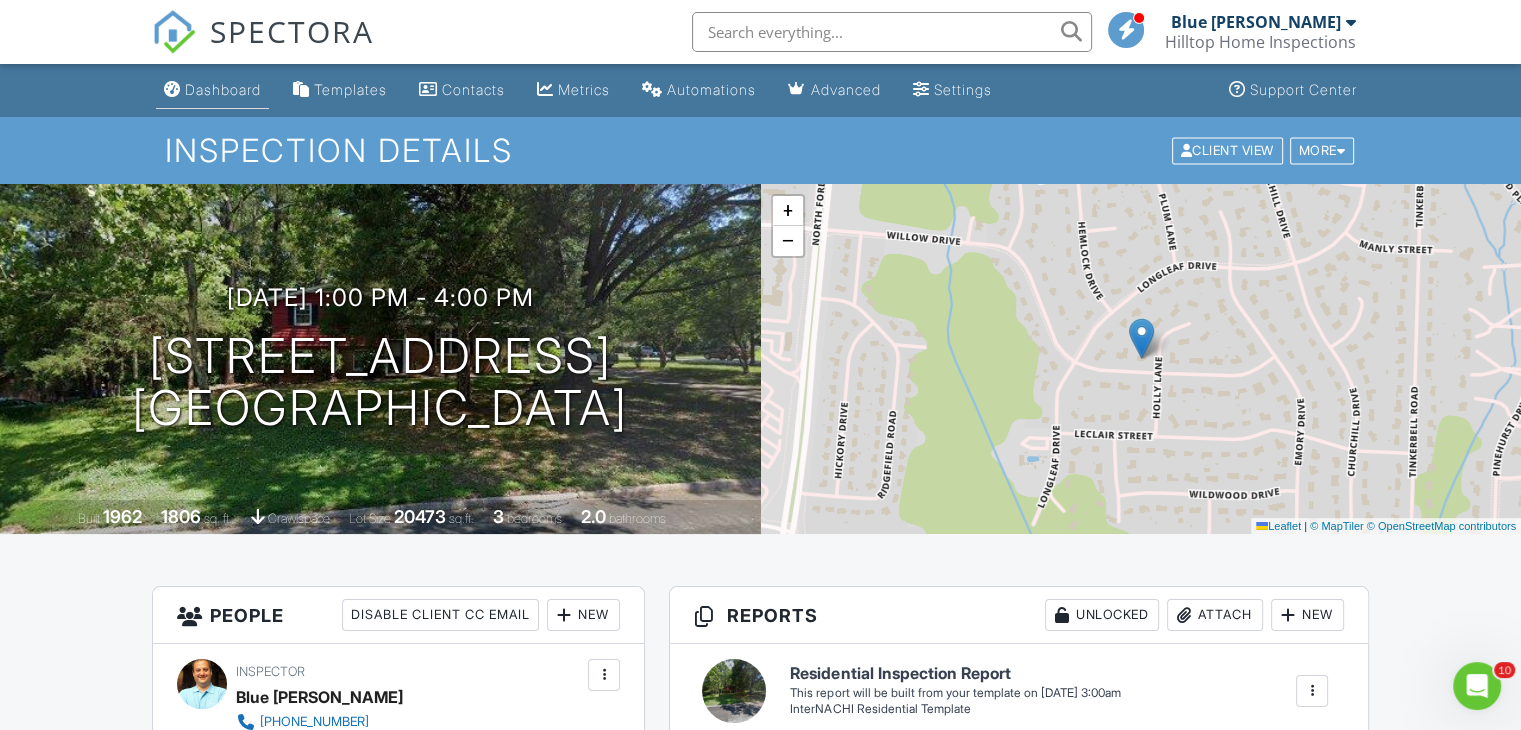 click on "Dashboard" at bounding box center (223, 89) 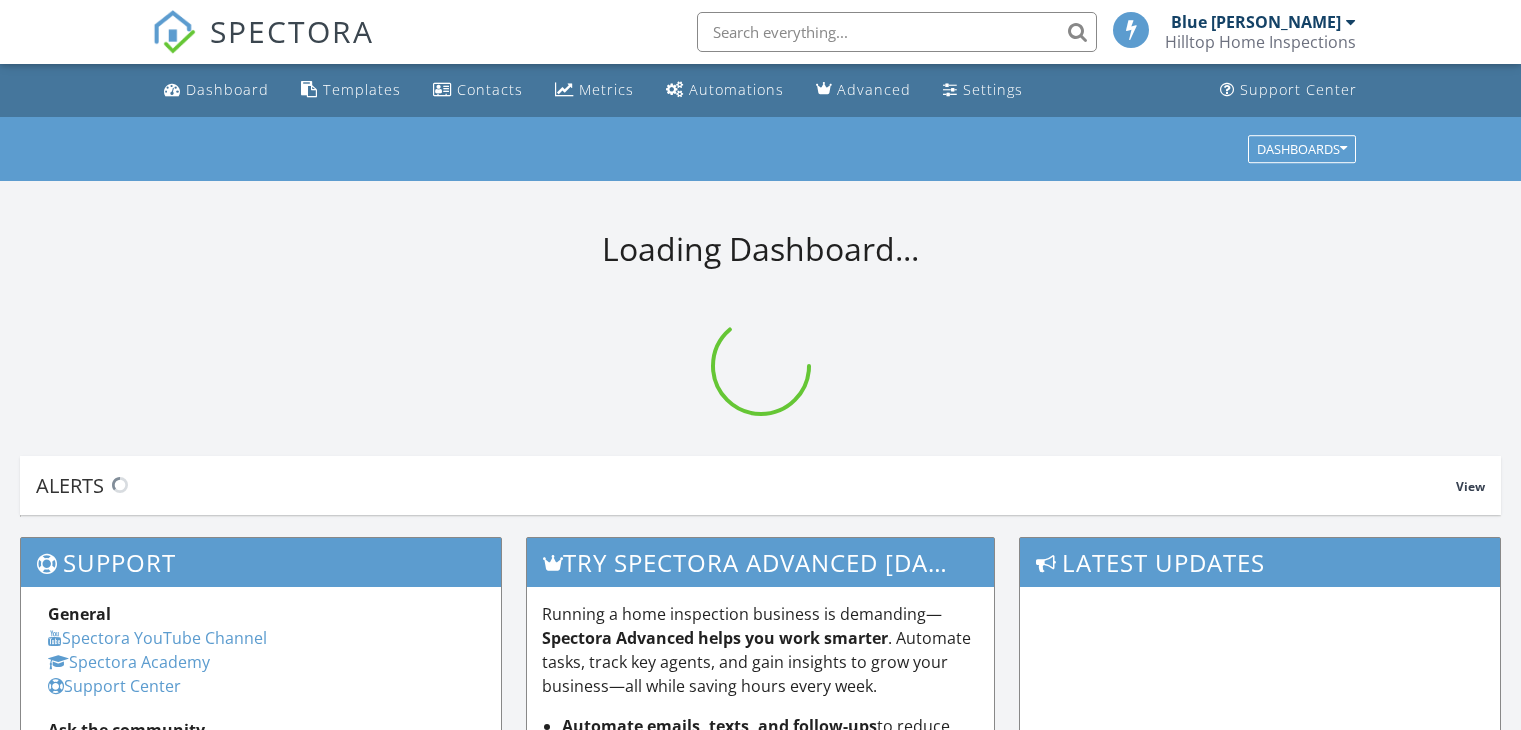 scroll, scrollTop: 0, scrollLeft: 0, axis: both 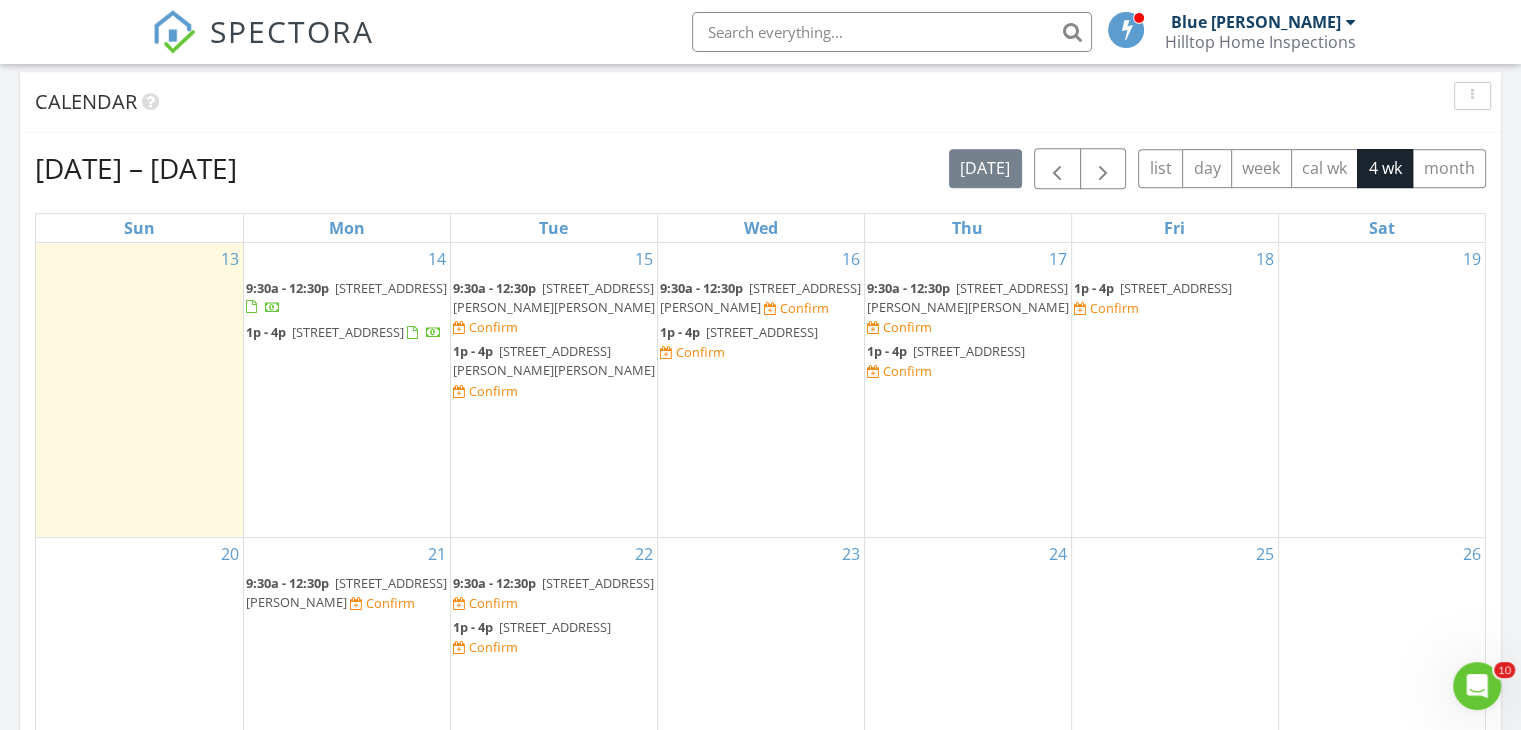 click on "2 Crow Hollow, Chapel Hill 27514" at bounding box center [391, 288] 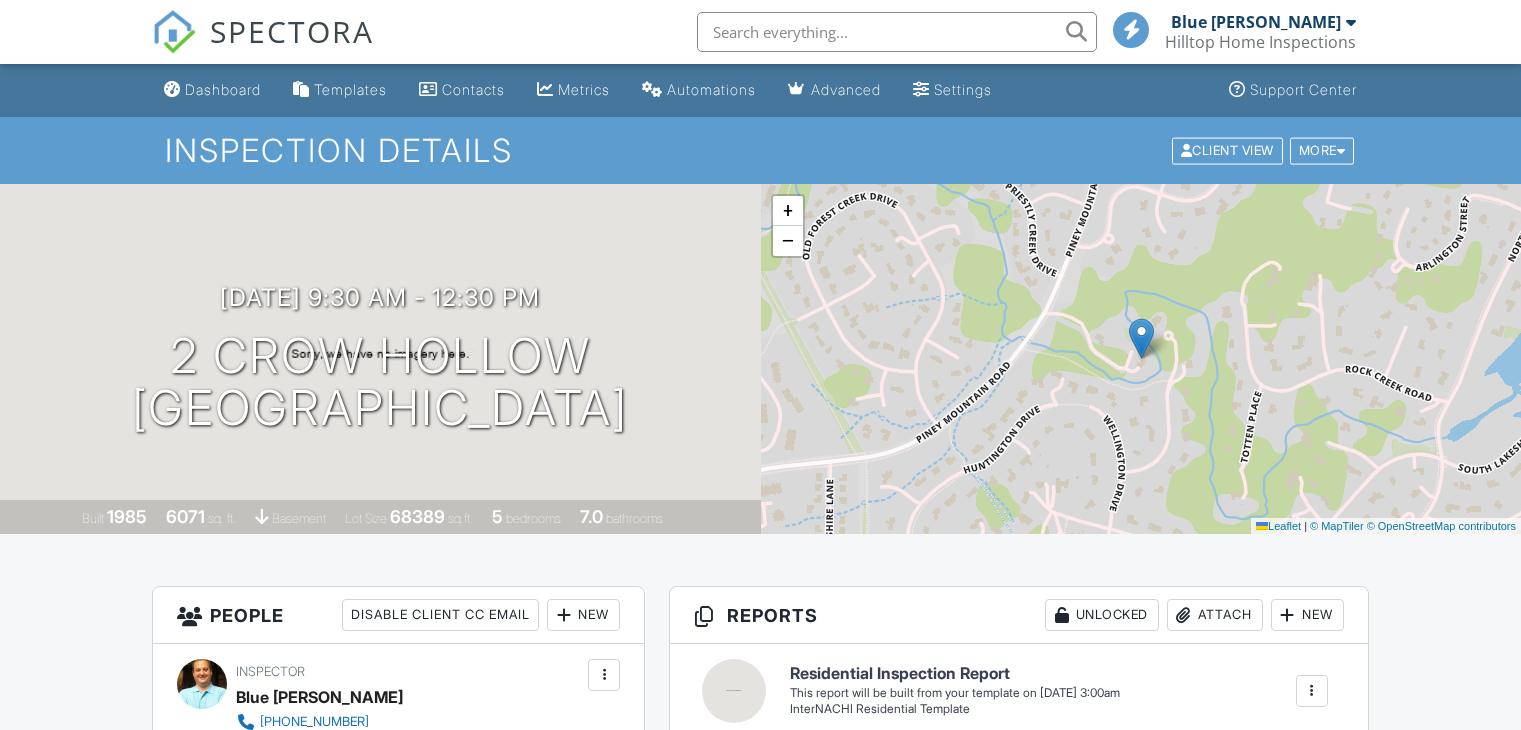 scroll, scrollTop: 0, scrollLeft: 0, axis: both 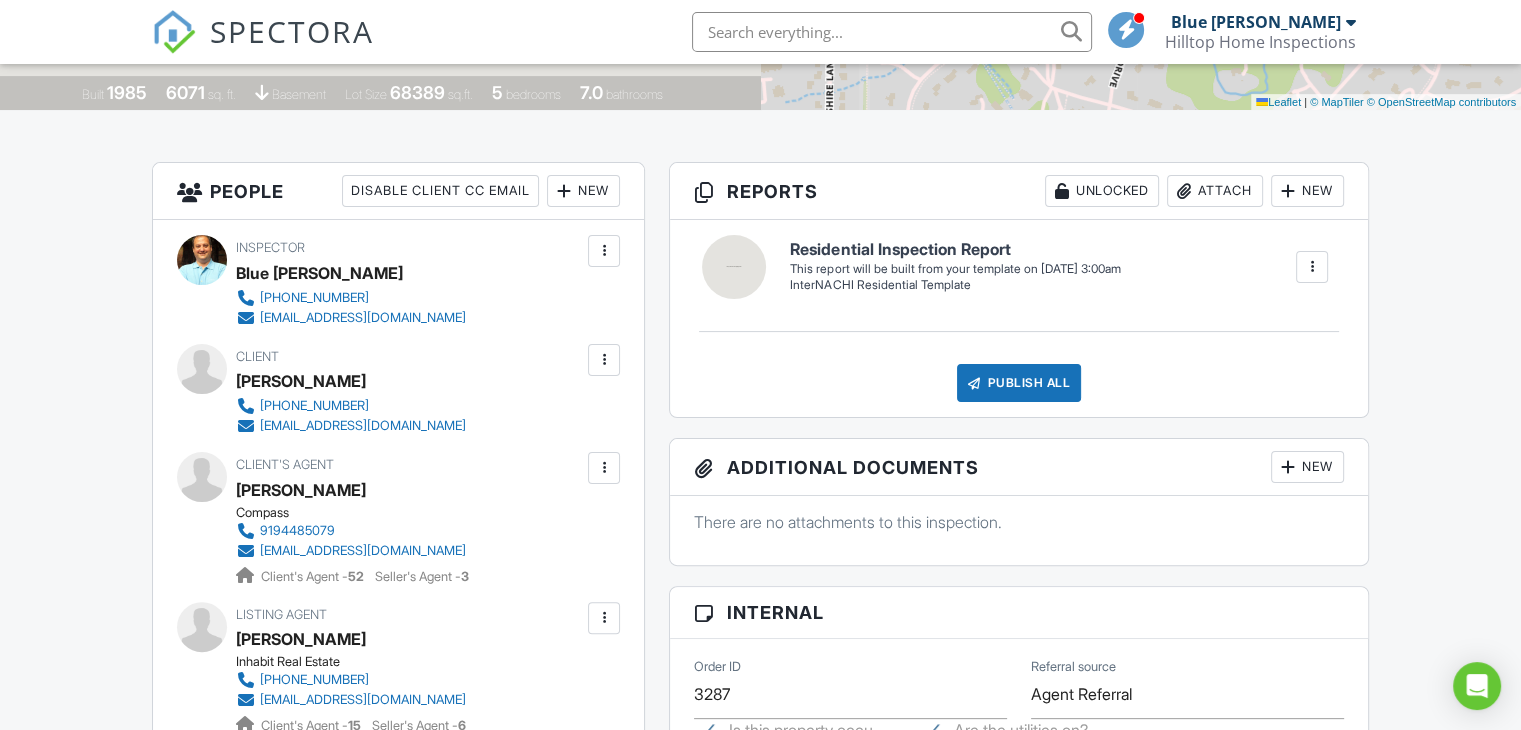 drag, startPoint x: 1528, startPoint y: 32, endPoint x: 1531, endPoint y: 124, distance: 92.0489 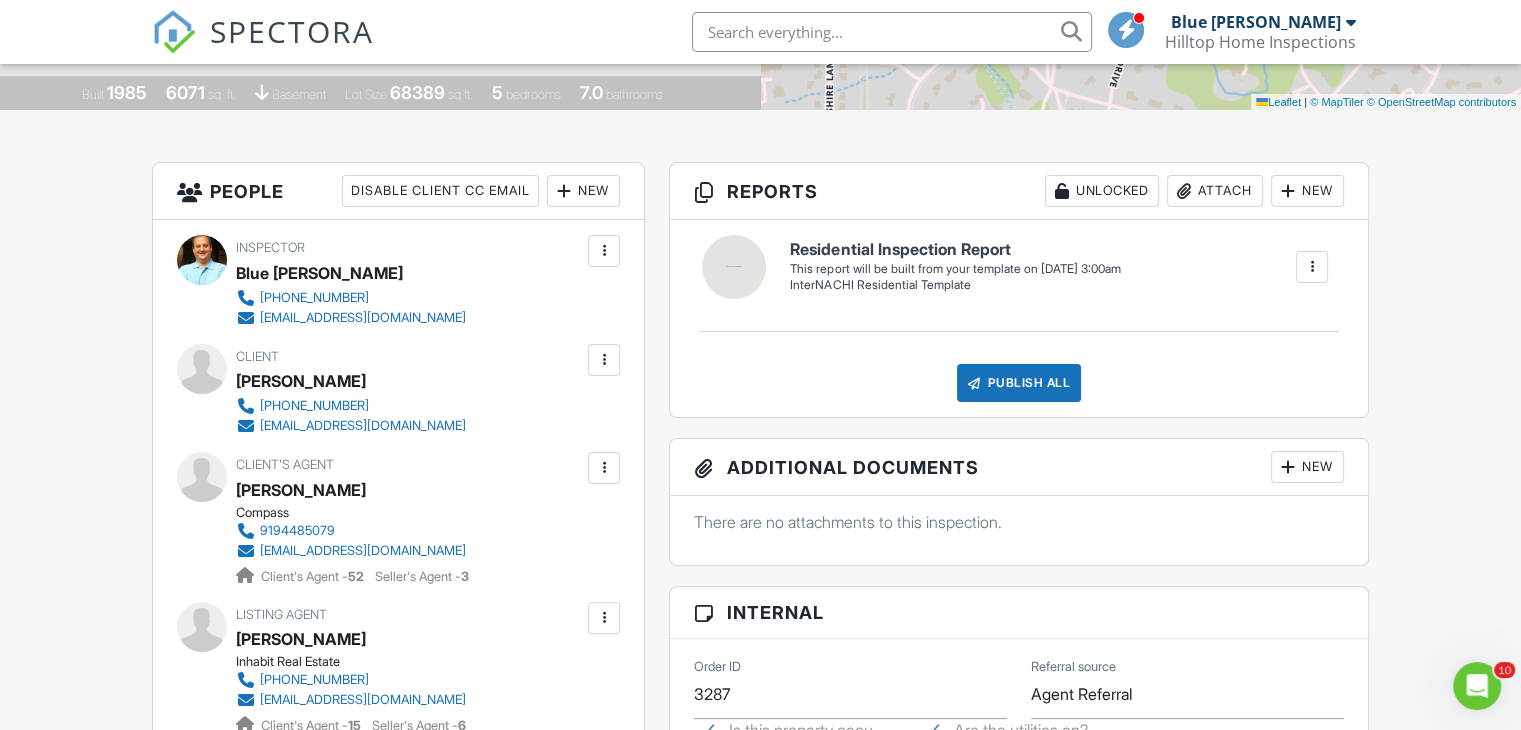 scroll, scrollTop: 0, scrollLeft: 0, axis: both 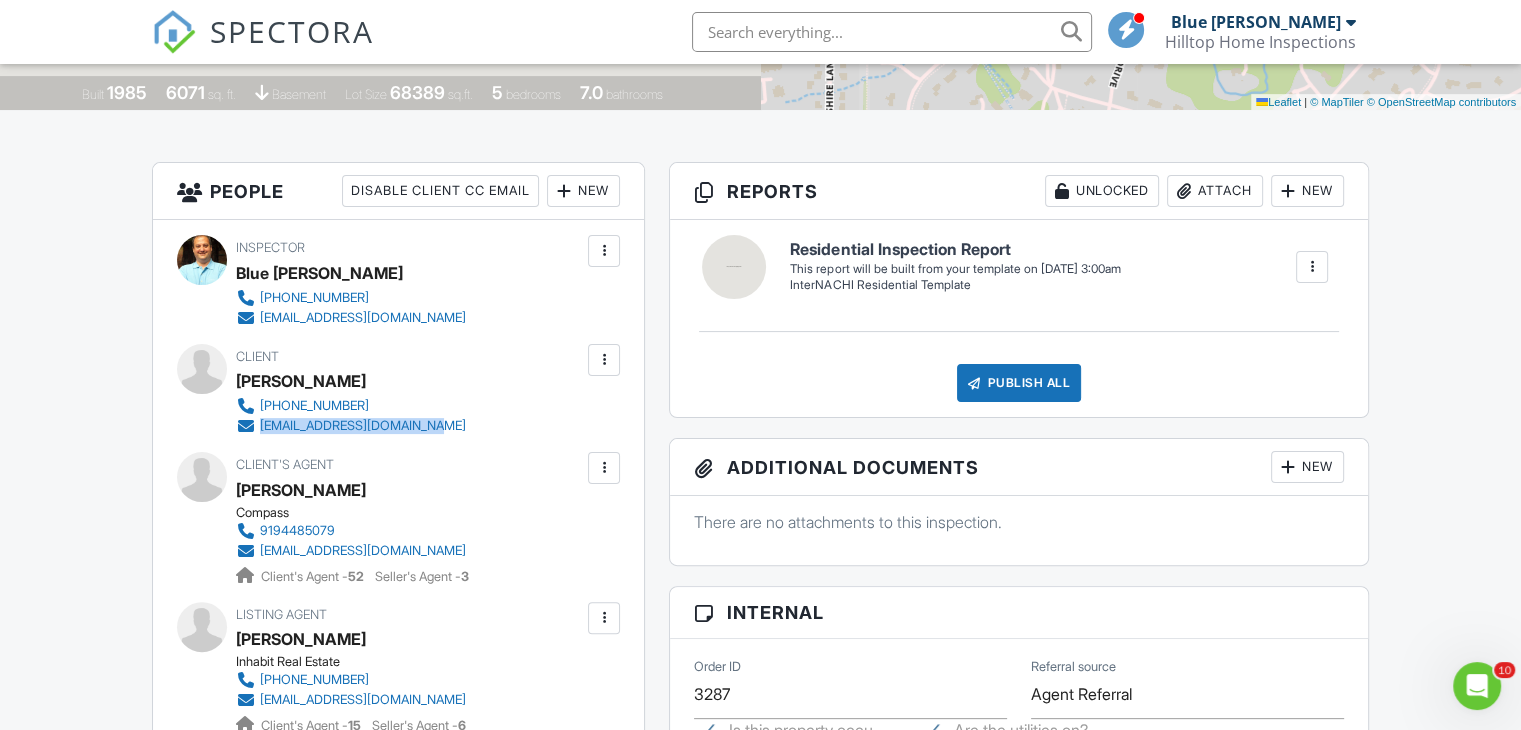 drag, startPoint x: 463, startPoint y: 431, endPoint x: 264, endPoint y: 430, distance: 199.00252 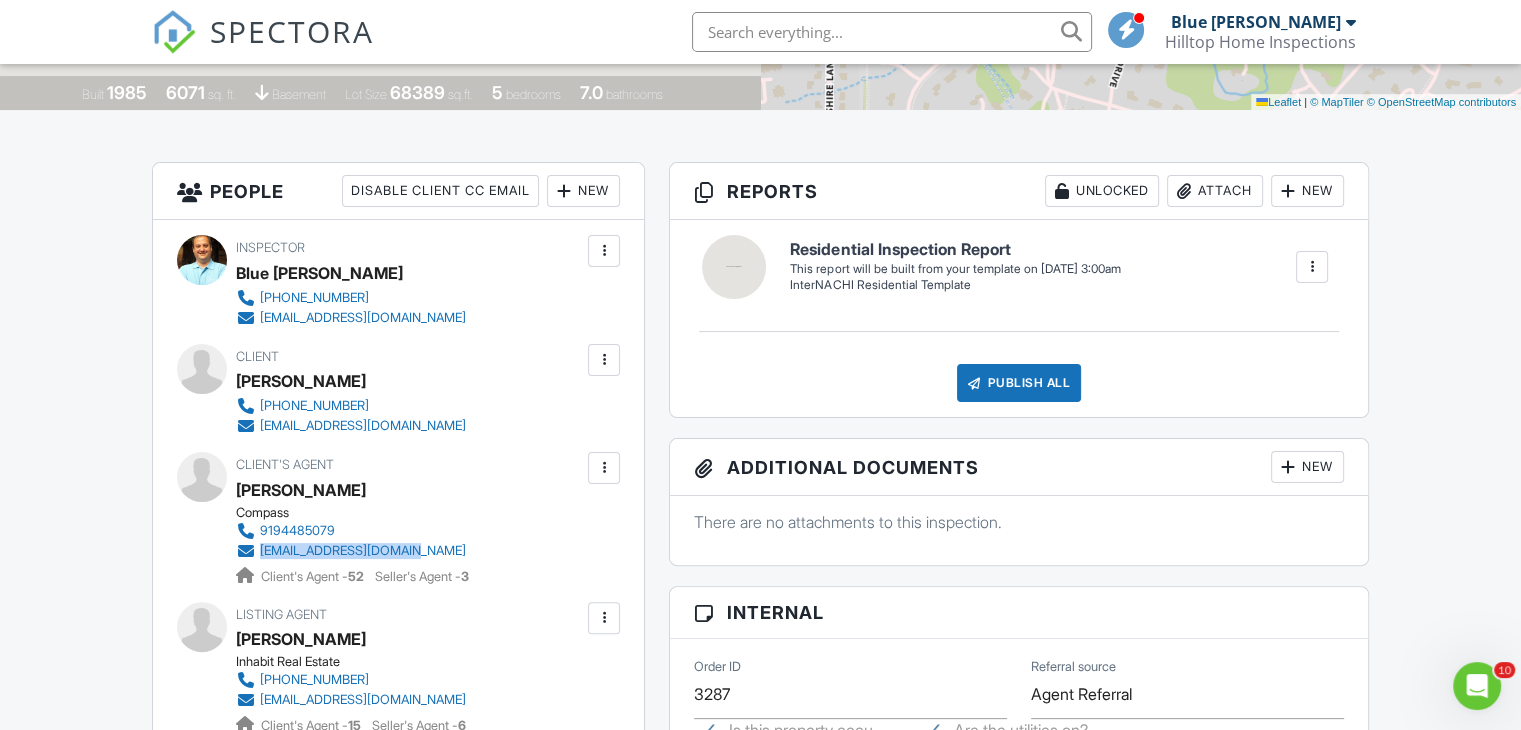 drag, startPoint x: 518, startPoint y: 541, endPoint x: 261, endPoint y: 545, distance: 257.03113 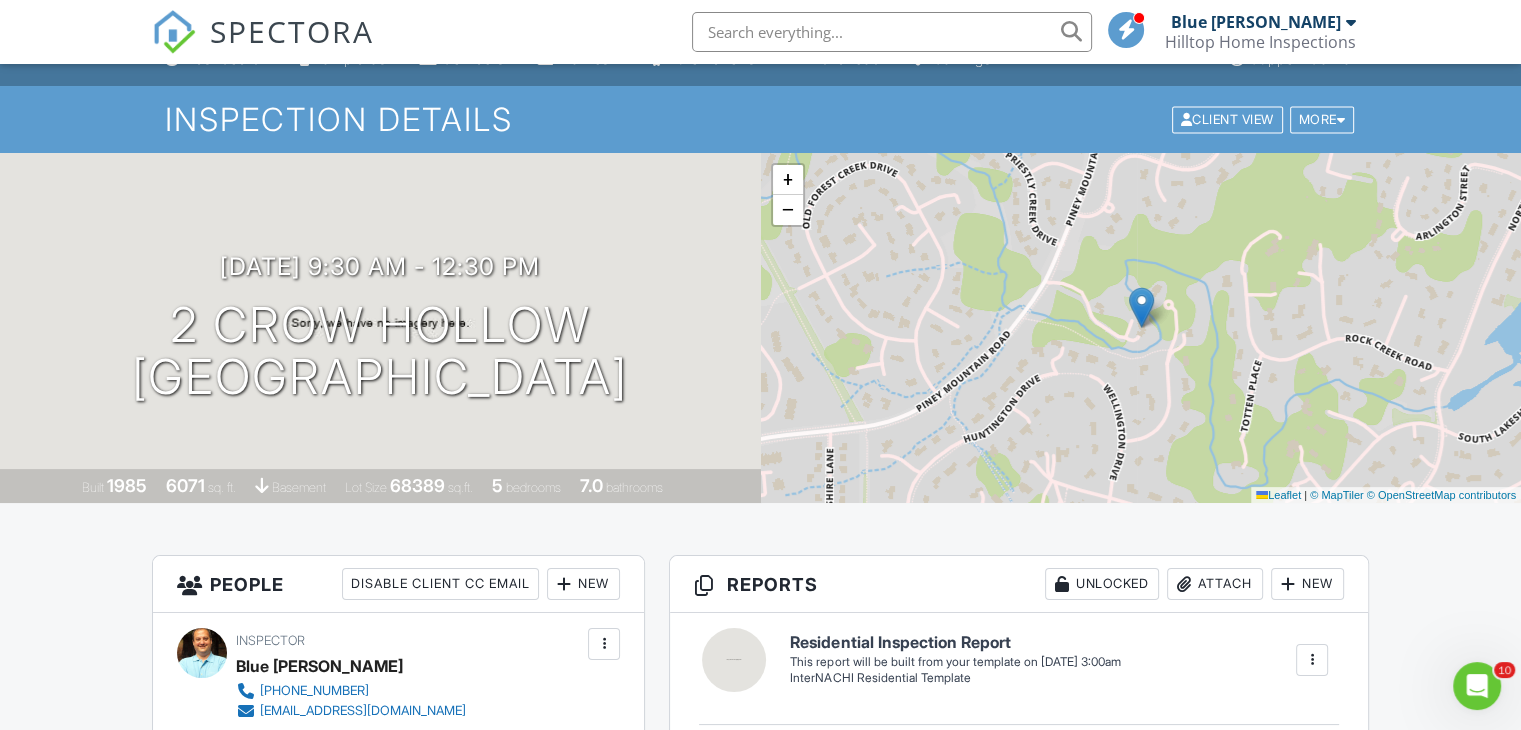 scroll, scrollTop: 0, scrollLeft: 0, axis: both 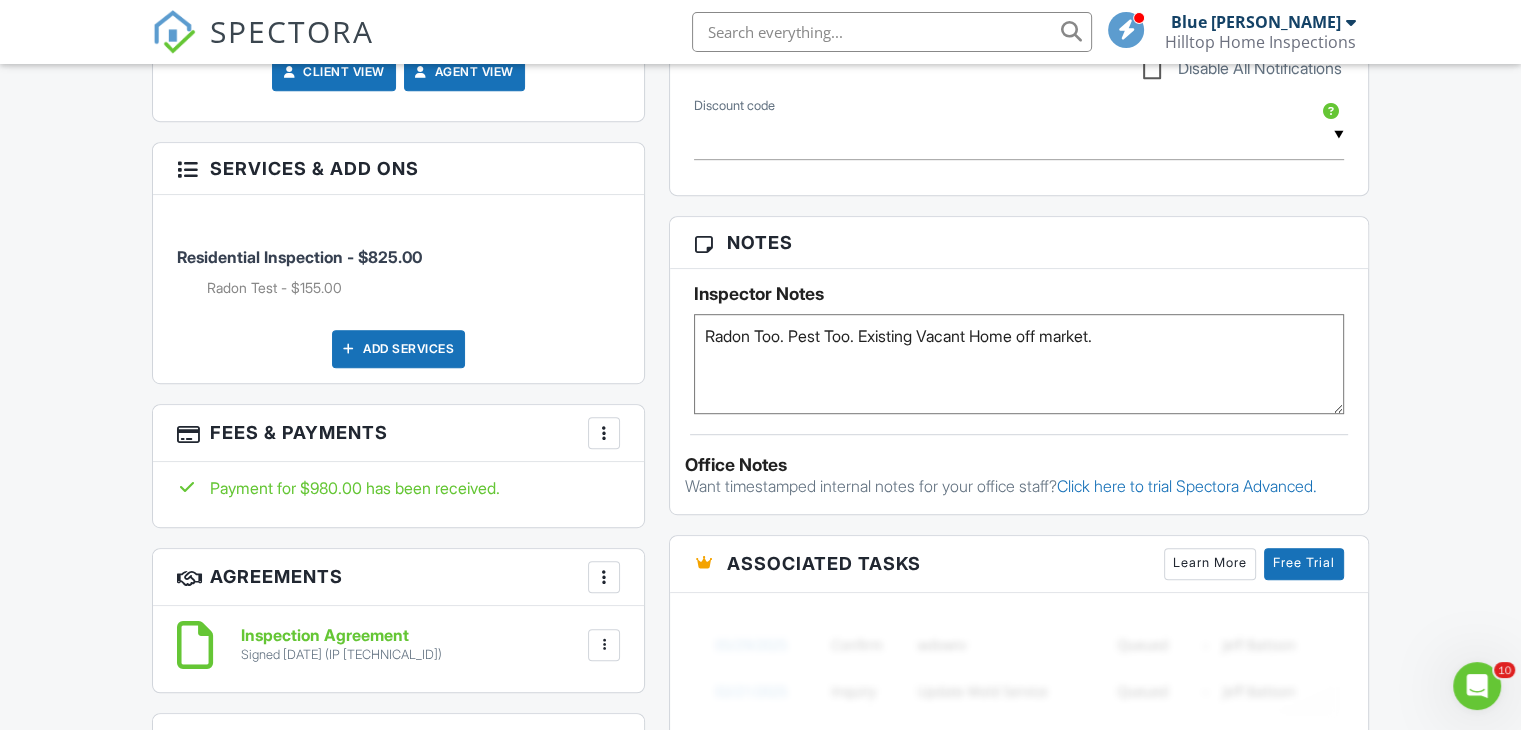 click on "Radon Too. Pest Too. Existing Vacant Home off market." at bounding box center [1019, 364] 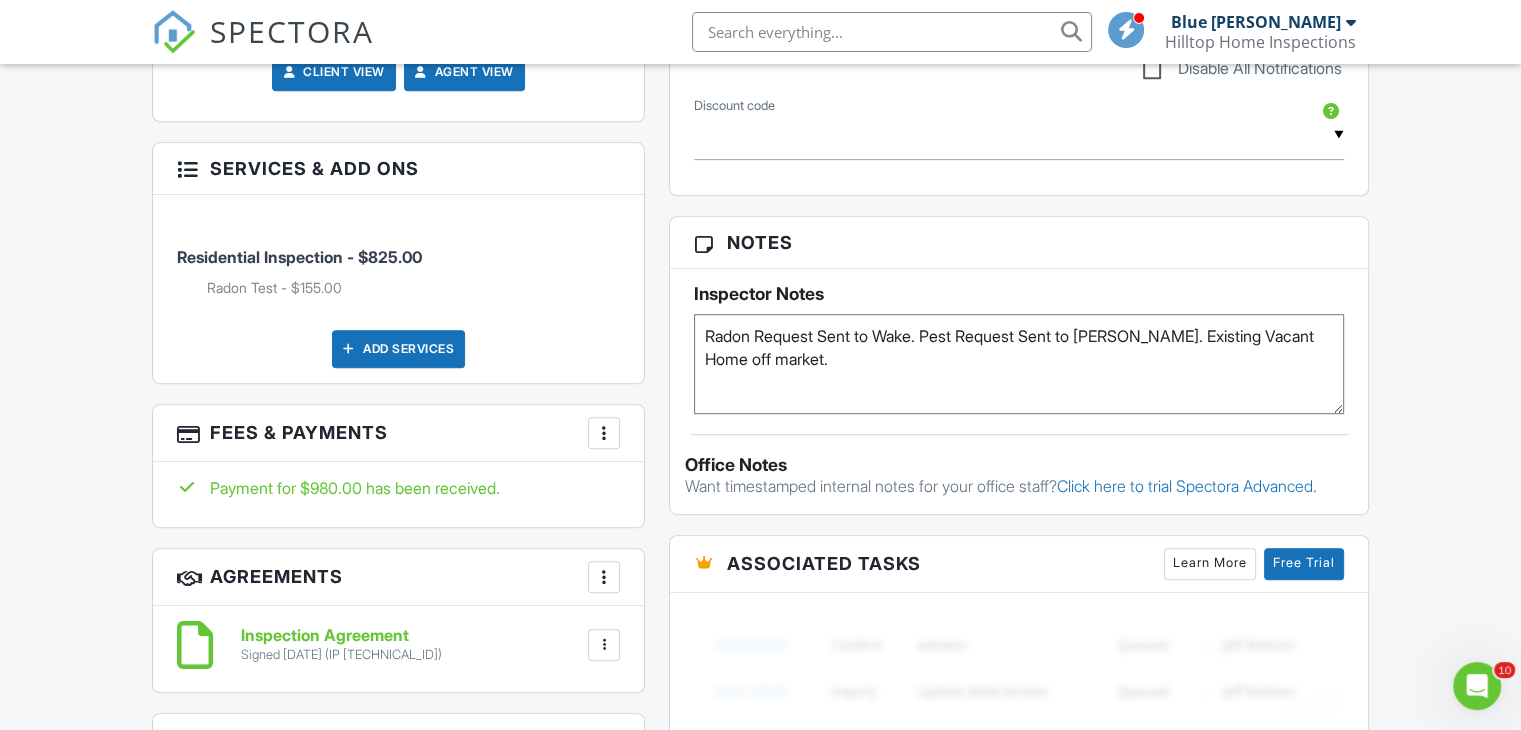 type on "Radon Request Sent to Wake. Pest Request Sent to Patrick. Existing Vacant Home off market." 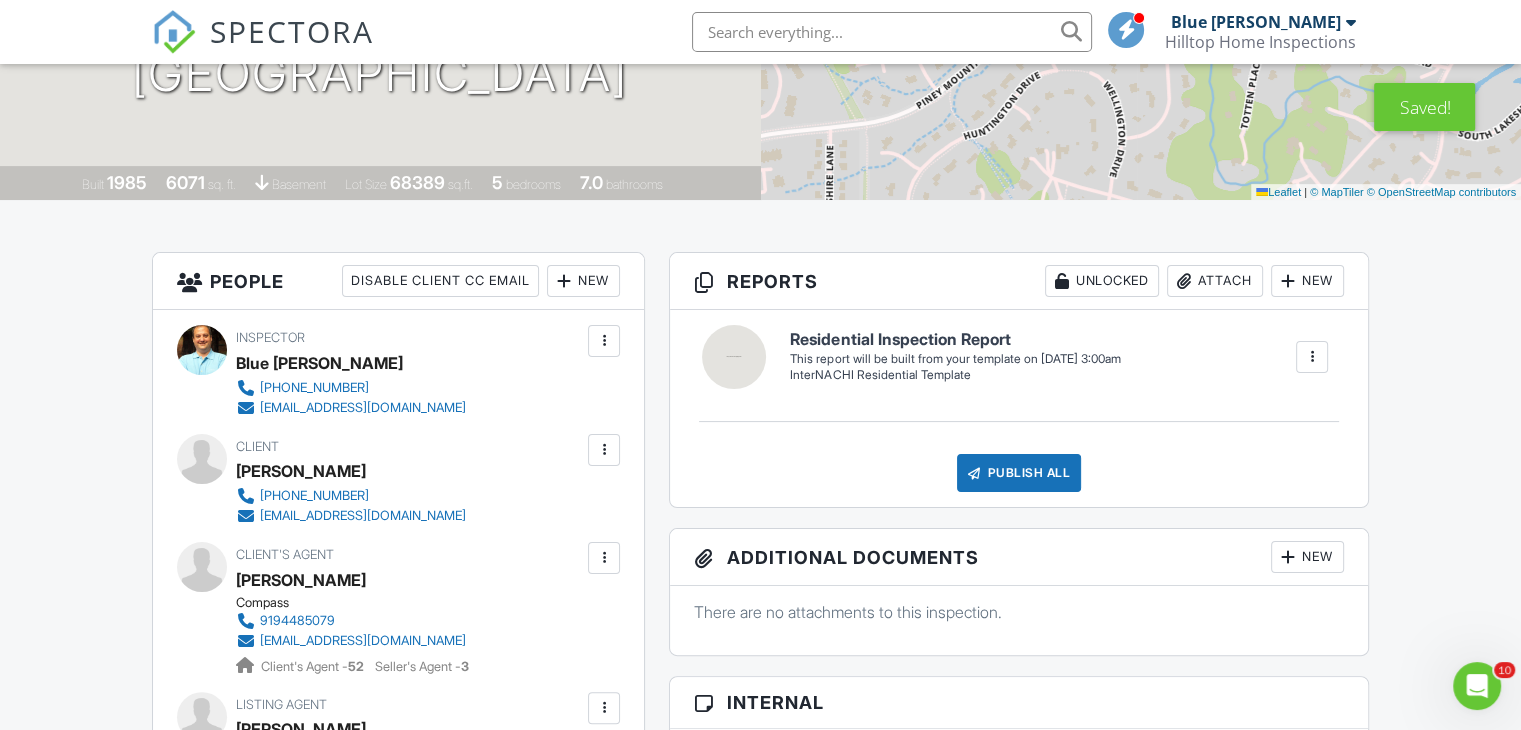 scroll, scrollTop: 0, scrollLeft: 0, axis: both 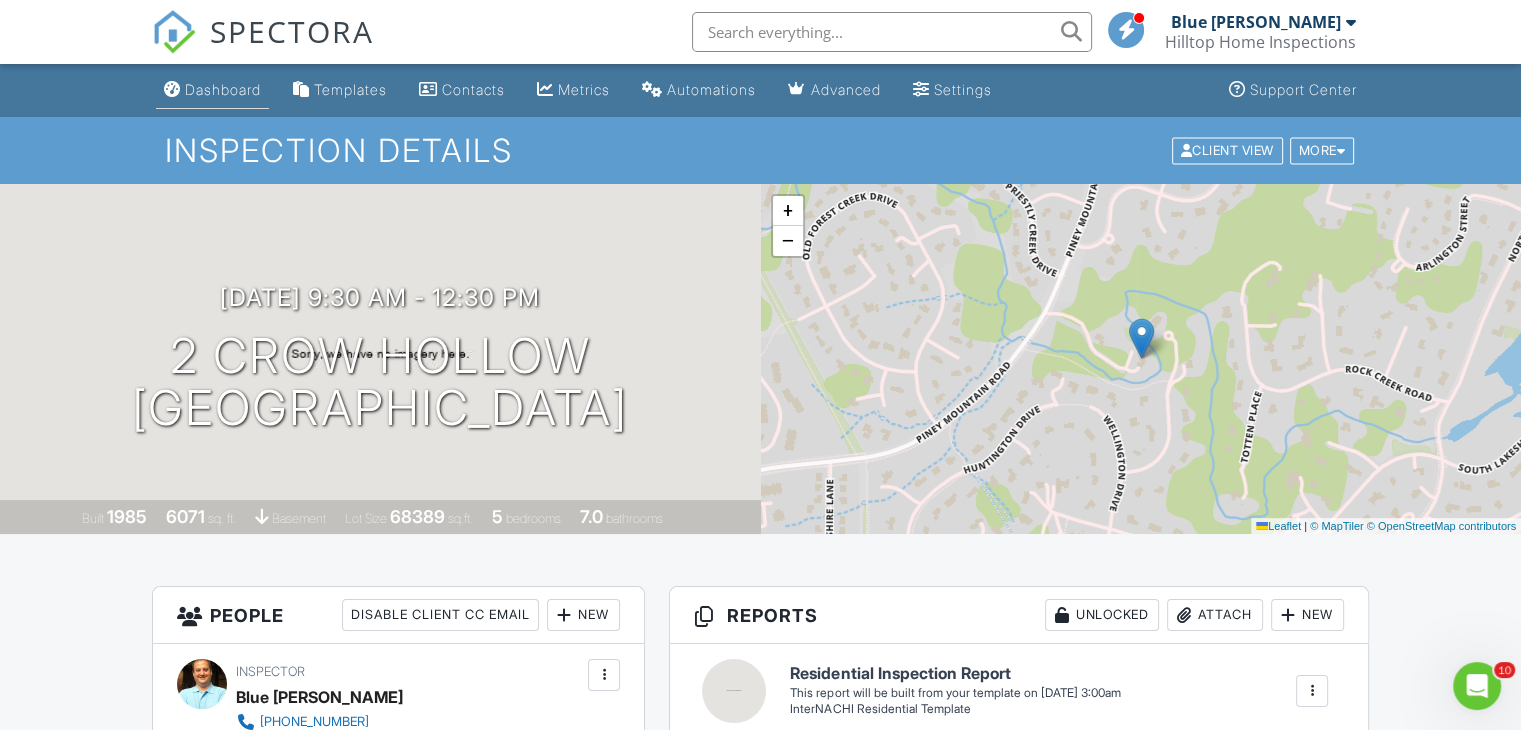 click on "Dashboard" at bounding box center [223, 89] 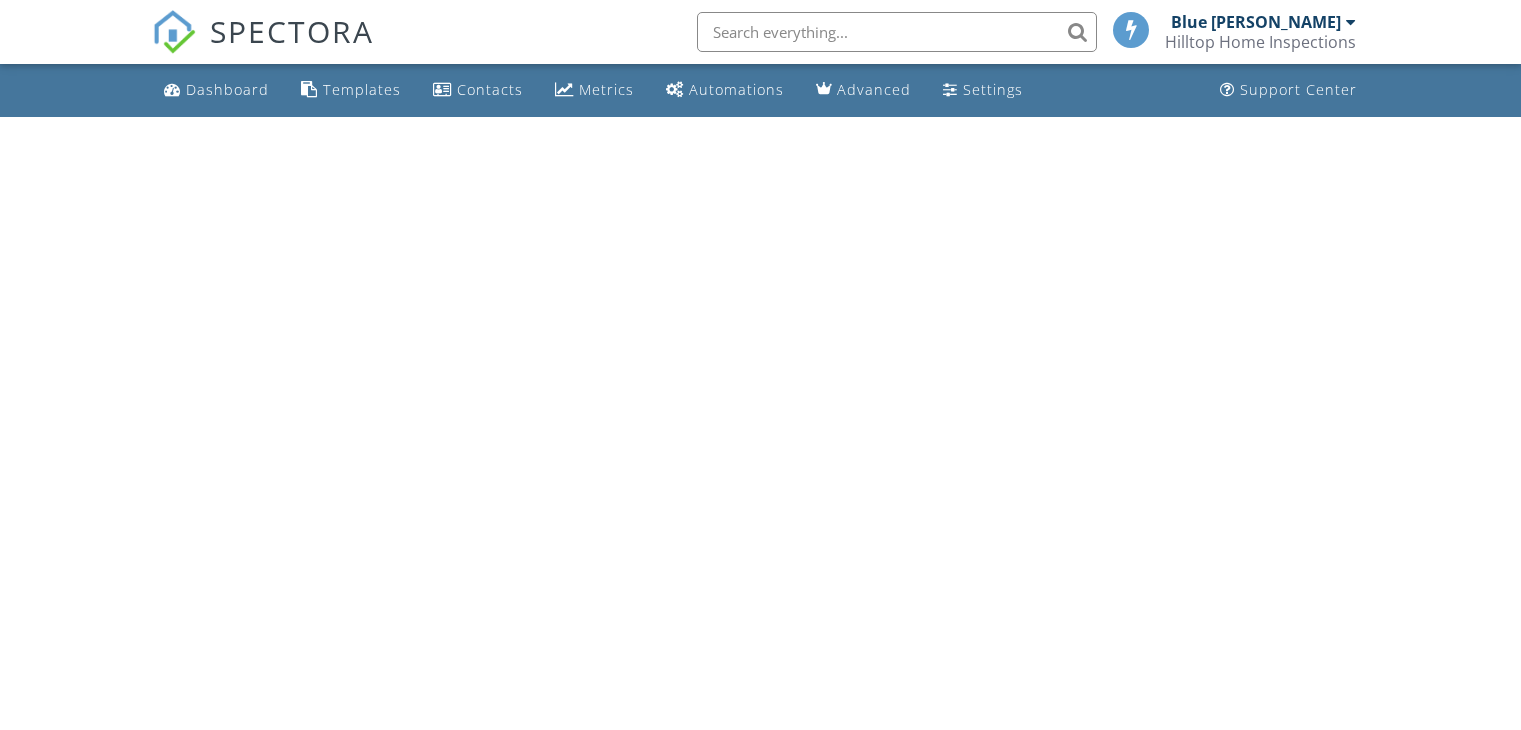 scroll, scrollTop: 0, scrollLeft: 0, axis: both 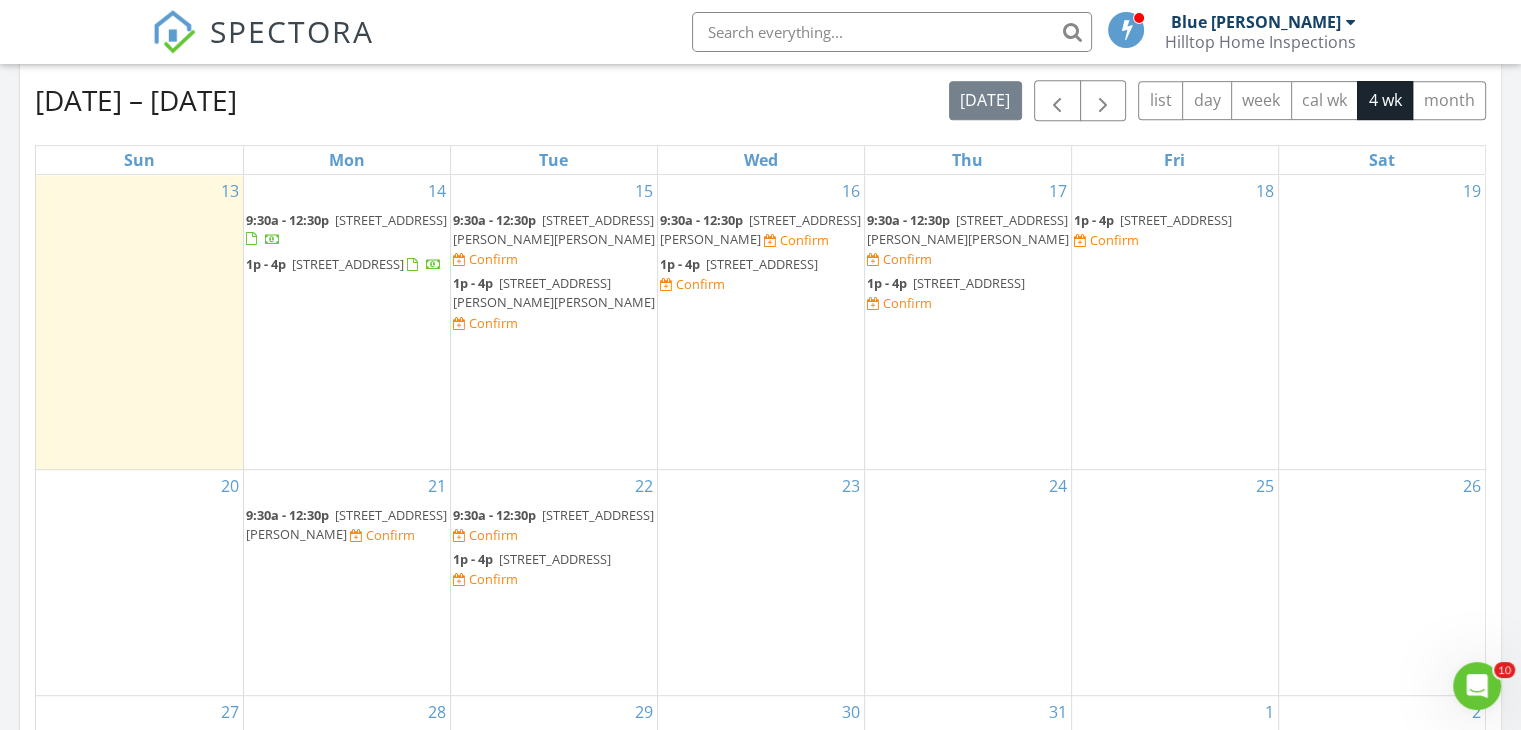 click on "4304 Hulon Dr, Durham 27705" at bounding box center (554, 229) 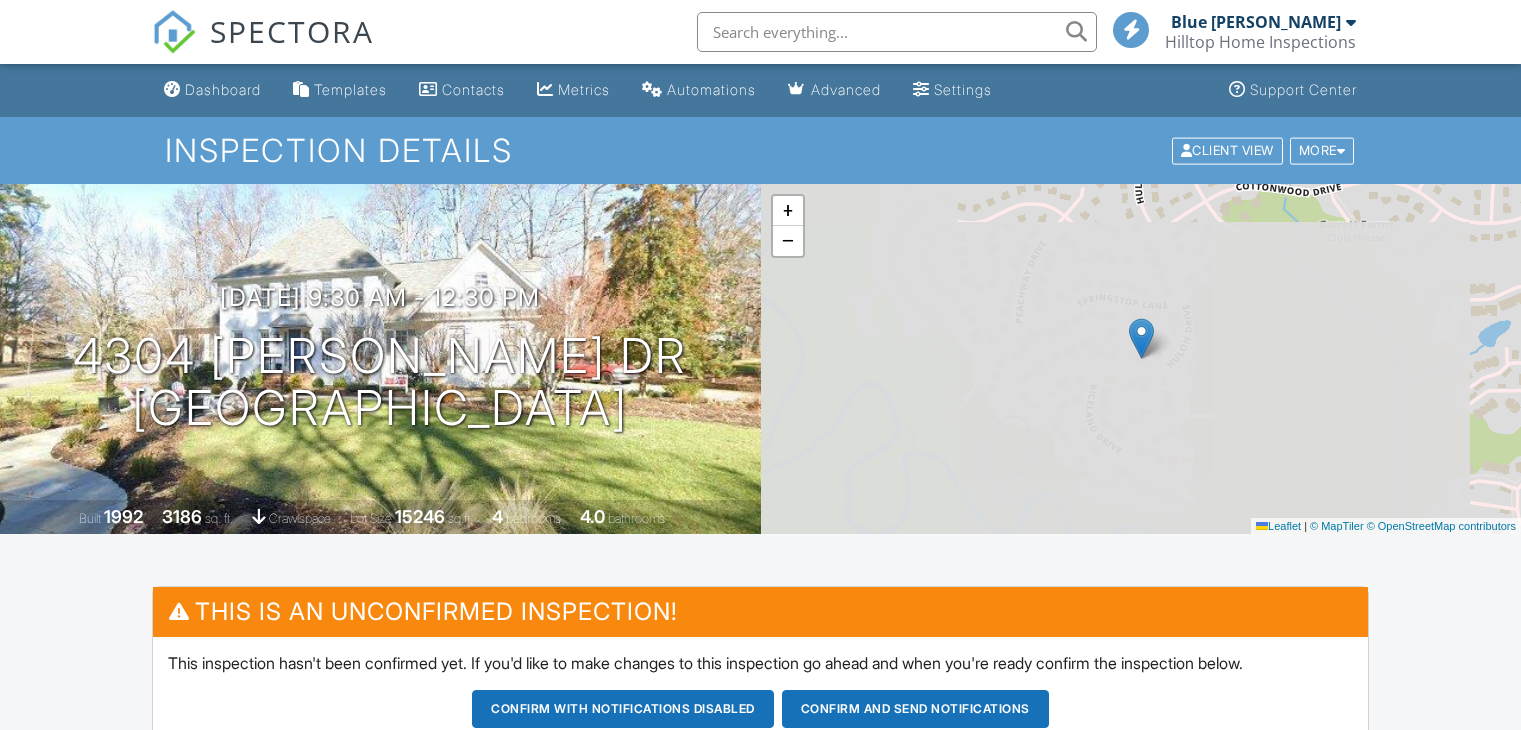 scroll, scrollTop: 0, scrollLeft: 0, axis: both 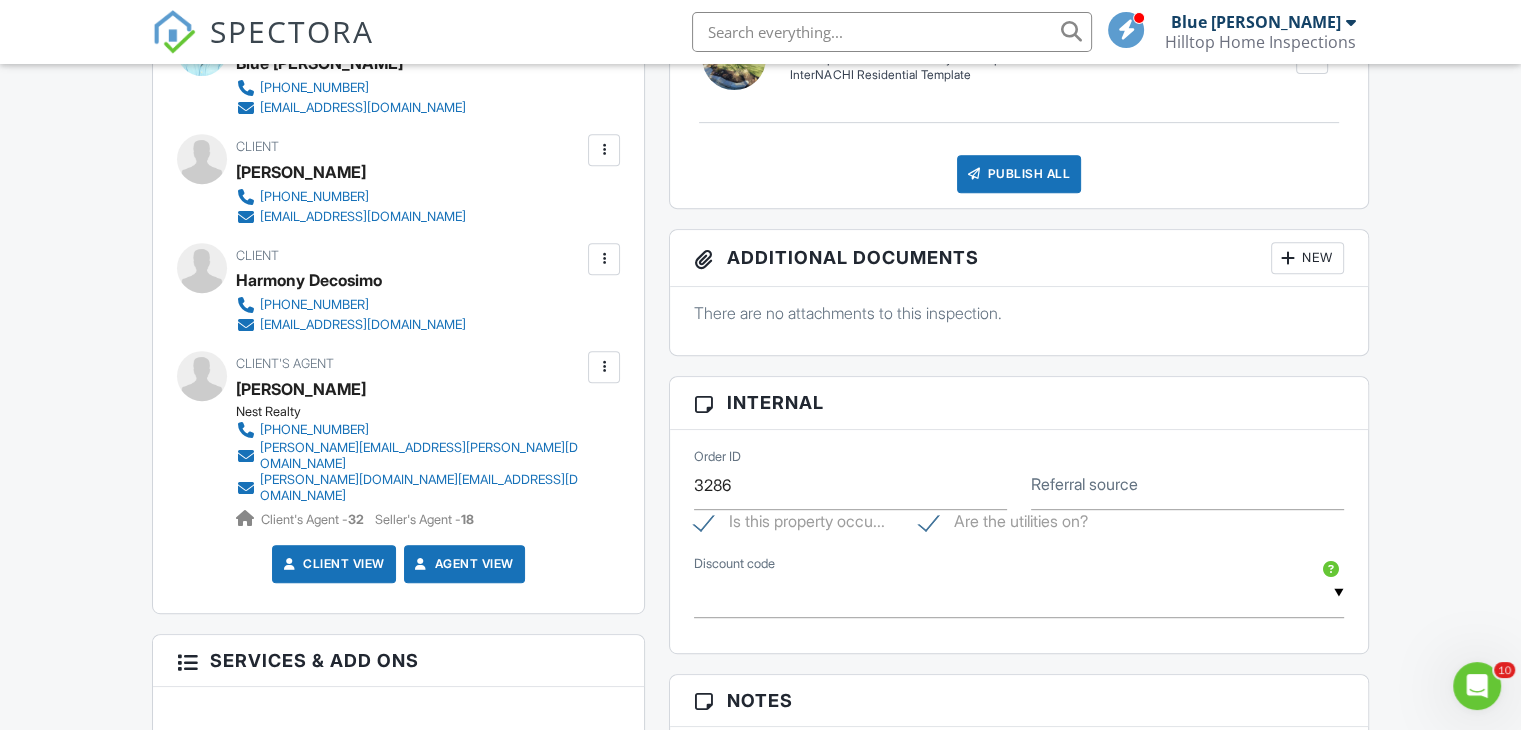 click on "Referral source" at bounding box center [1084, 484] 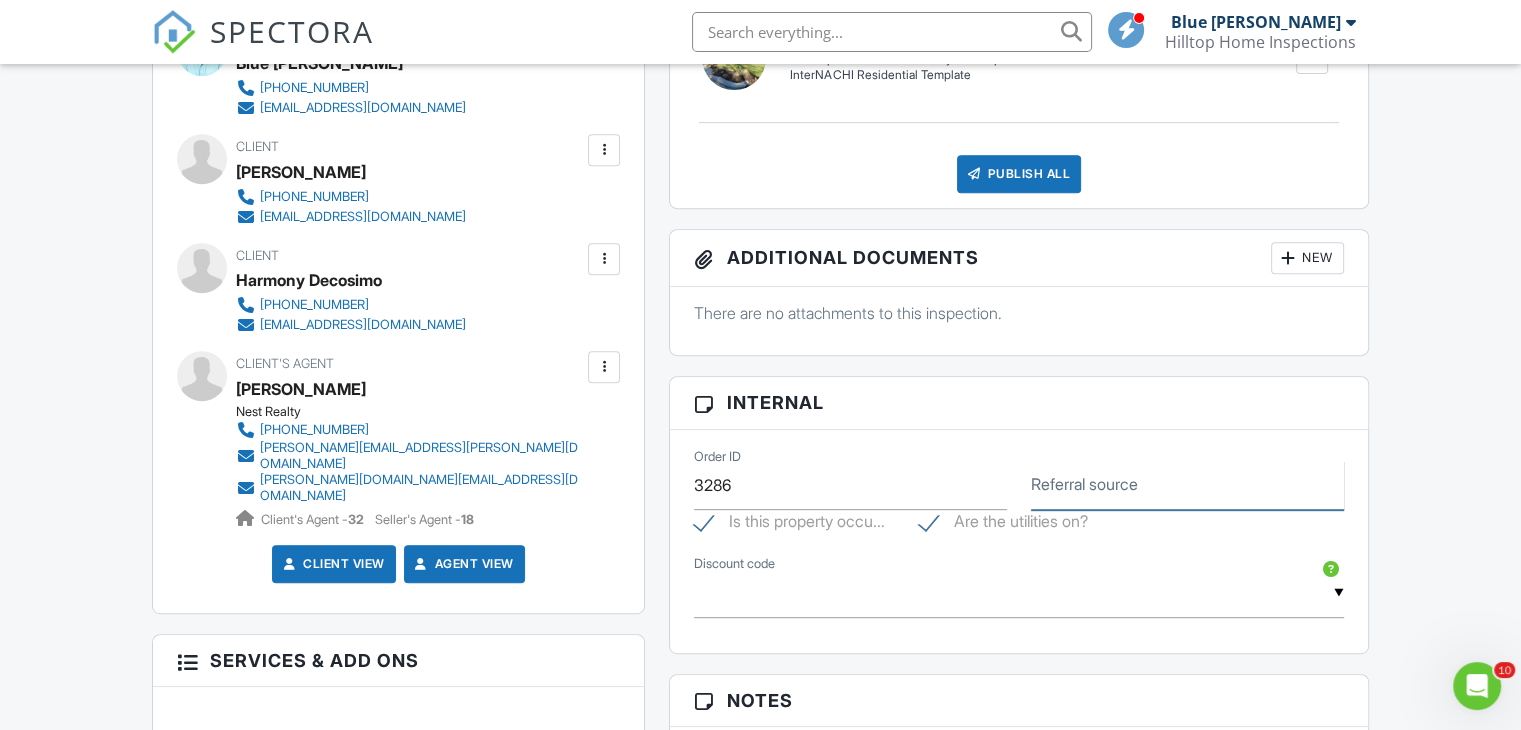 click on "Referral source" at bounding box center (1187, 485) 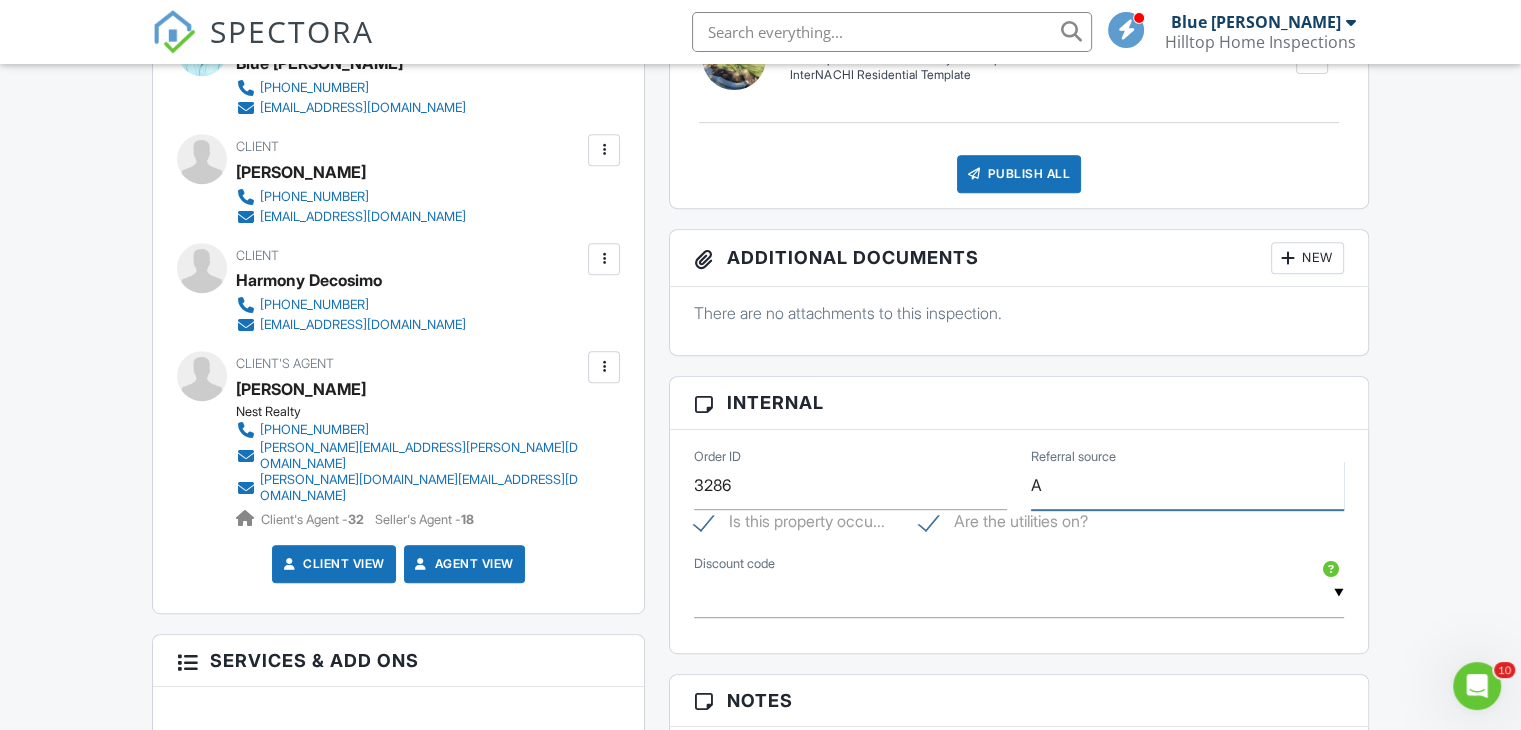 type on "Agent Referral" 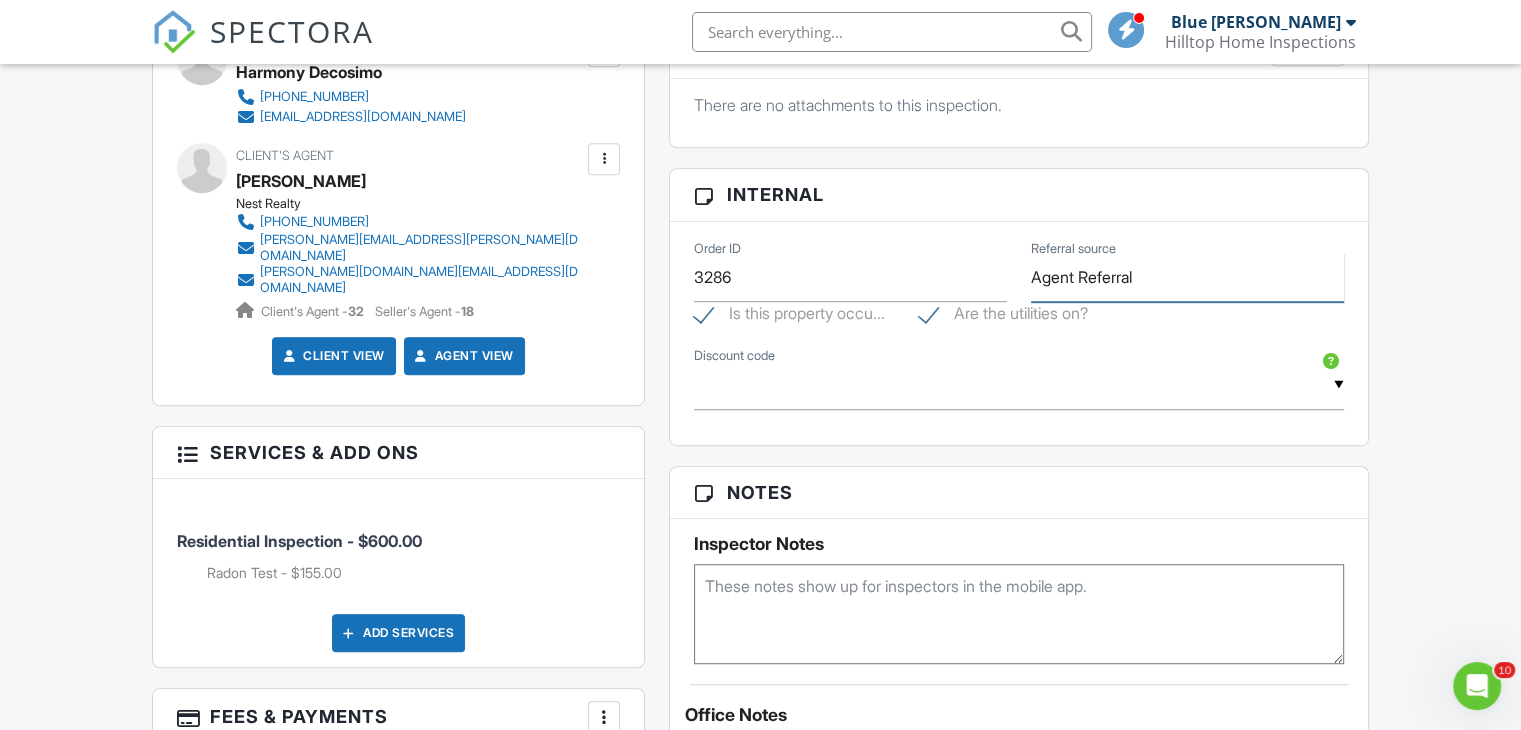 scroll, scrollTop: 1038, scrollLeft: 0, axis: vertical 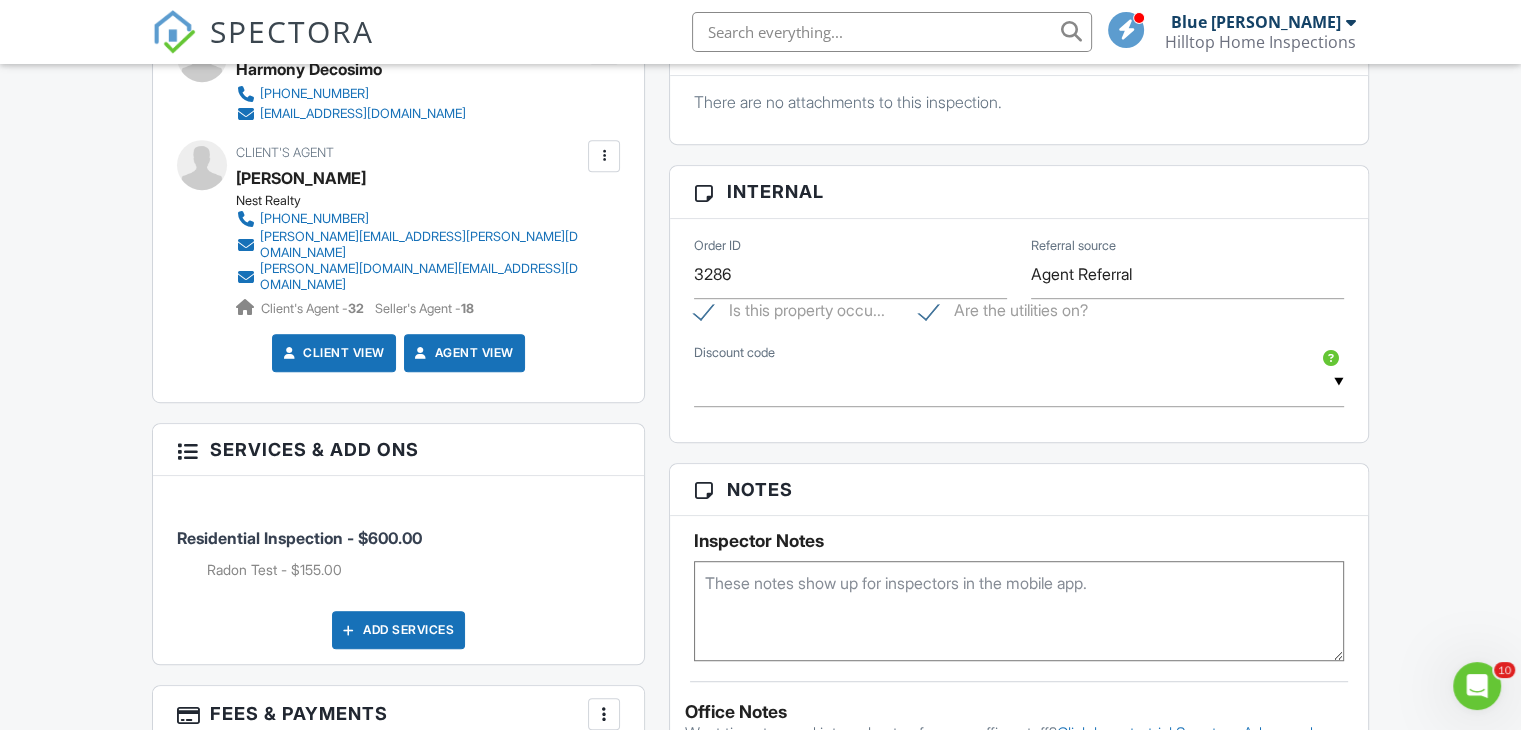 click at bounding box center [1019, 611] 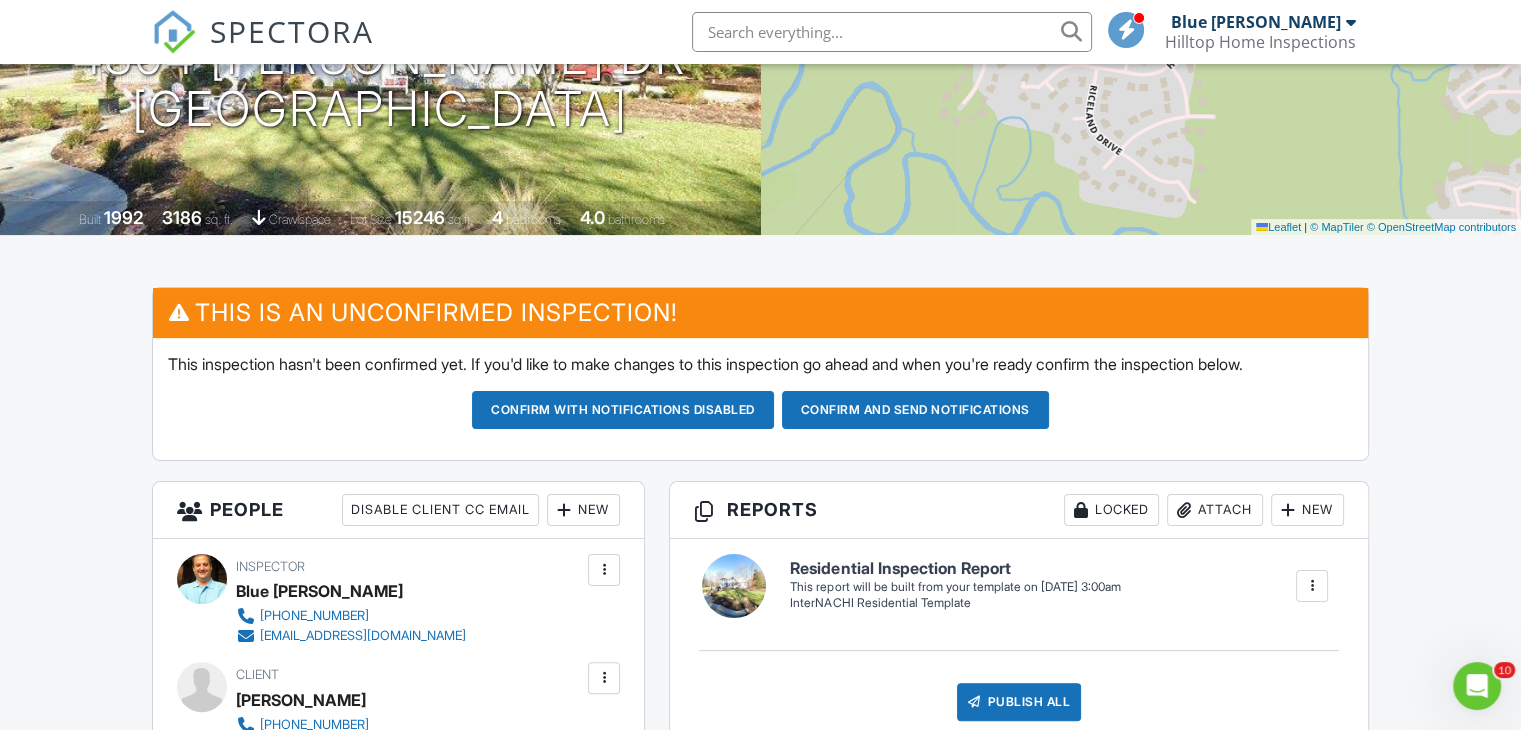 scroll, scrollTop: 125, scrollLeft: 0, axis: vertical 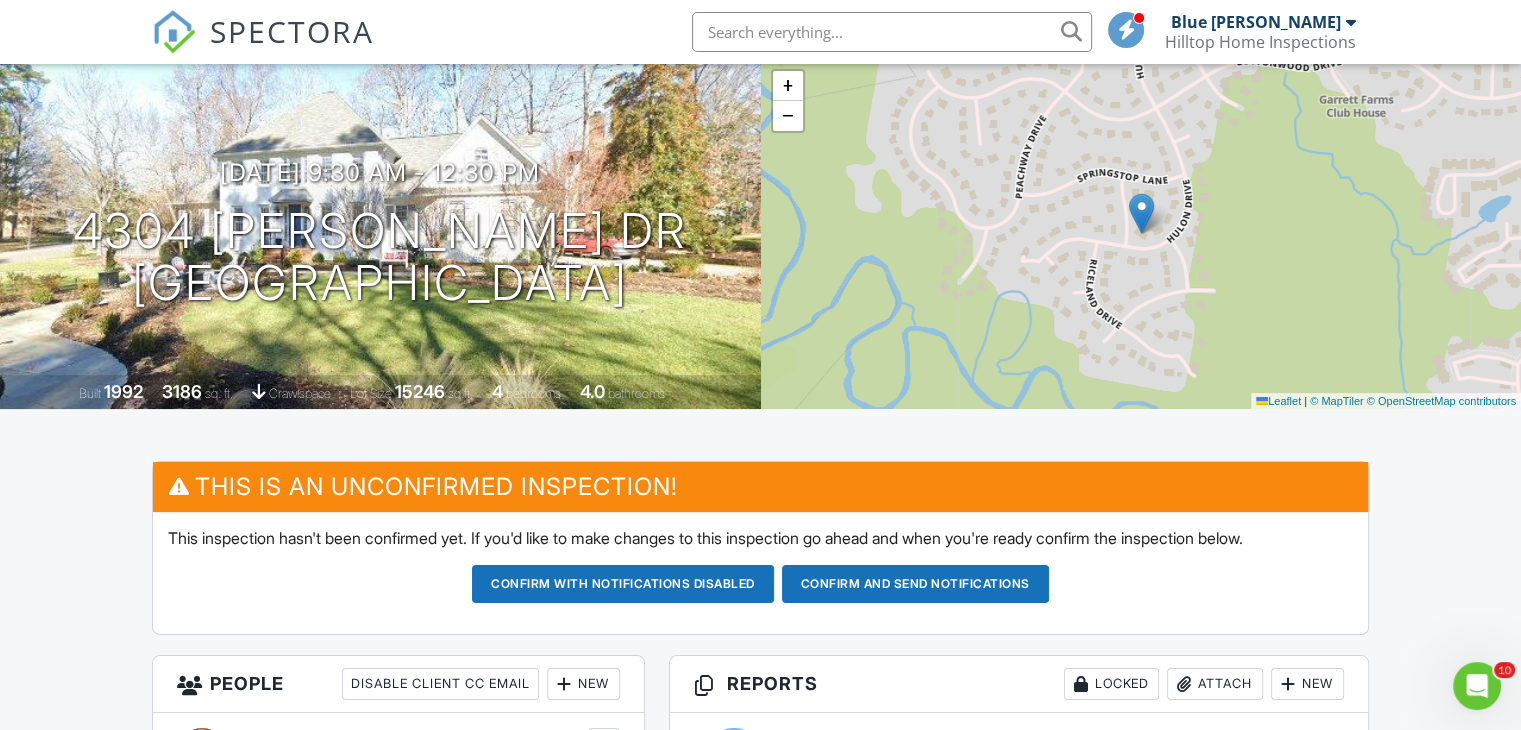 type on "Radon Too. No Pest. Off market deal." 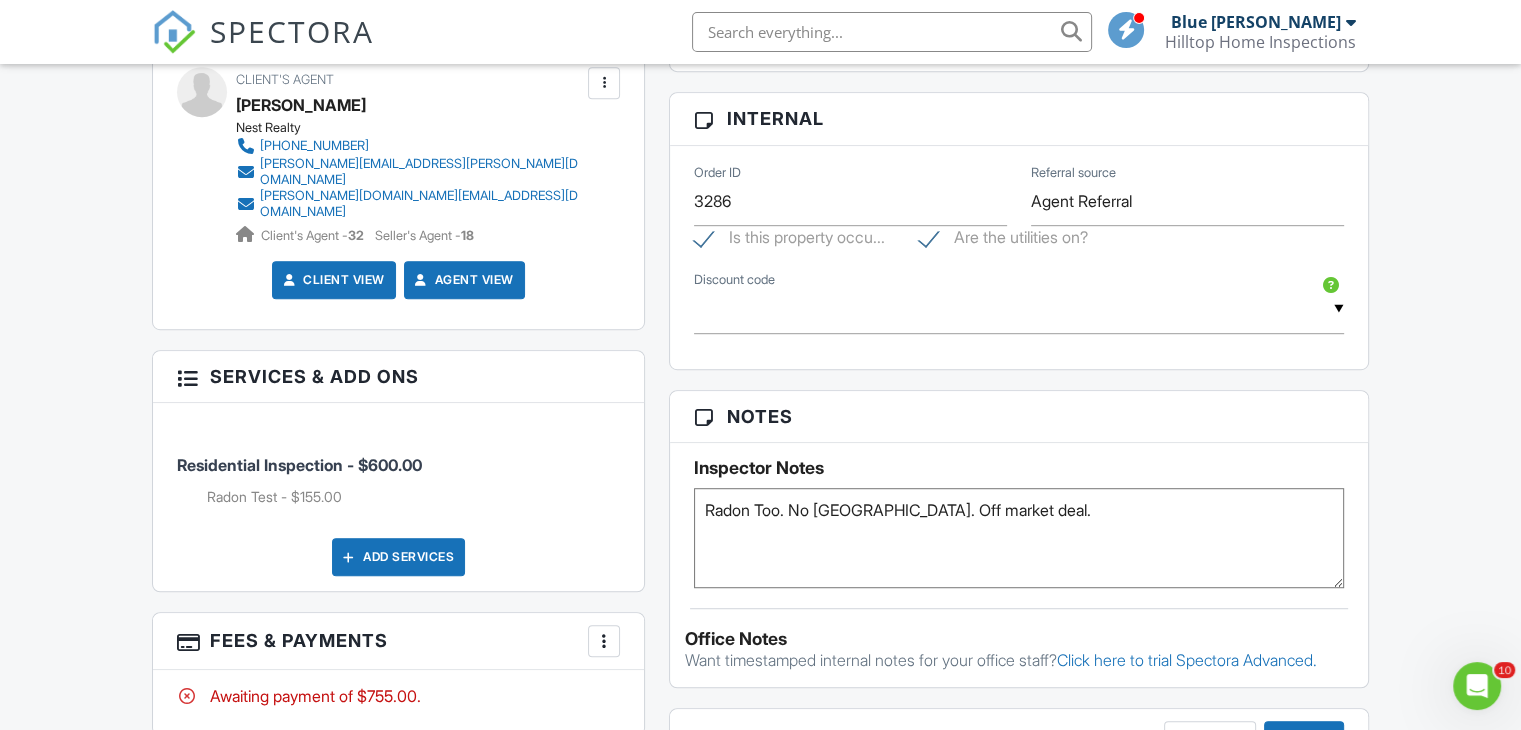 scroll, scrollTop: 1117, scrollLeft: 0, axis: vertical 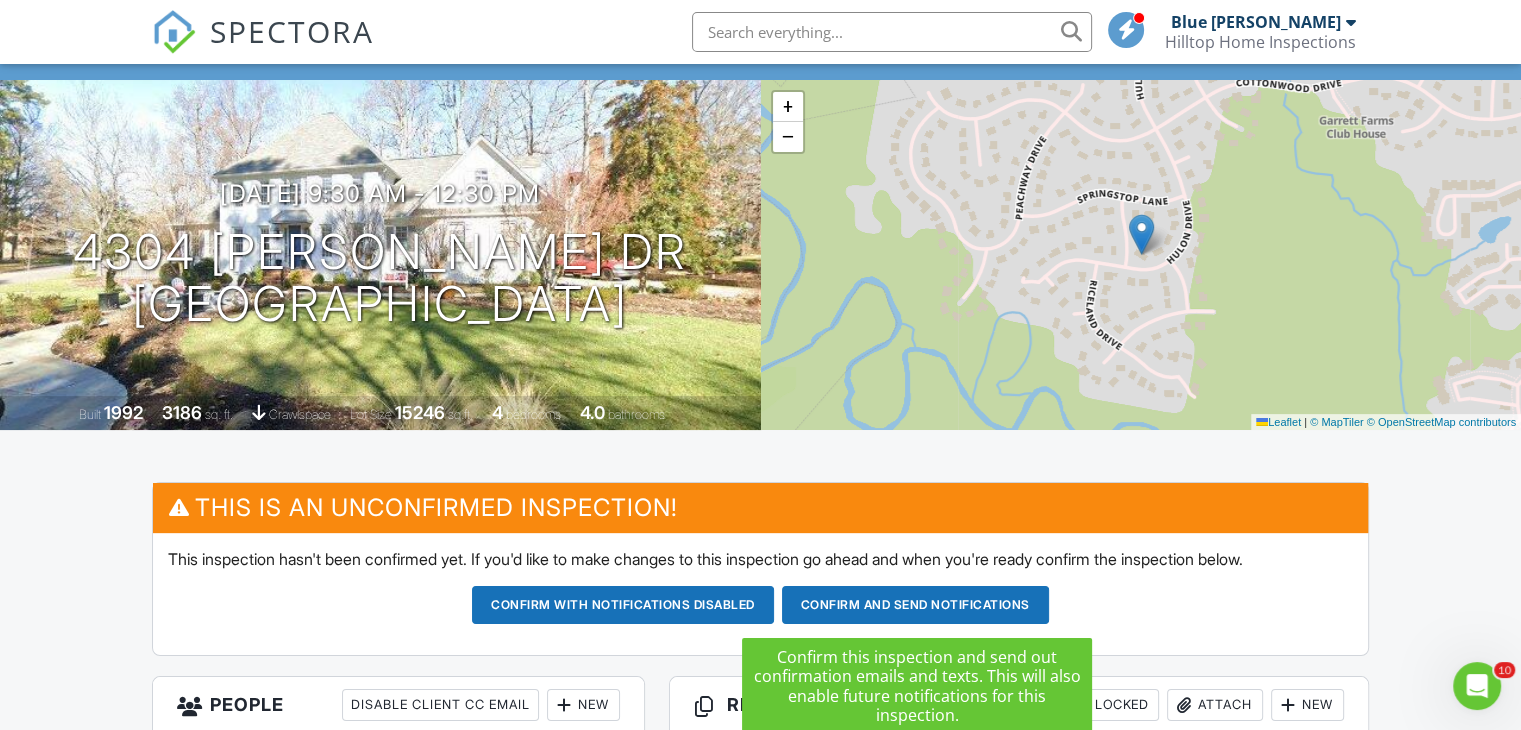 click on "Confirm and send notifications" at bounding box center (623, 605) 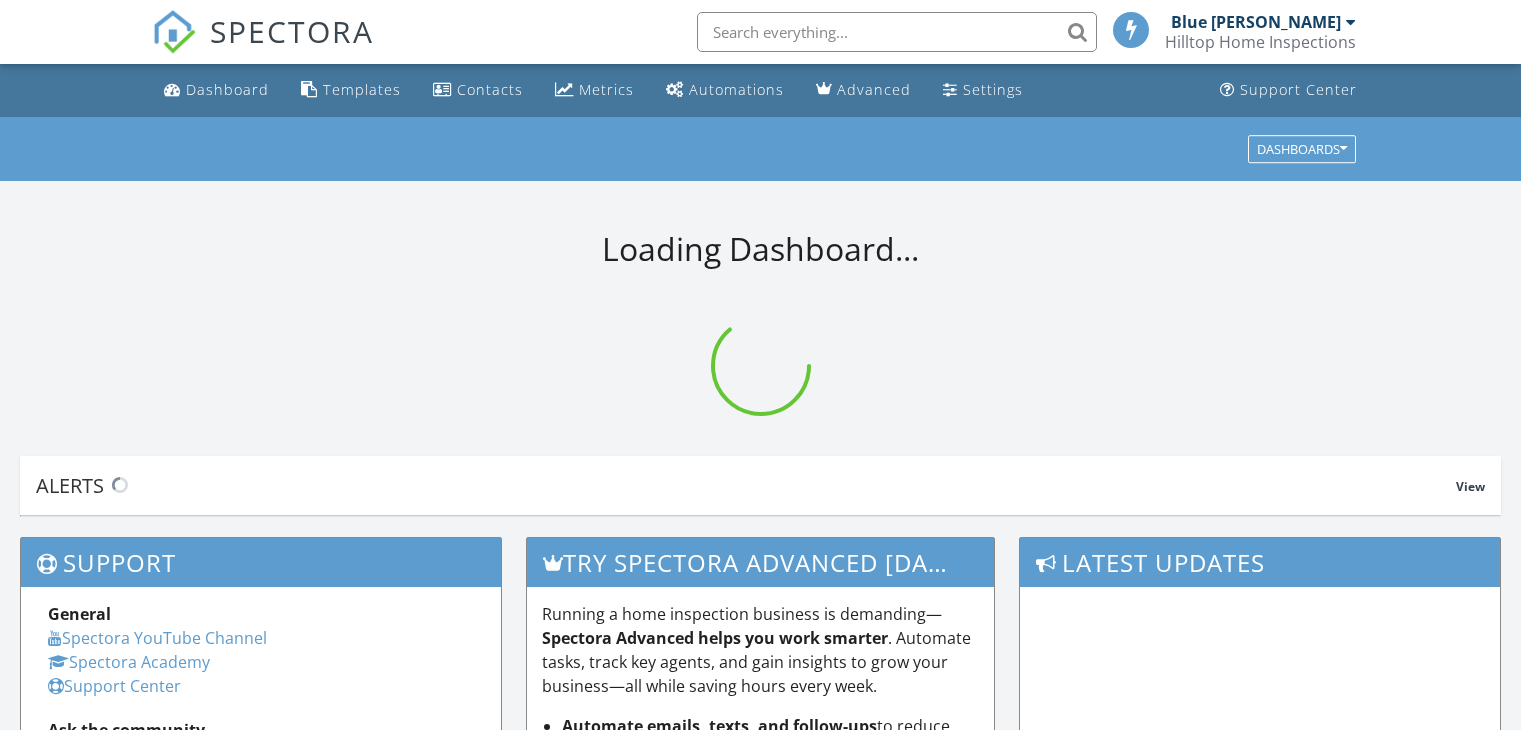 scroll, scrollTop: 0, scrollLeft: 0, axis: both 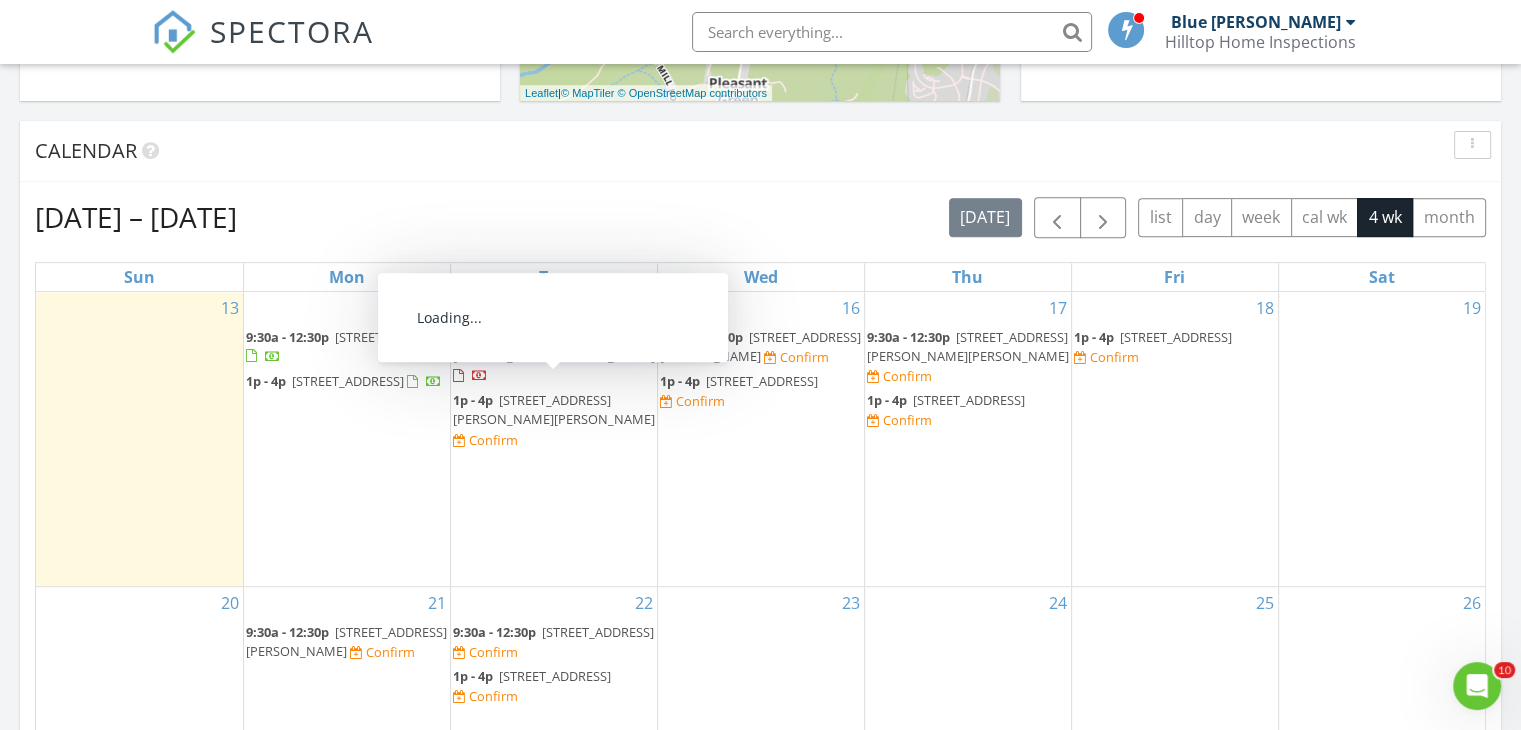 click on "[STREET_ADDRESS][PERSON_NAME][PERSON_NAME]" at bounding box center (554, 409) 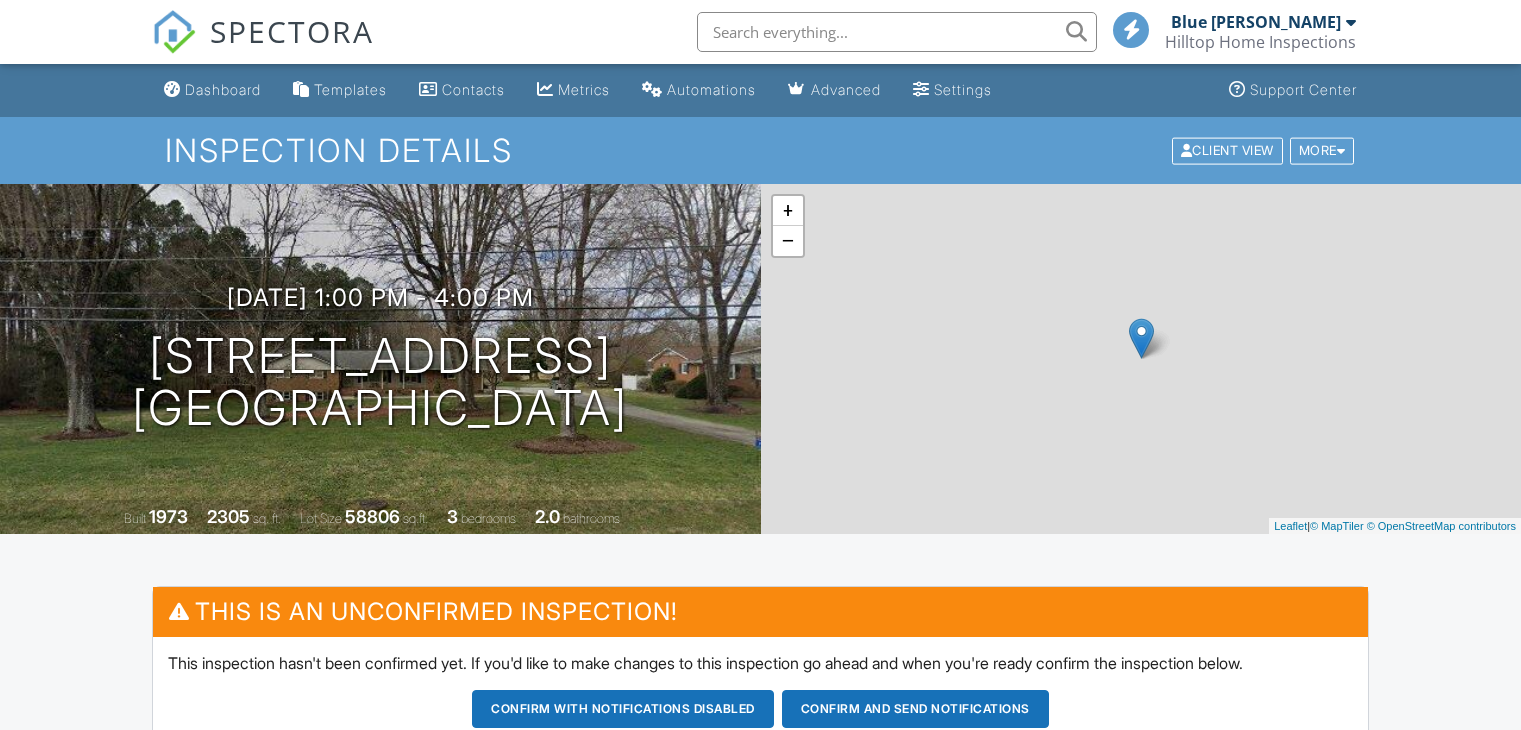 scroll, scrollTop: 0, scrollLeft: 0, axis: both 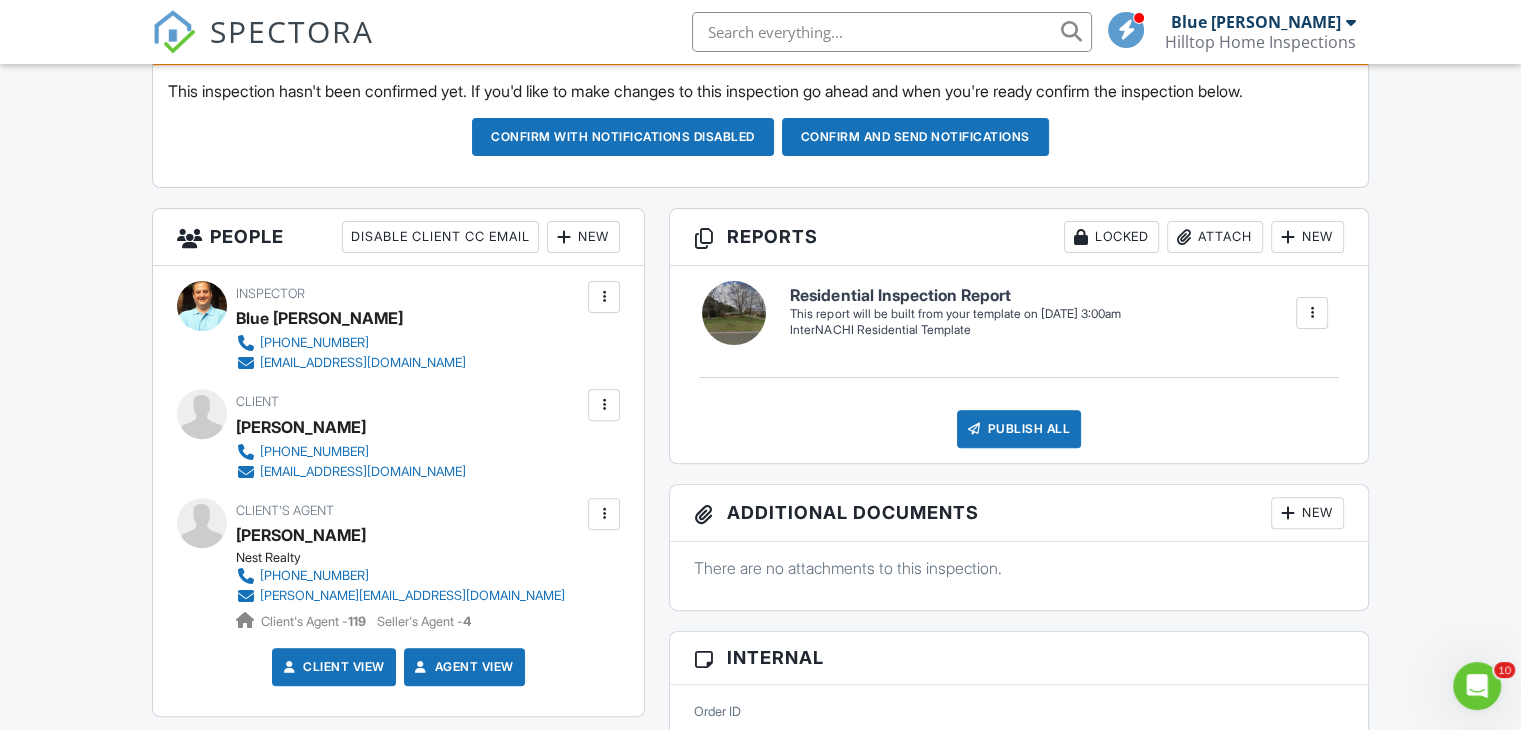 click on "New" at bounding box center [583, 237] 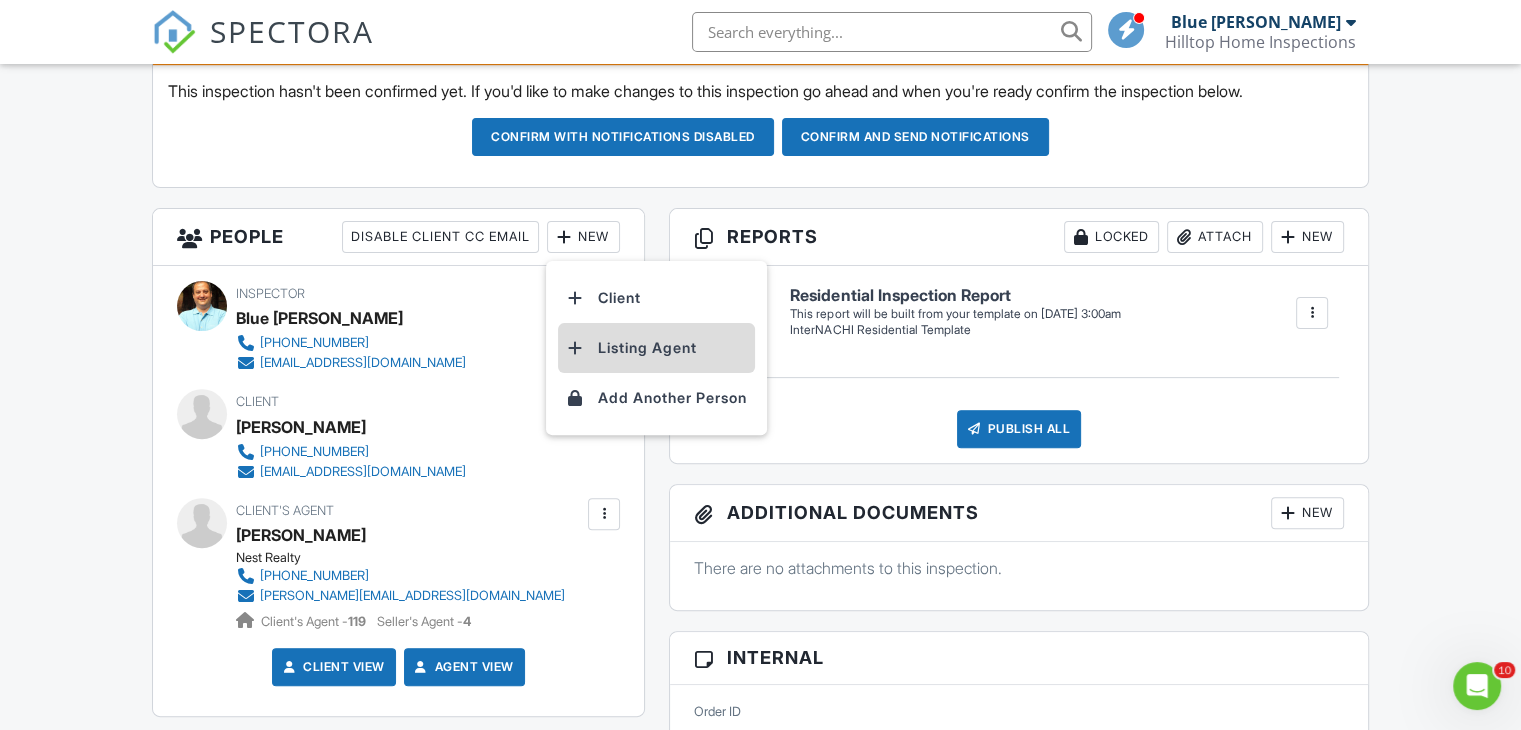 click on "Listing Agent" at bounding box center (656, 348) 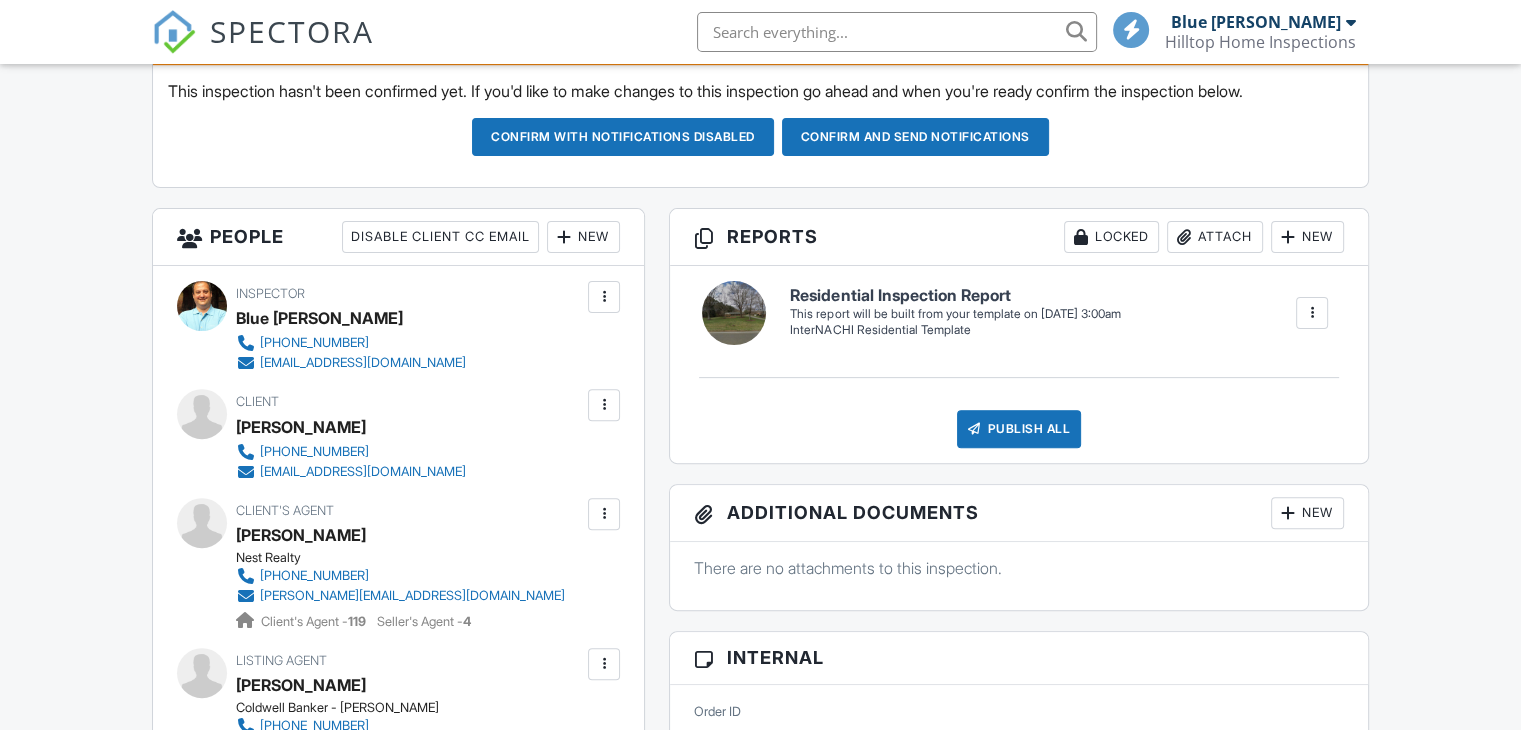 scroll, scrollTop: 572, scrollLeft: 0, axis: vertical 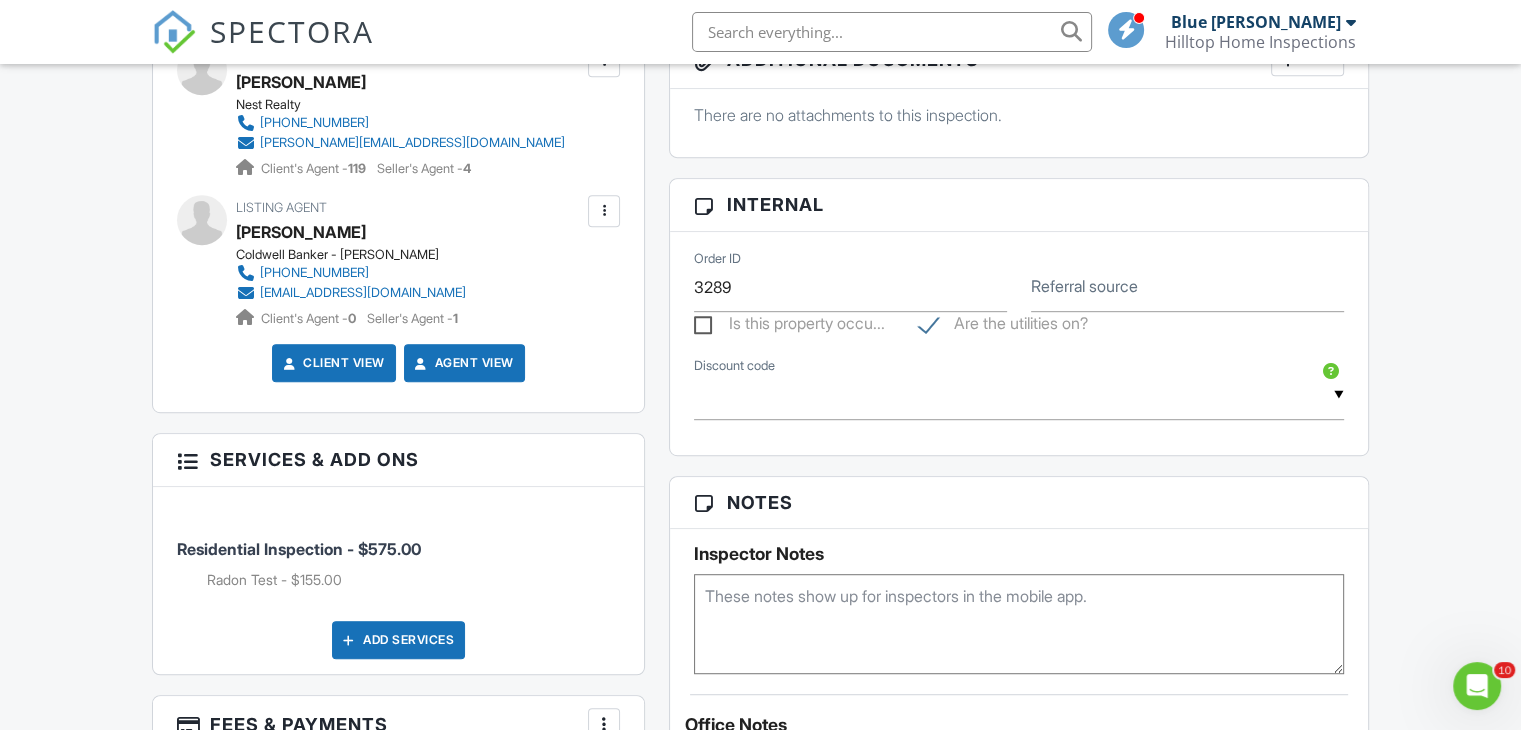 click on "Referral source" at bounding box center (1084, 286) 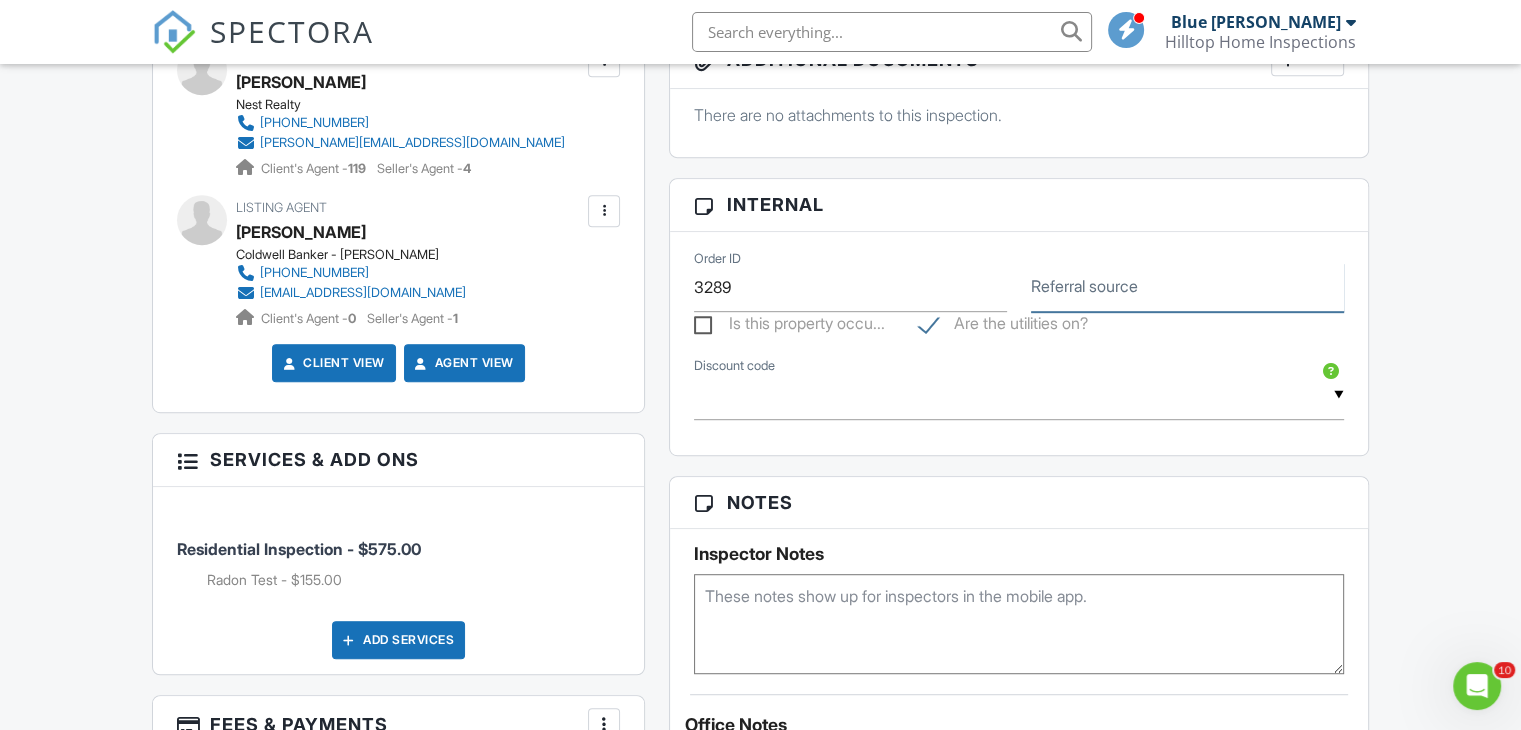 click on "Referral source" at bounding box center [1187, 287] 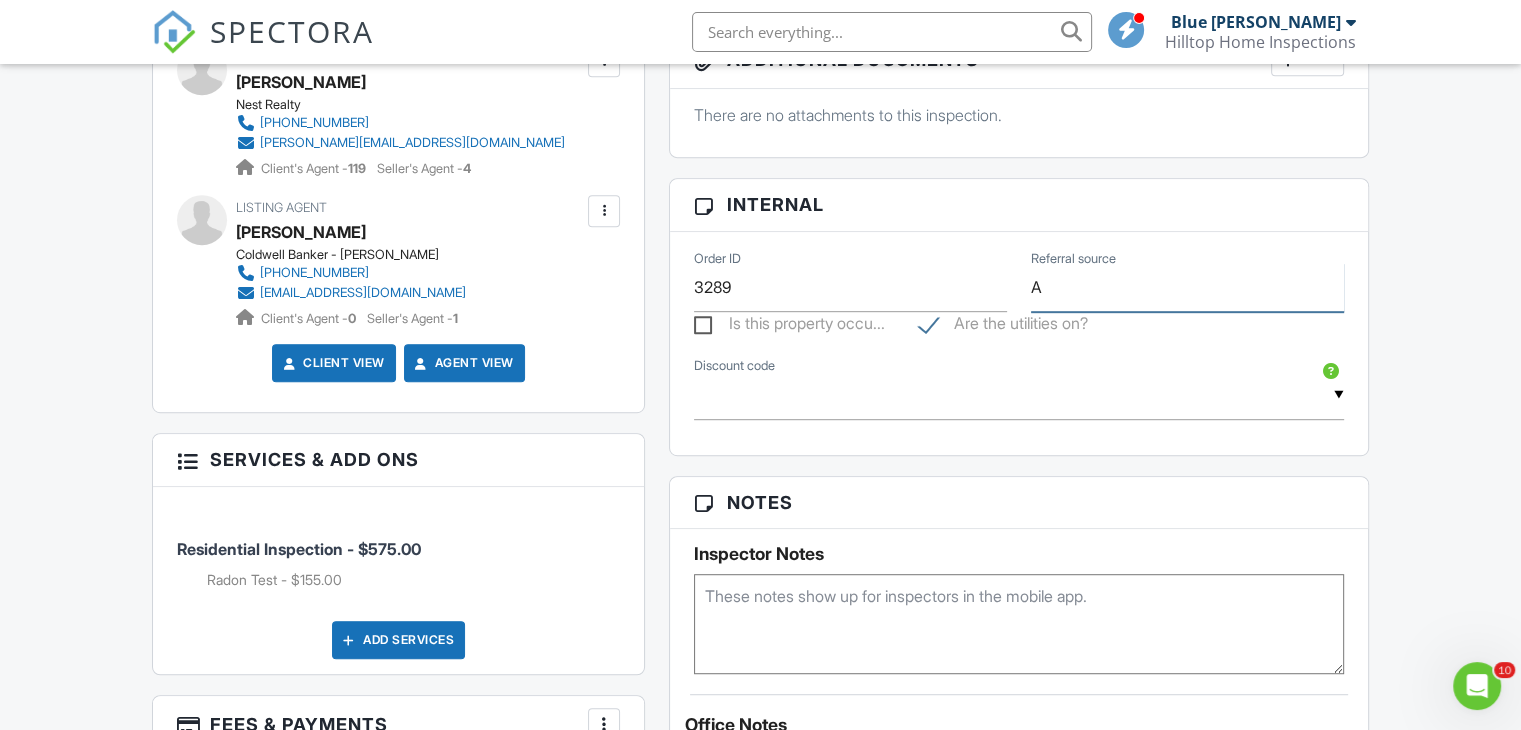 type on "Agent Referral" 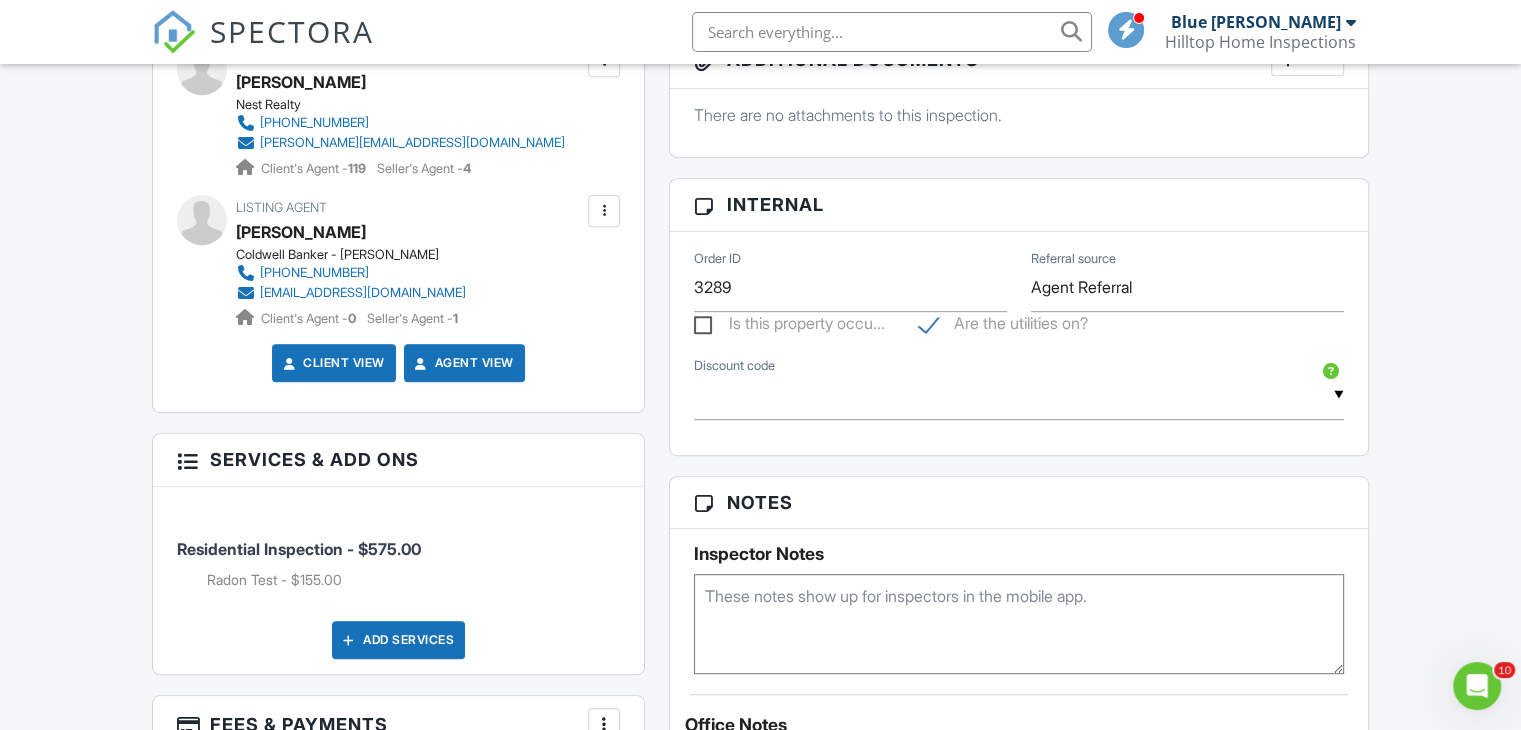 click at bounding box center (1019, 624) 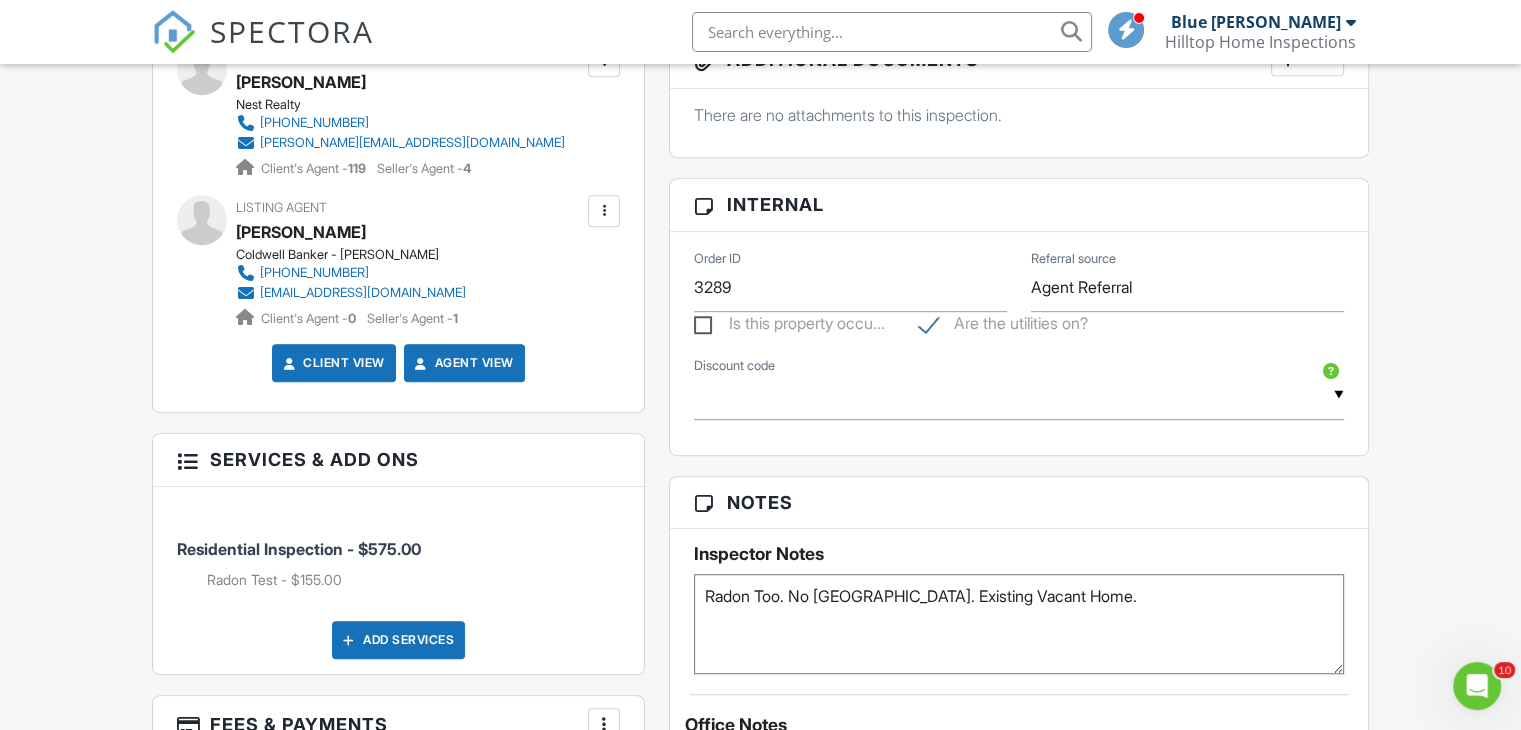 type on "Radon Too. No Pest. Existing Vacant Home." 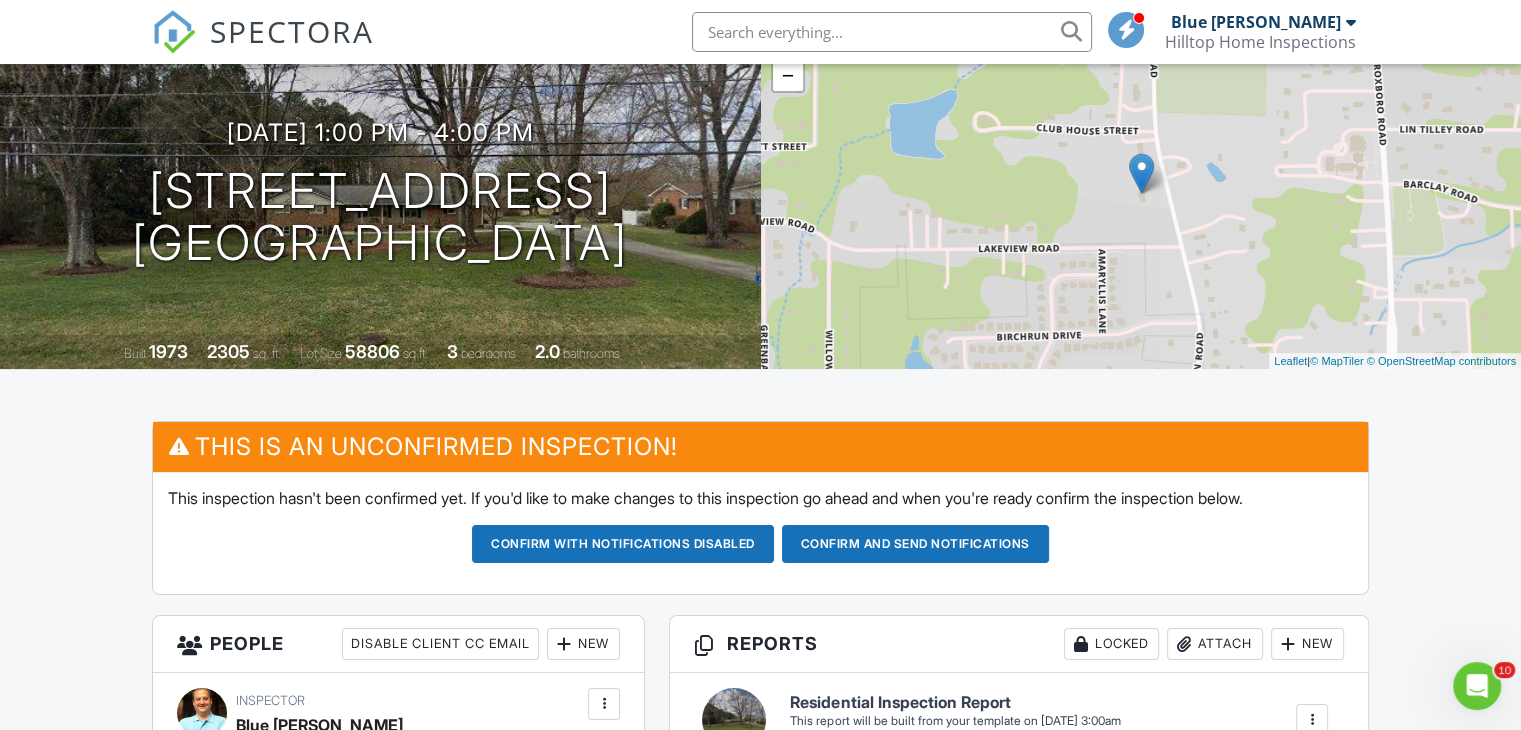 scroll, scrollTop: 156, scrollLeft: 0, axis: vertical 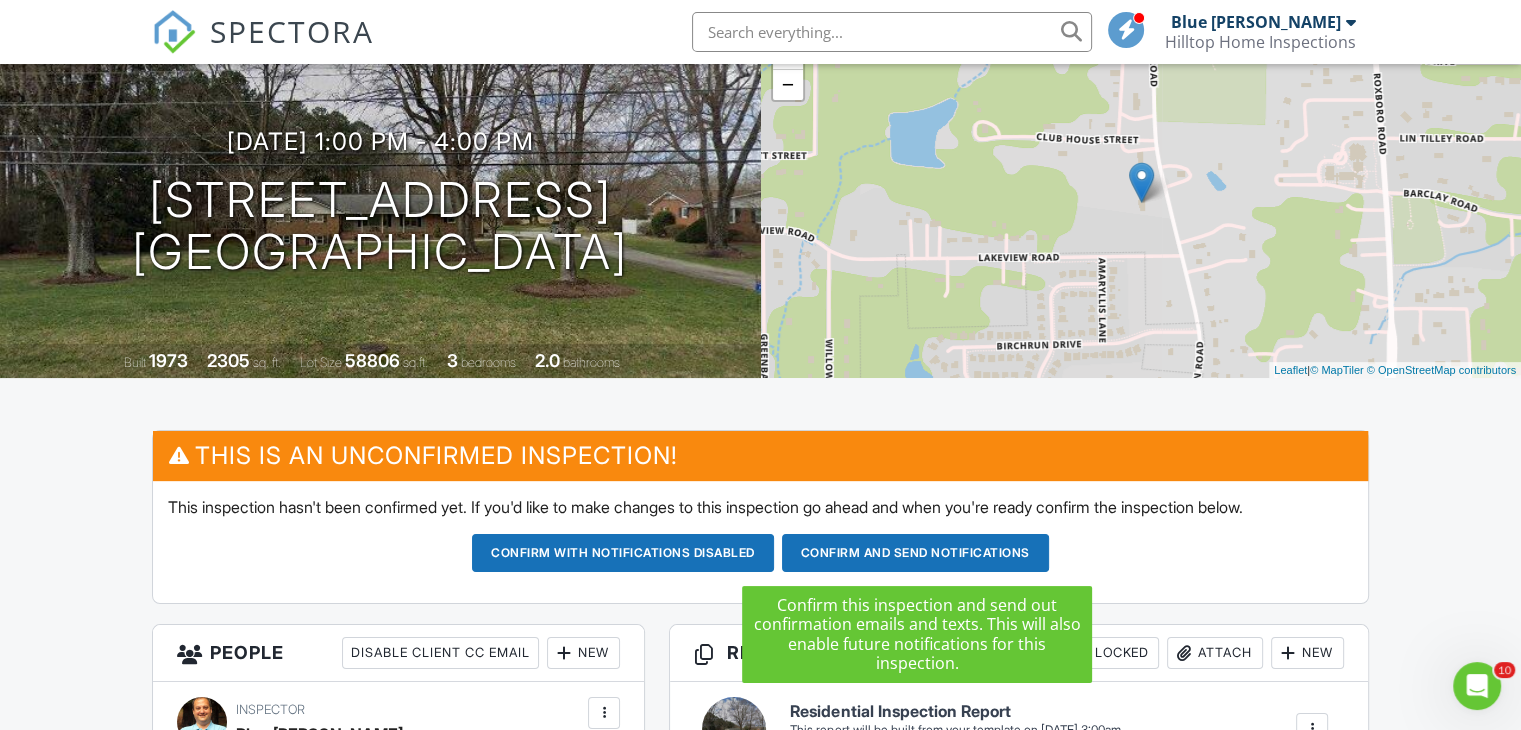 click on "Confirm and send notifications" at bounding box center [623, 553] 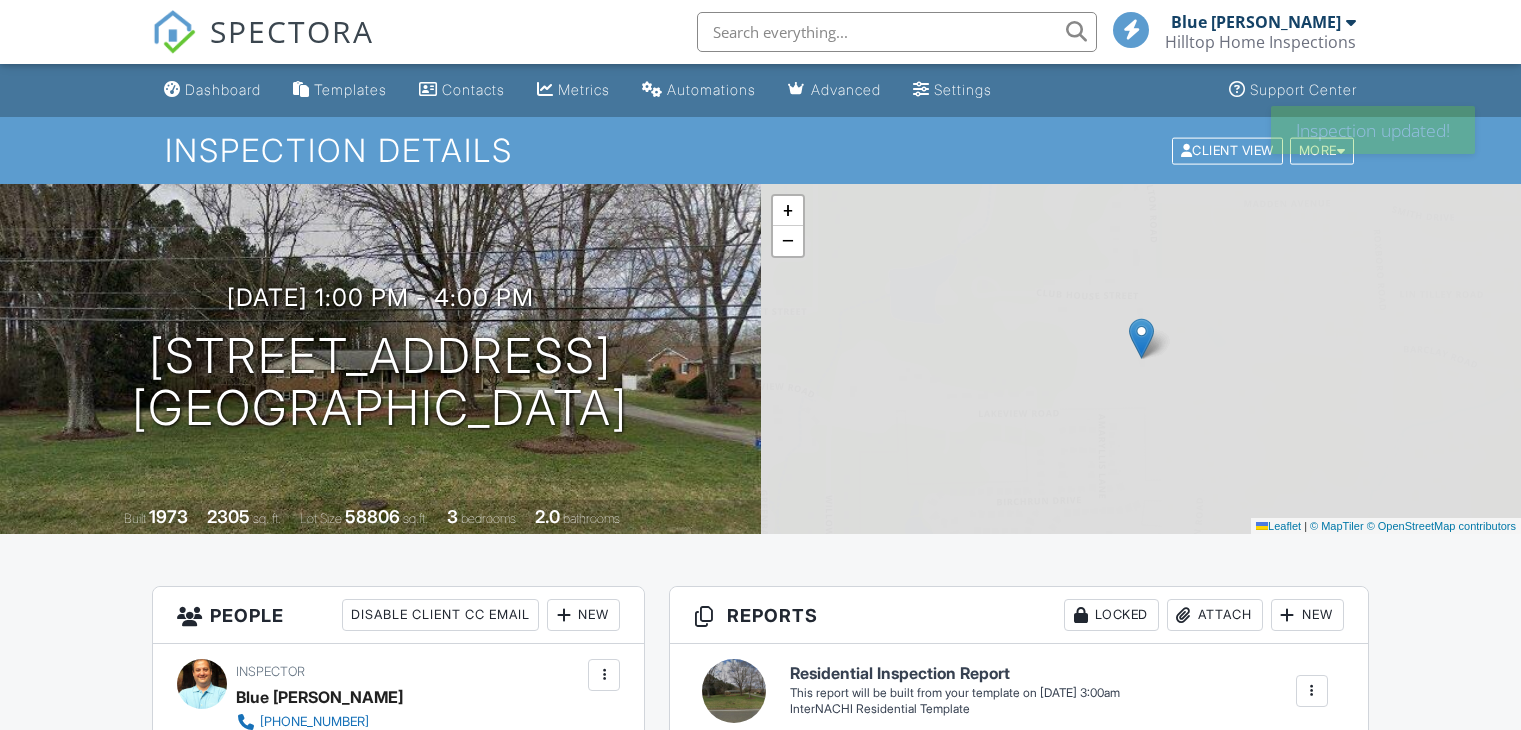 scroll, scrollTop: 0, scrollLeft: 0, axis: both 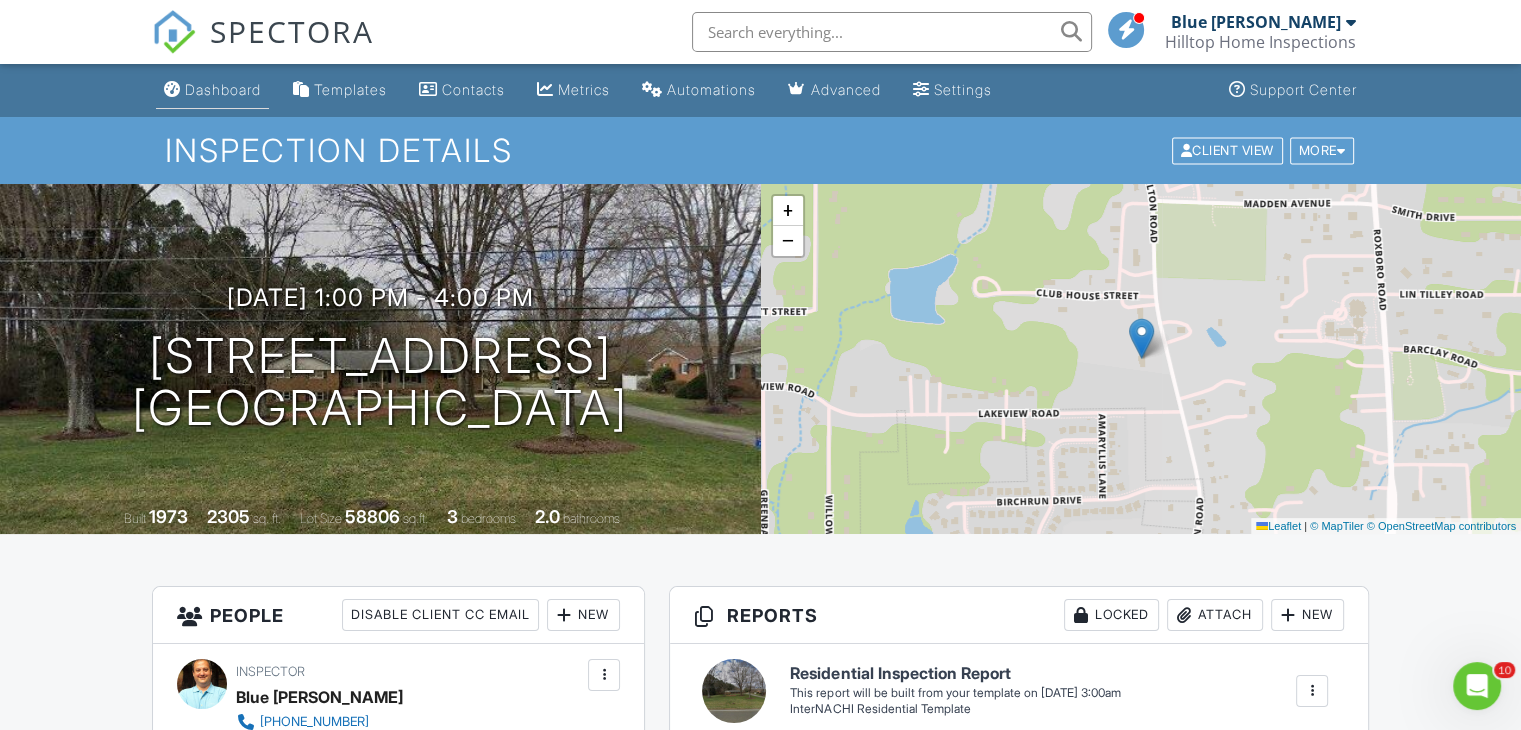 click on "Dashboard" at bounding box center [223, 89] 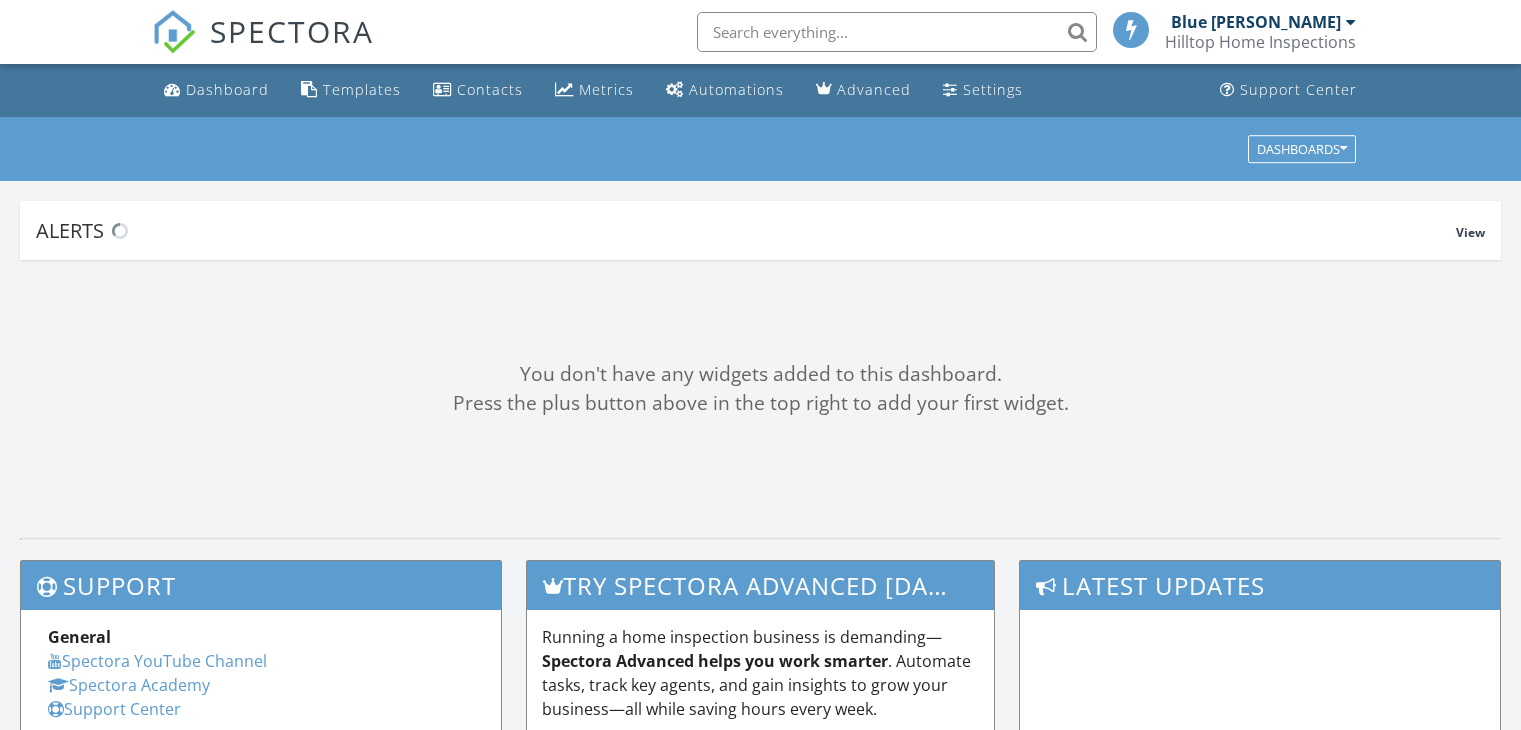 scroll, scrollTop: 0, scrollLeft: 0, axis: both 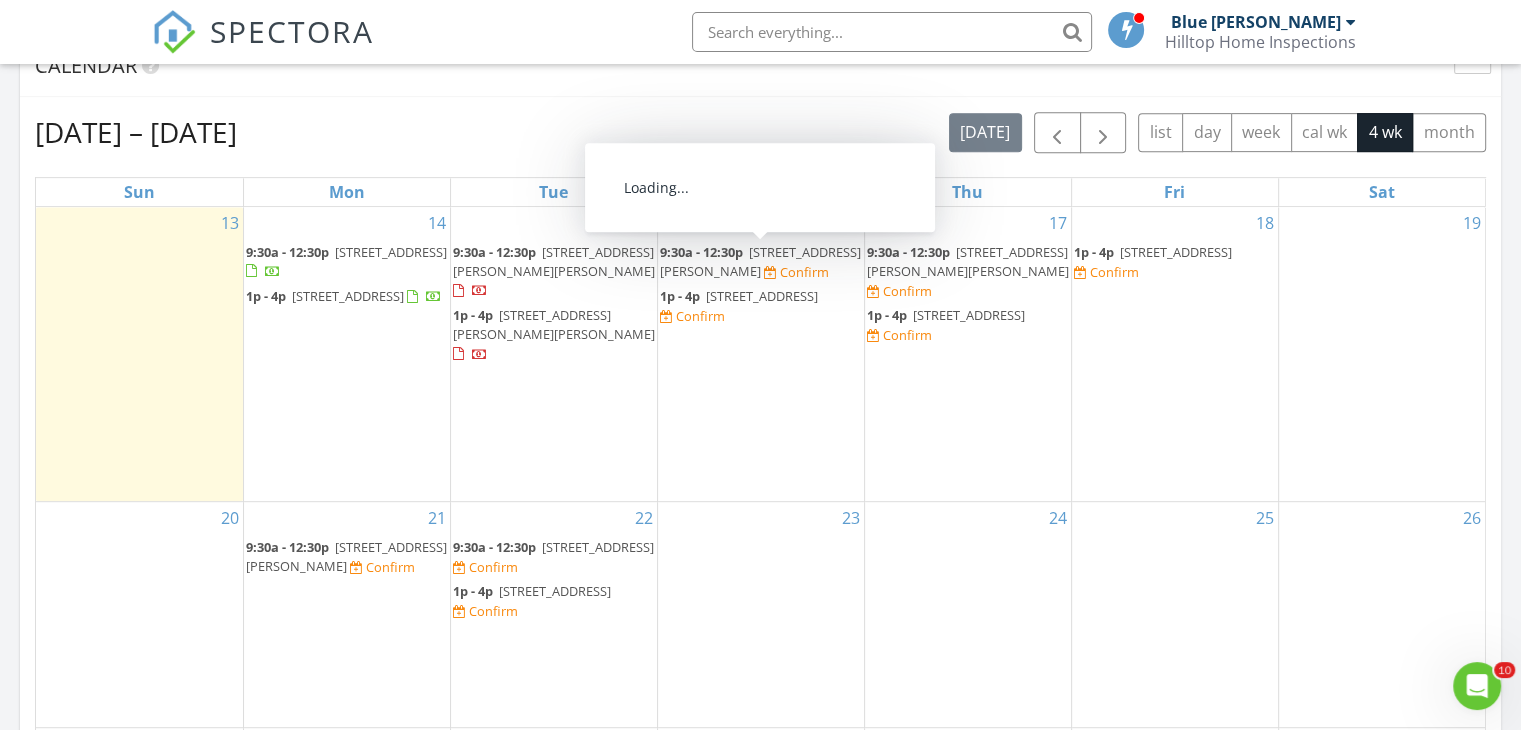 click on "[STREET_ADDRESS][PERSON_NAME]" at bounding box center (760, 261) 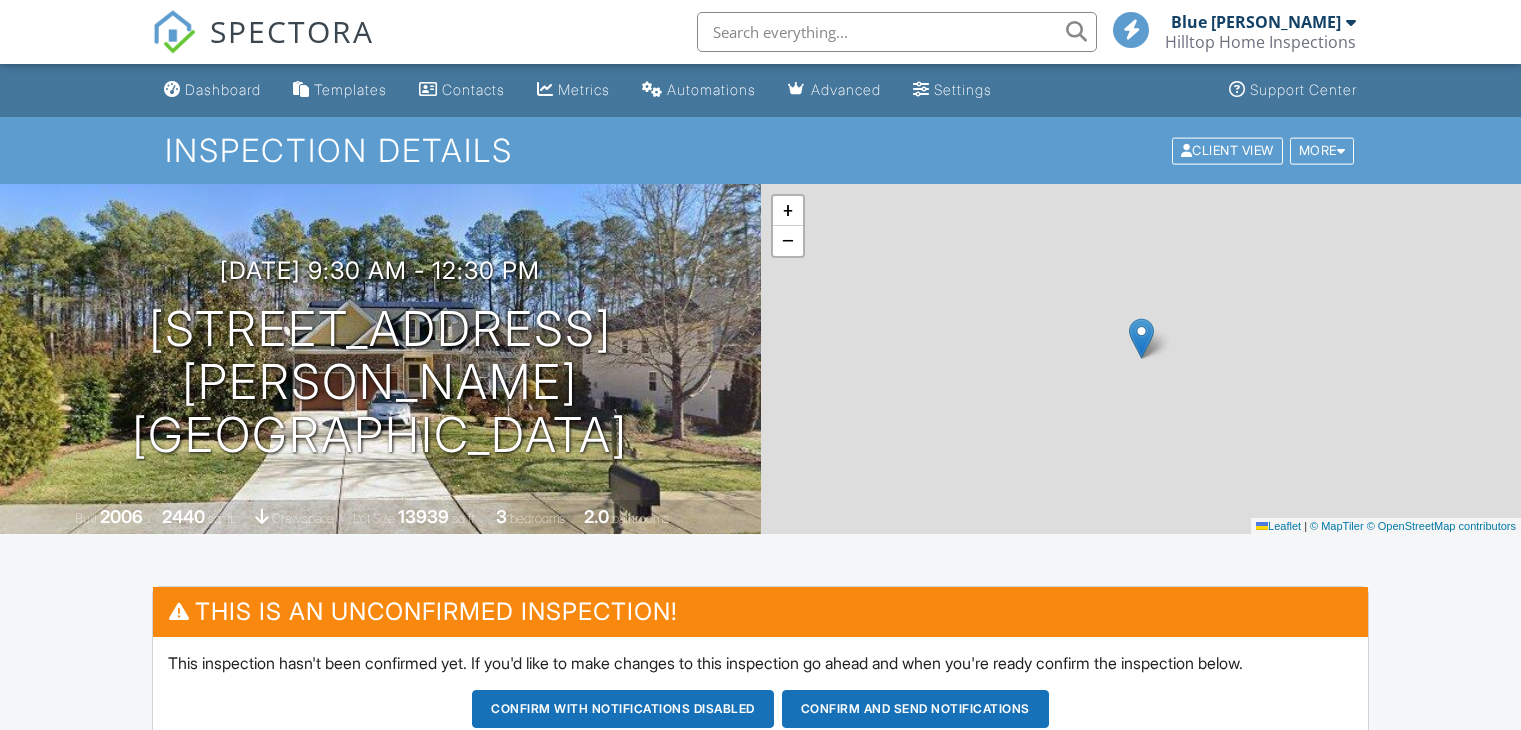 scroll, scrollTop: 0, scrollLeft: 0, axis: both 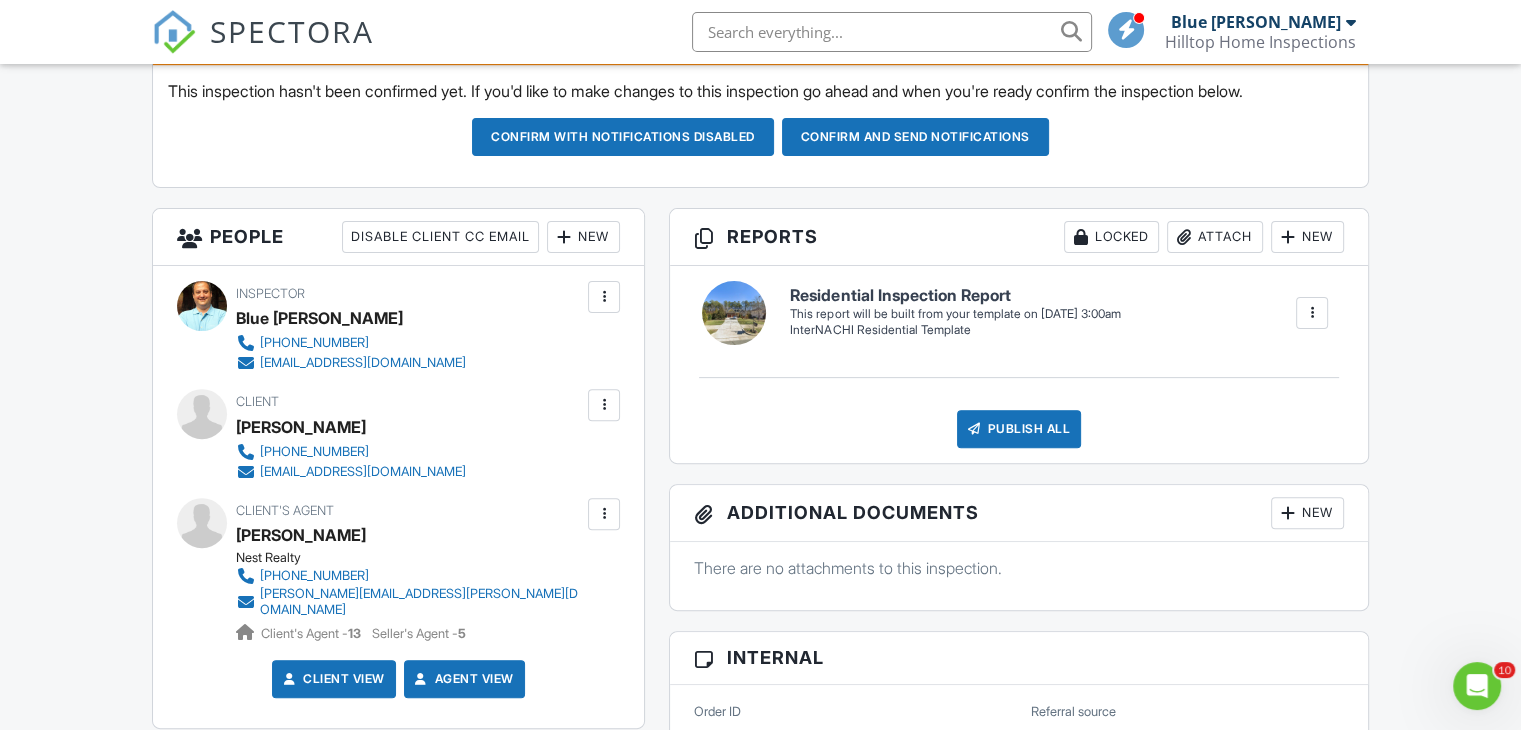 click on "New" at bounding box center [583, 237] 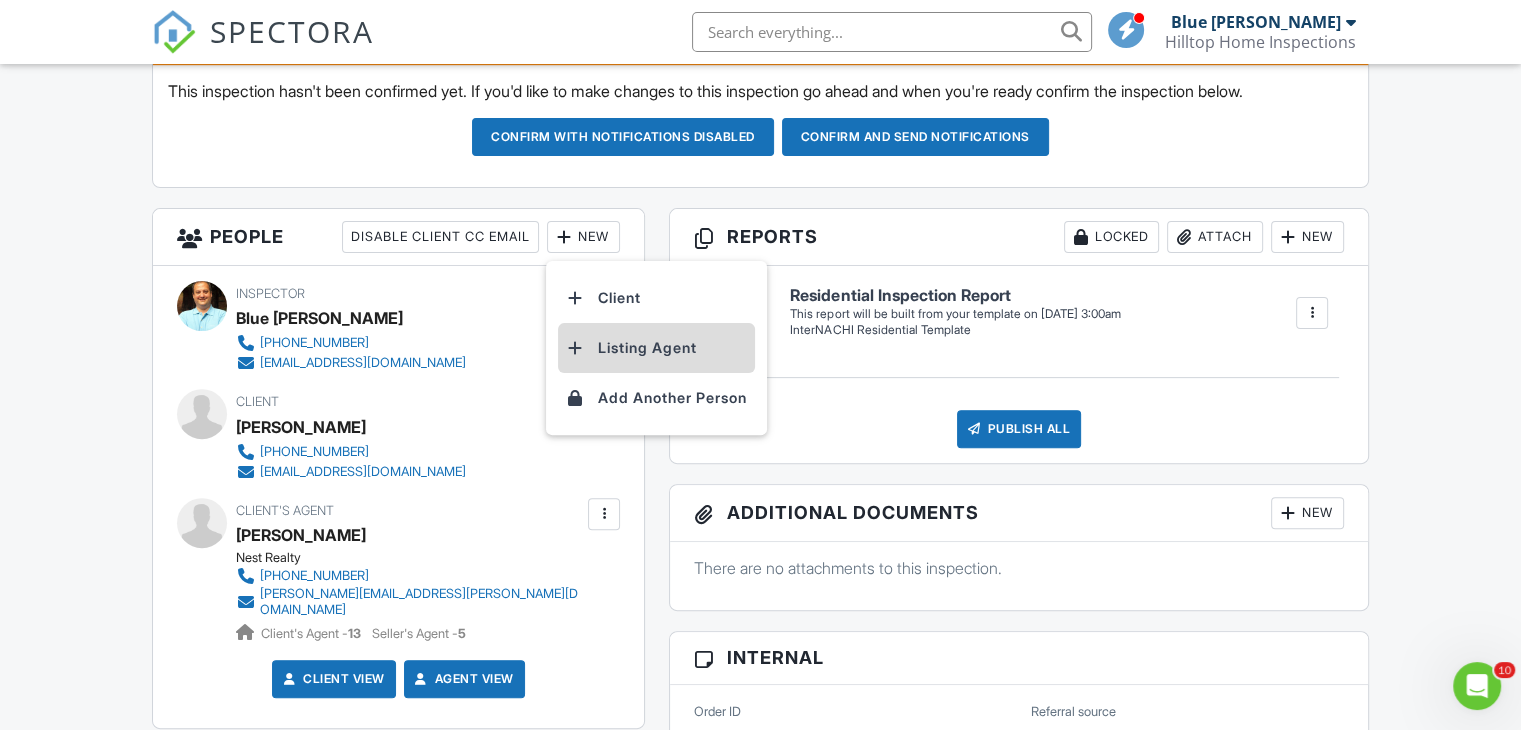 click on "Listing Agent" at bounding box center [656, 348] 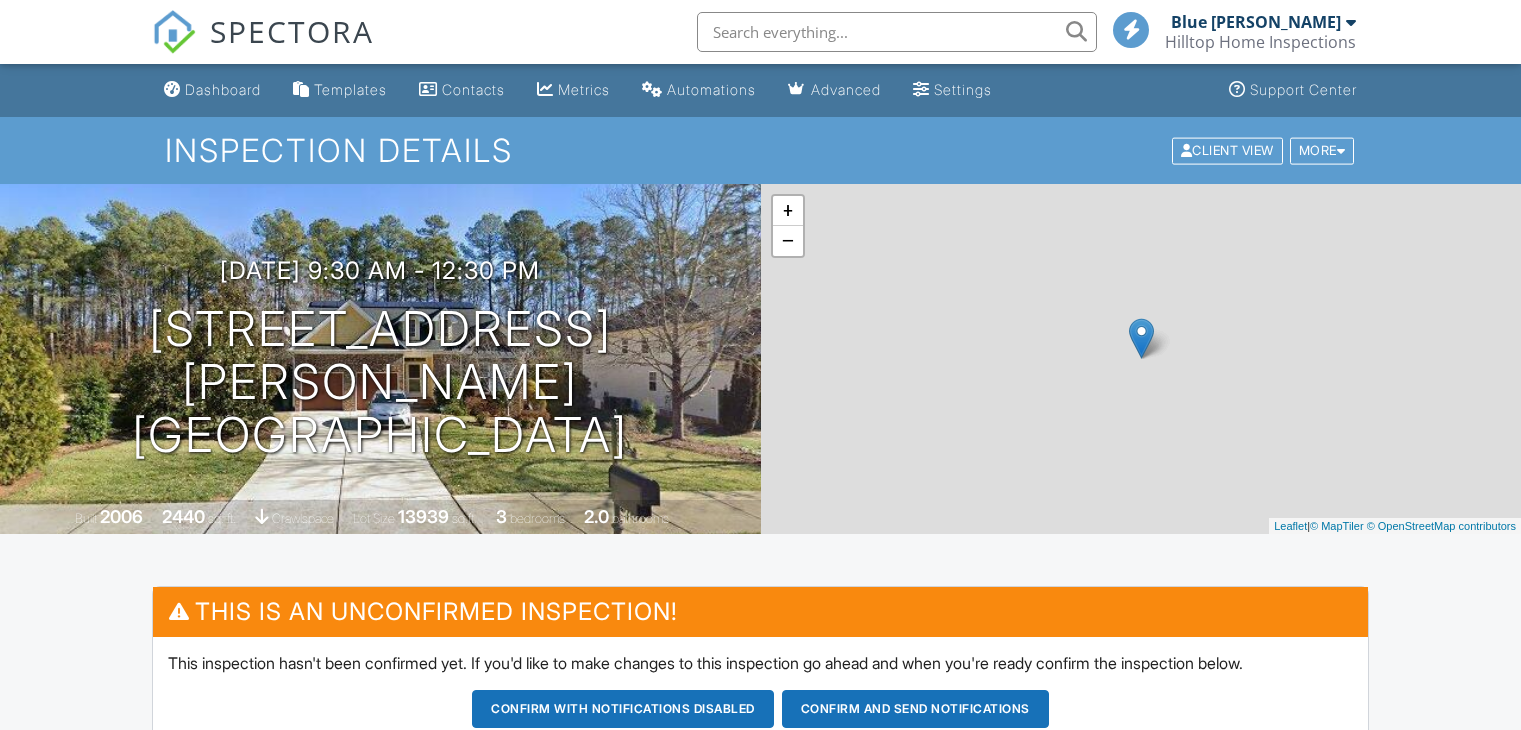 scroll, scrollTop: 572, scrollLeft: 0, axis: vertical 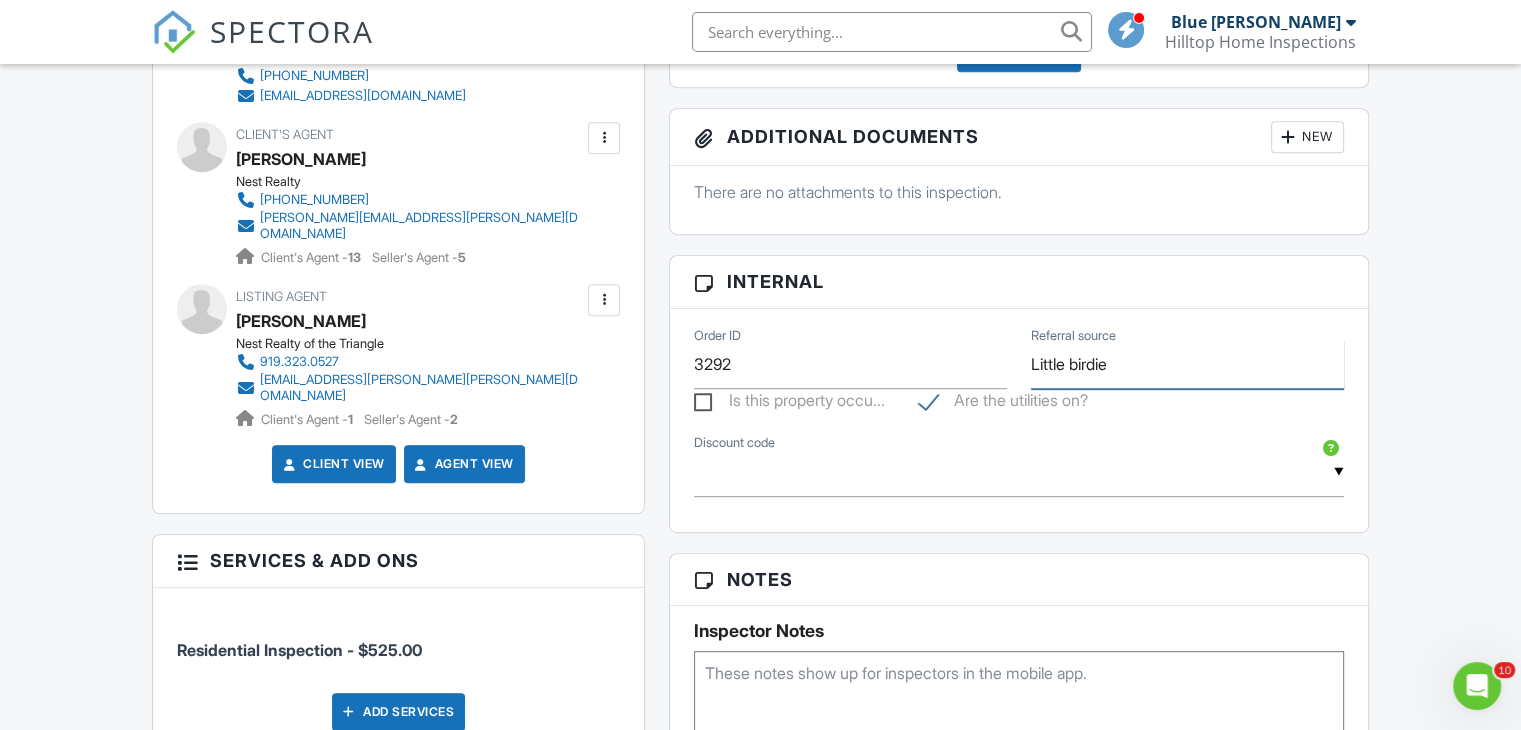 drag, startPoint x: 1123, startPoint y: 363, endPoint x: 892, endPoint y: 359, distance: 231.03462 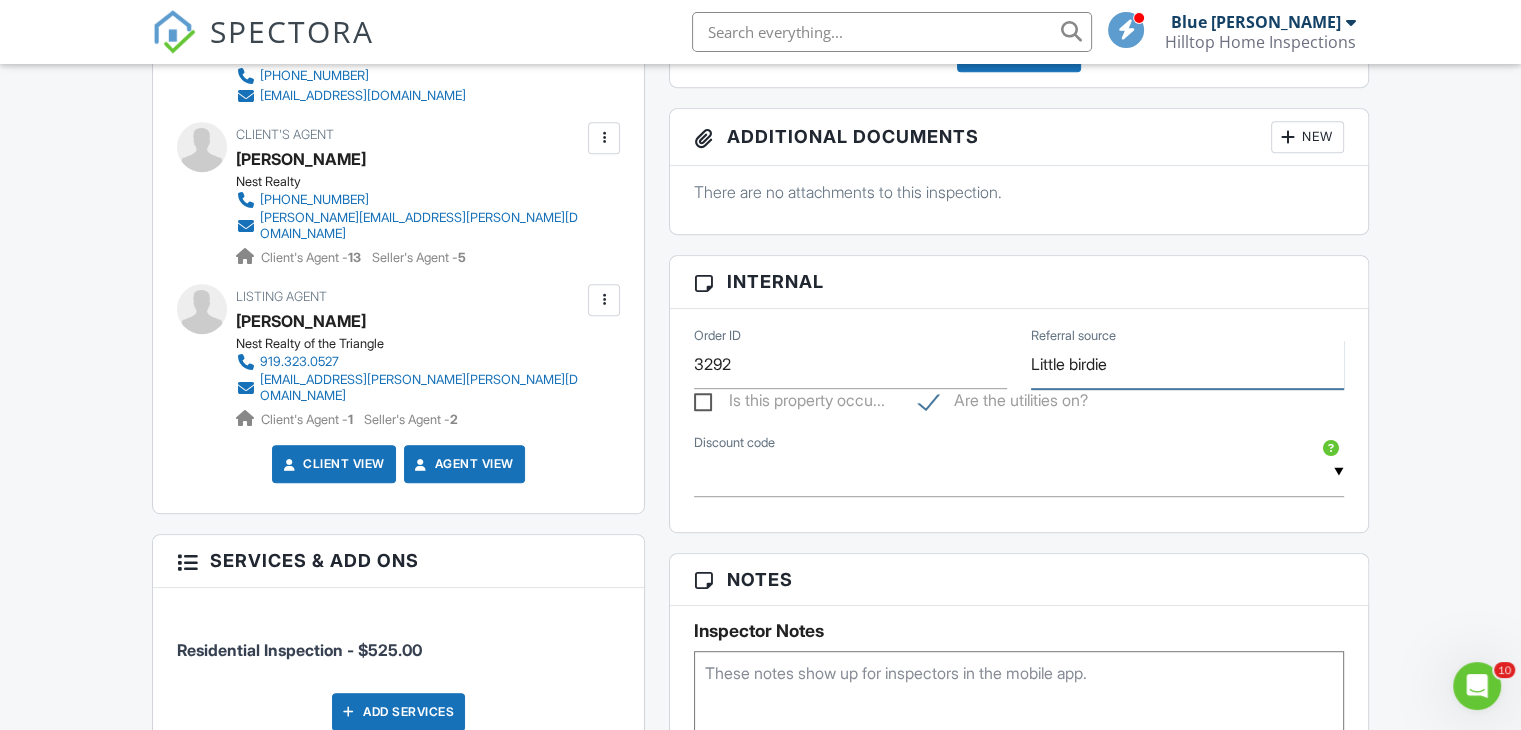 click on "Order ID
3292
Referral source
Little birdie" at bounding box center [1019, 356] 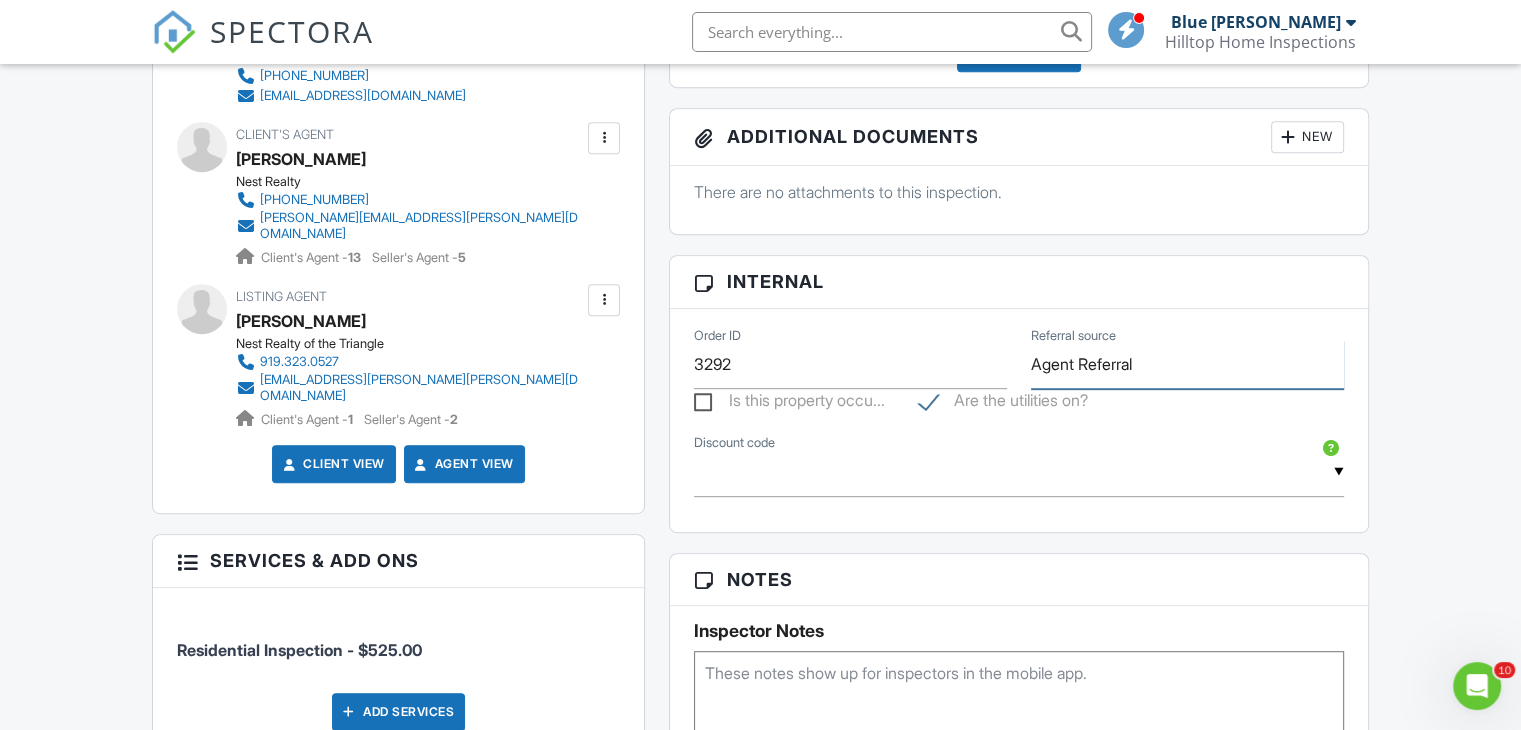 type on "Agent Referral" 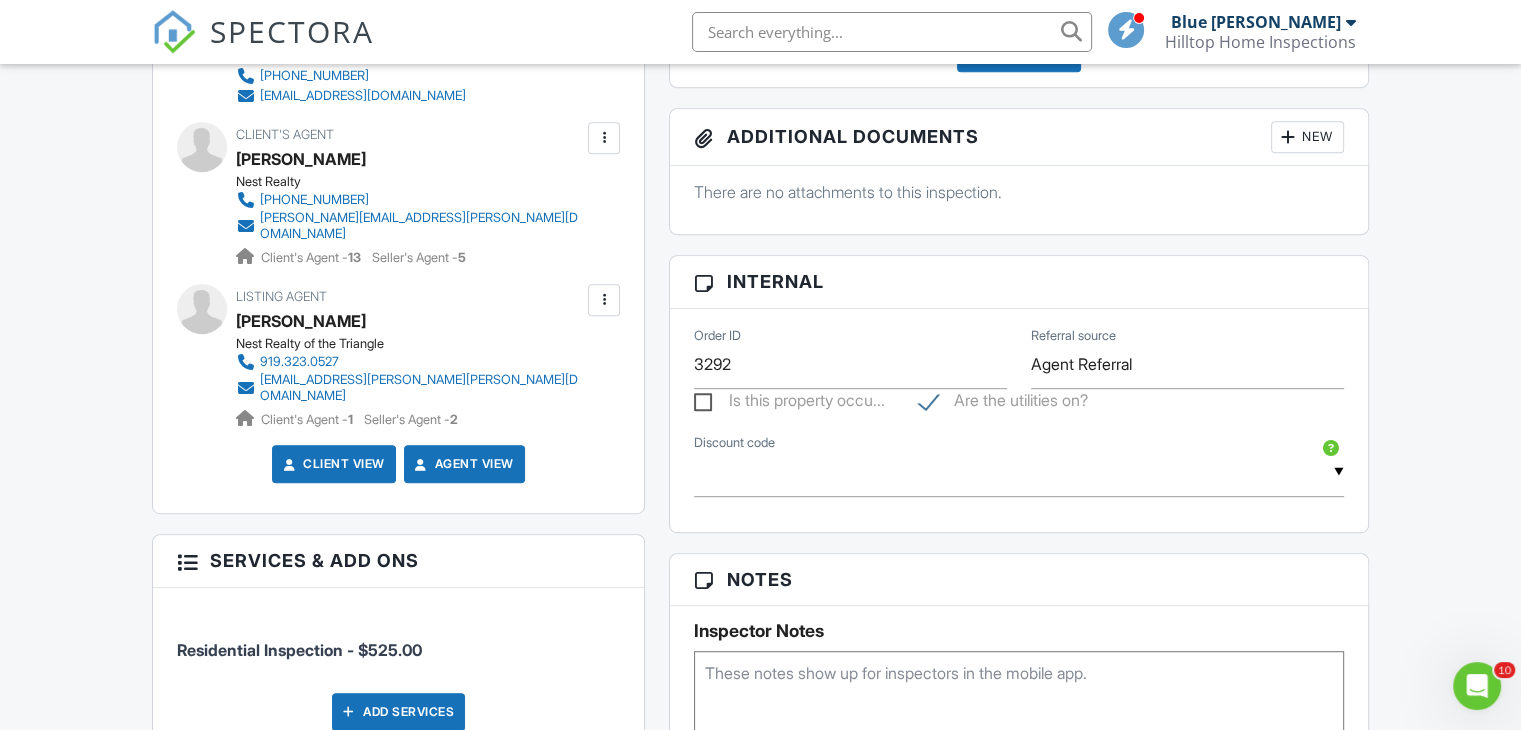 click on "Dashboard
Templates
Contacts
Metrics
Automations
Advanced
Settings
Support Center
Inspection Details
Client View
More
Property Details
Reschedule
Reorder / Copy
Share
Cancel
Delete
Print Order
Convert to V10
Enable Pass on CC Fees
View Change Log
07/16/2025  9:30 am
- 12:30 pm
308 Harkness Cir
Durham, NC 27705
Built
2006
2440
sq. ft.
crawlspace
Lot Size
13939
sq.ft.
3
bedrooms
2.0
bathrooms
+ − Leaflet  |  © MapTiler   © OpenStreetMap contributors
This is an Unconfirmed Inspection!
This inspection hasn't been confirmed yet. If you'd like to make changes to this inspection go ahead and when you're ready confirm the inspection below." at bounding box center [760, 418] 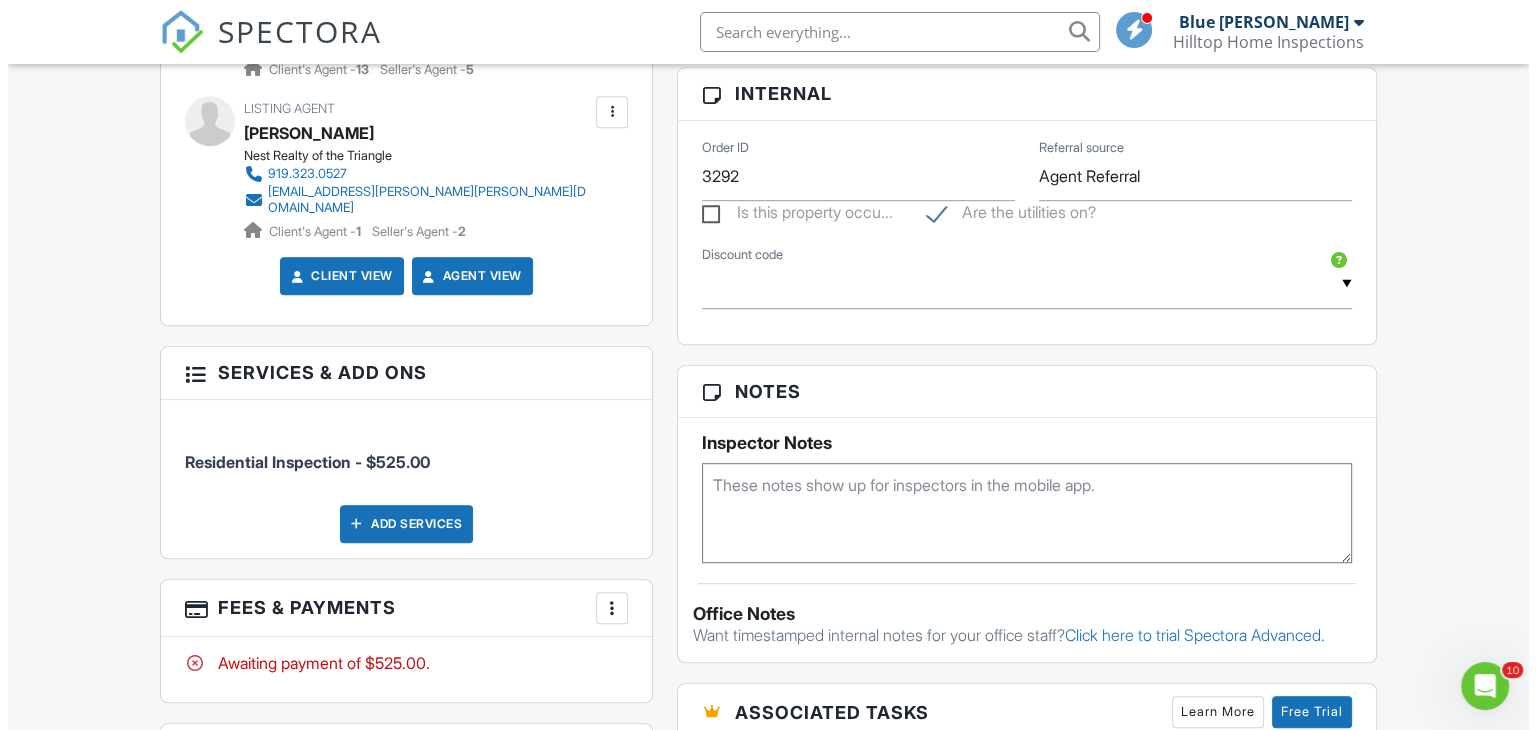 scroll, scrollTop: 1133, scrollLeft: 0, axis: vertical 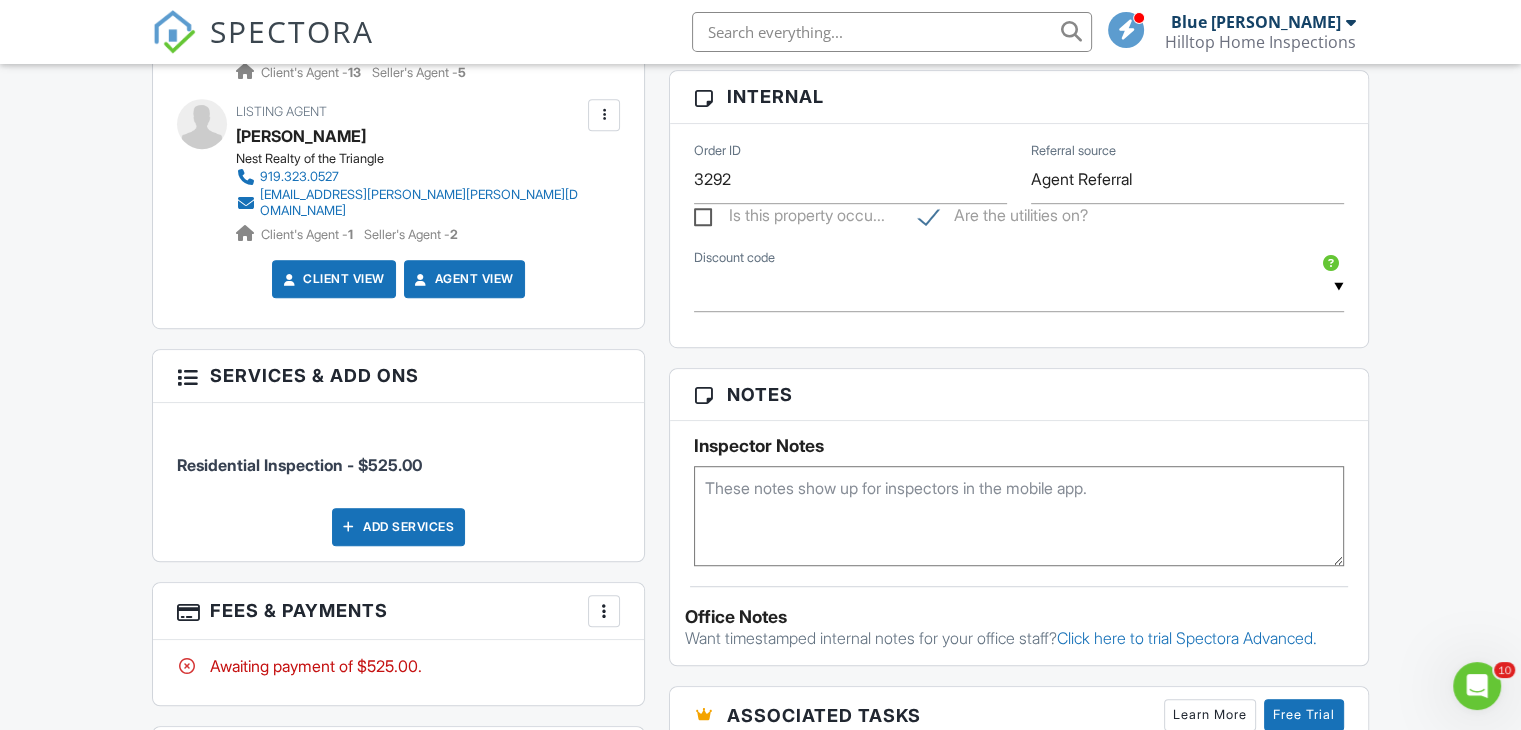 click at bounding box center [604, 611] 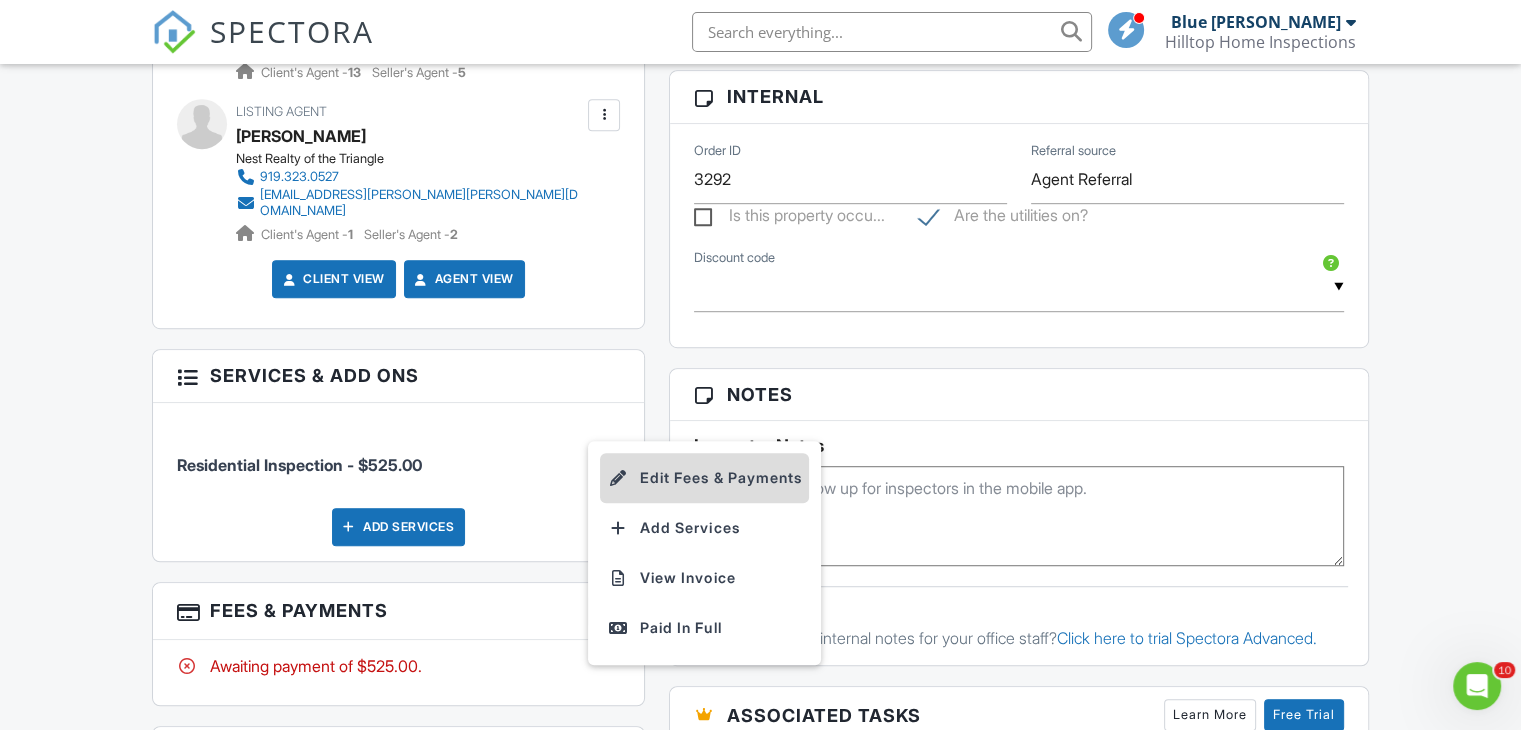 click on "Edit Fees & Payments" at bounding box center (704, 478) 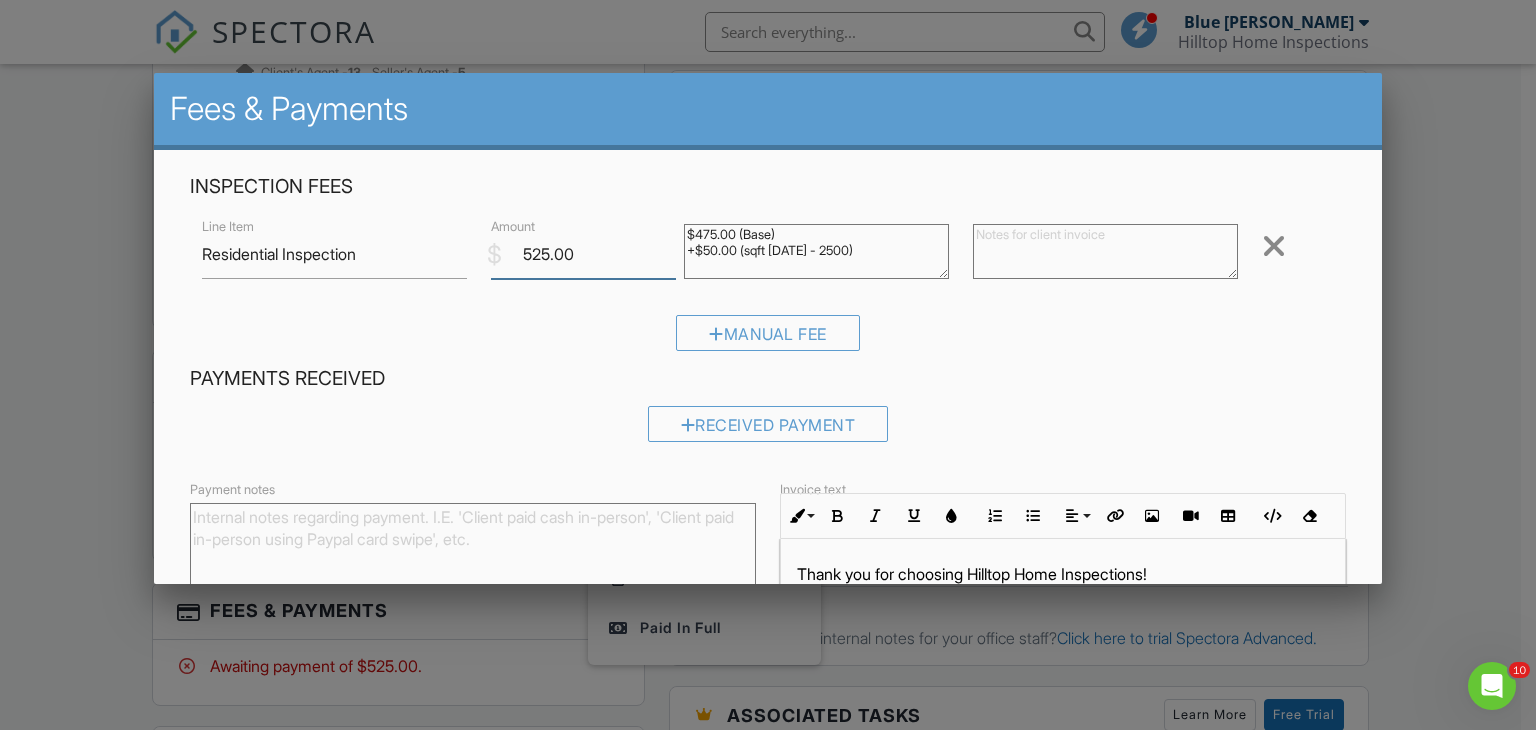 click on "525.00" at bounding box center (583, 254) 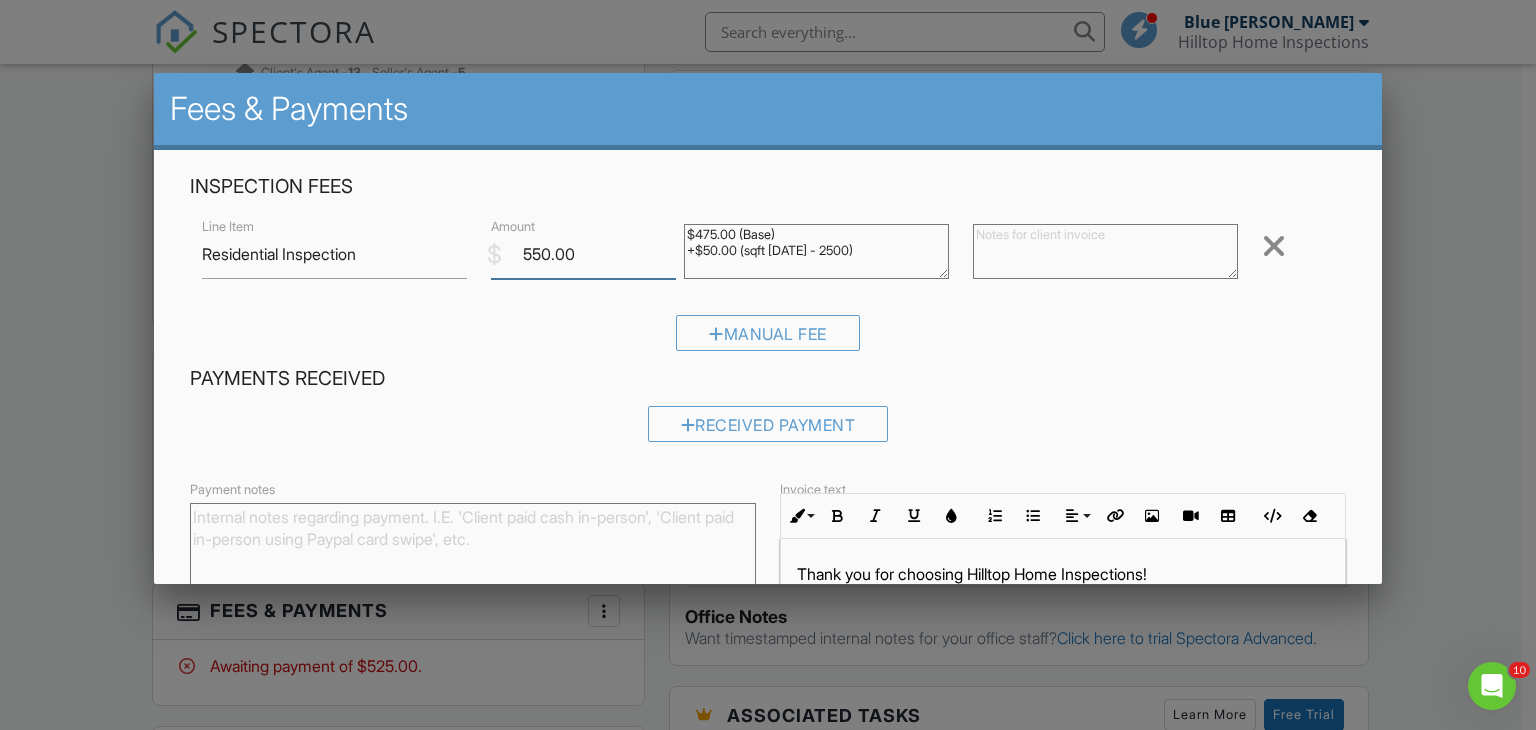 type on "550.00" 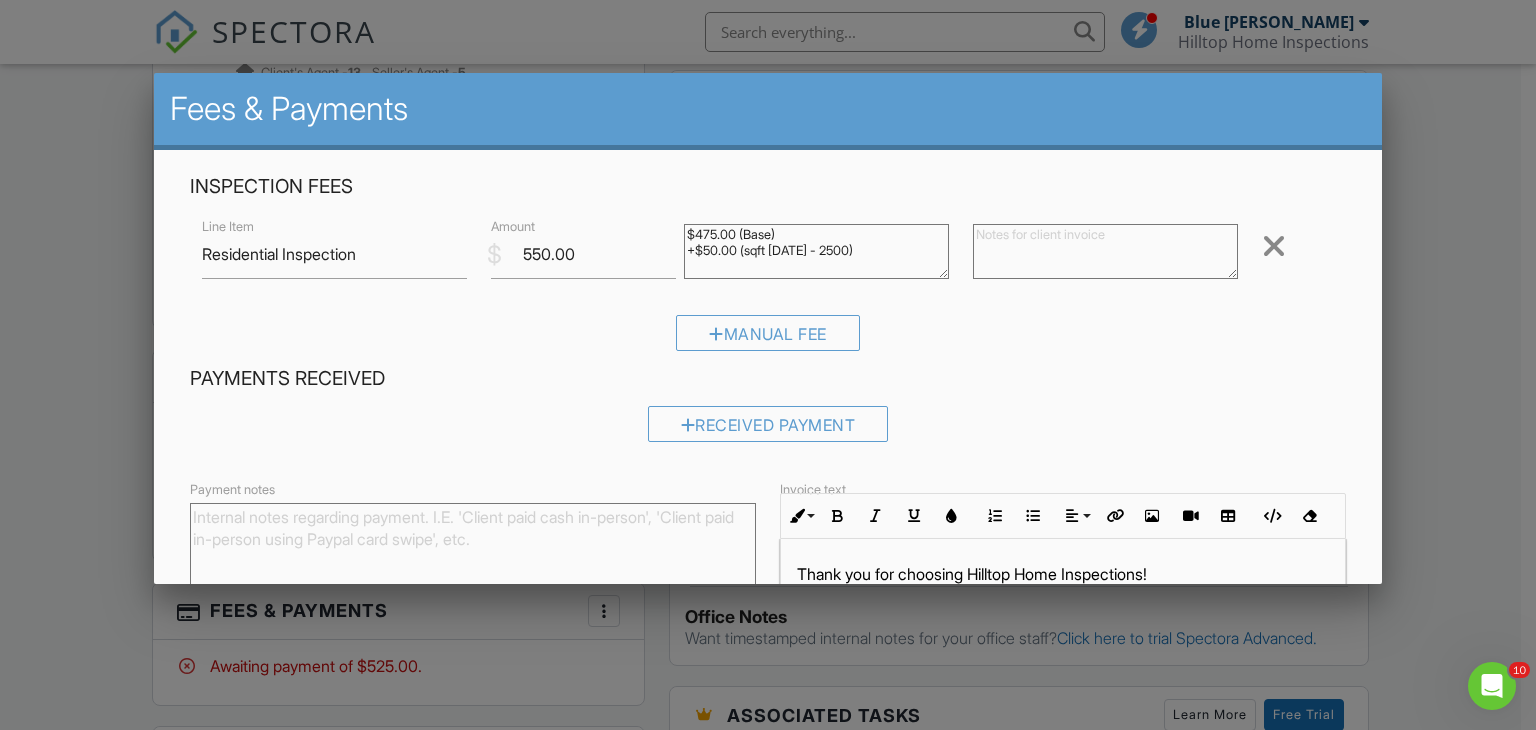 click on "$475.00 (Base)
+$50.00 (sqft 2000 - 2500)" at bounding box center [816, 251] 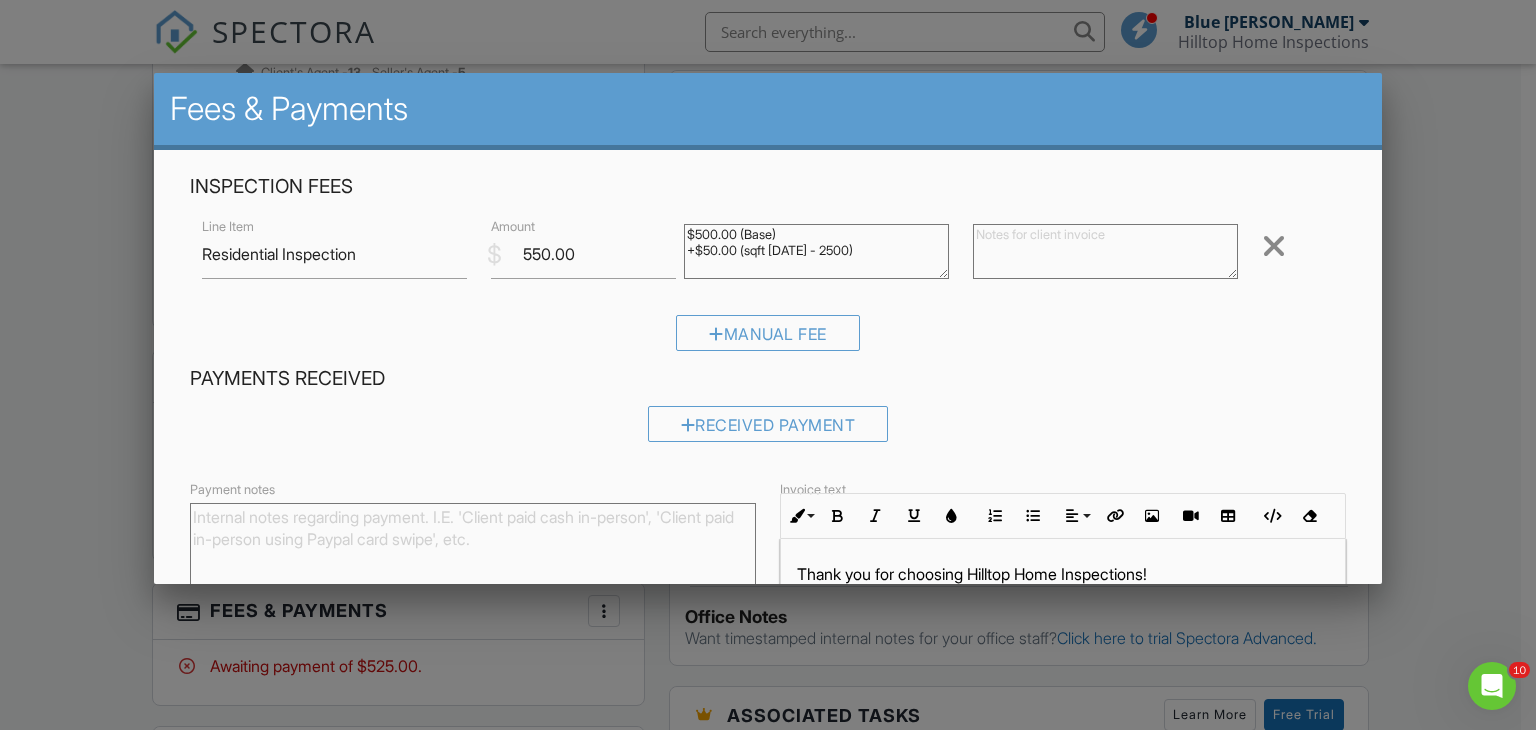 type on "$500.00 (Base)
+$50.00 (sqft 2000 - 2500)" 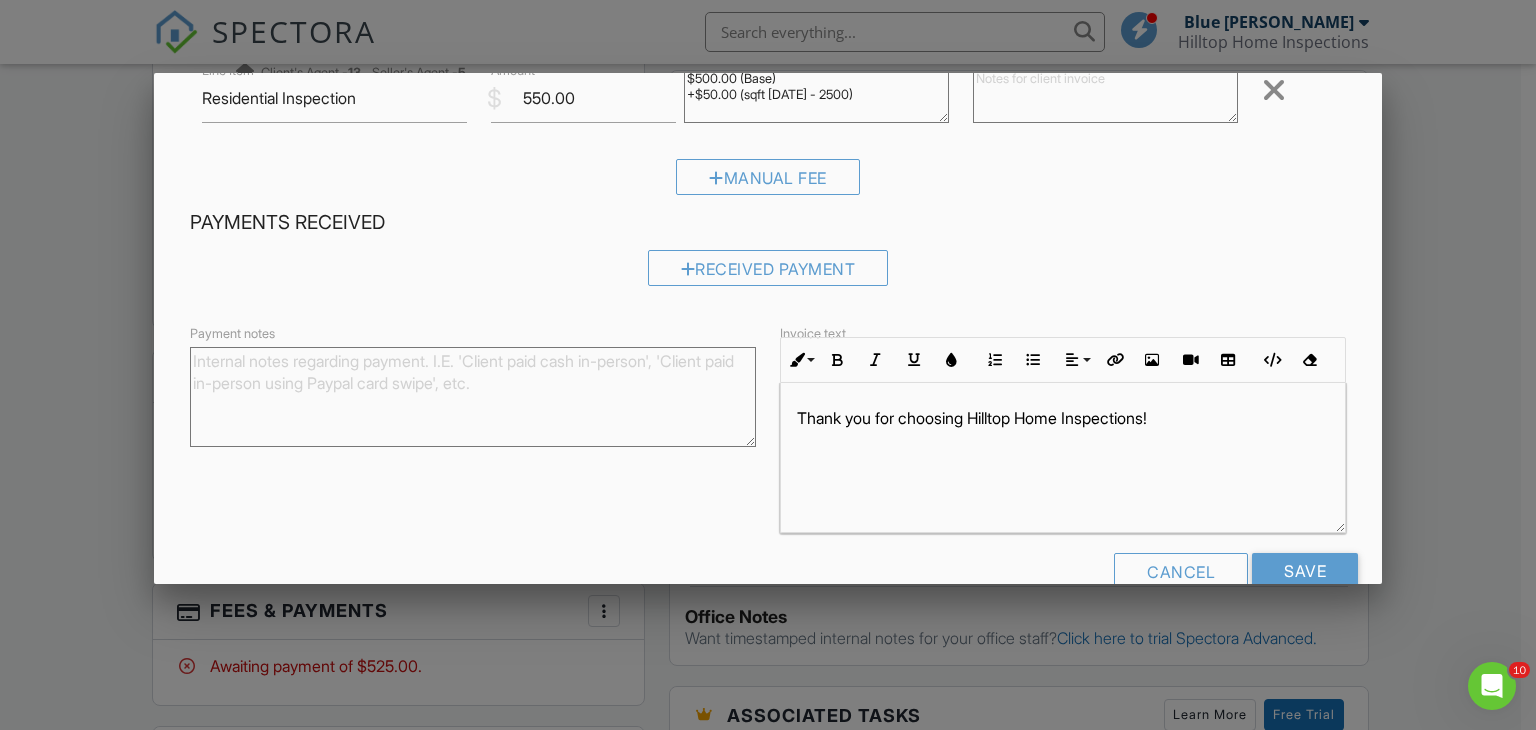 scroll, scrollTop: 199, scrollLeft: 0, axis: vertical 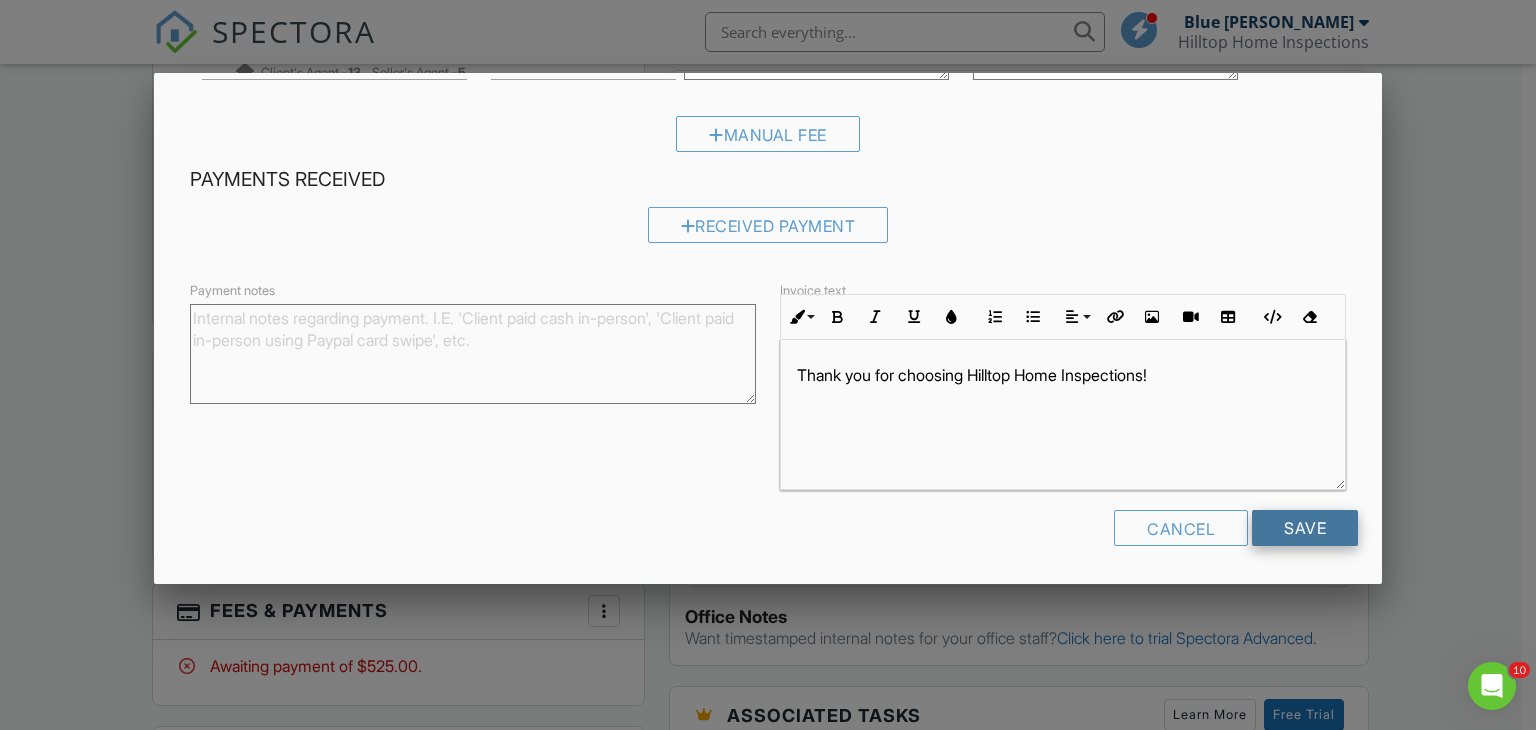 click on "Save" at bounding box center [1305, 528] 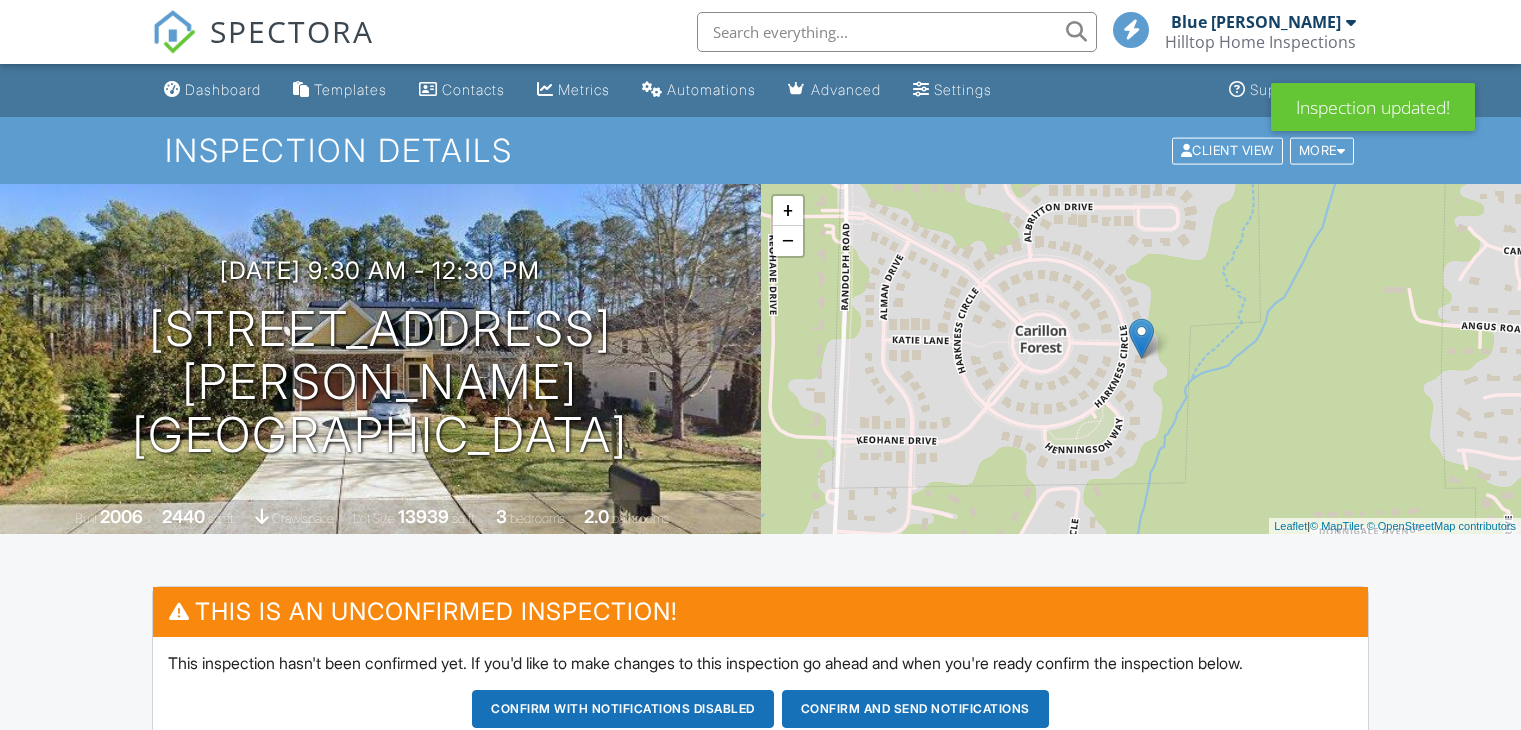 scroll, scrollTop: 0, scrollLeft: 0, axis: both 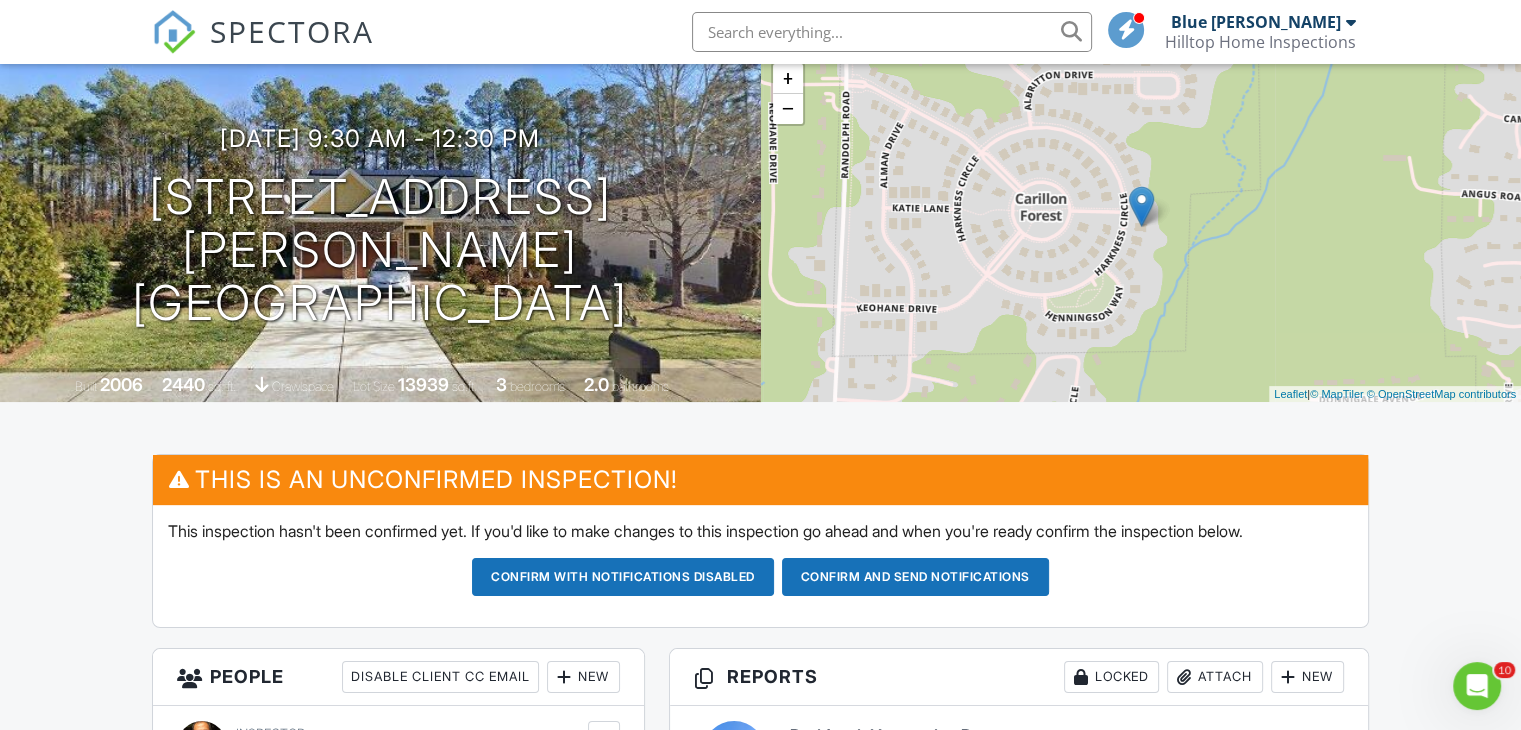 click on "Confirm and send notifications" at bounding box center [623, 577] 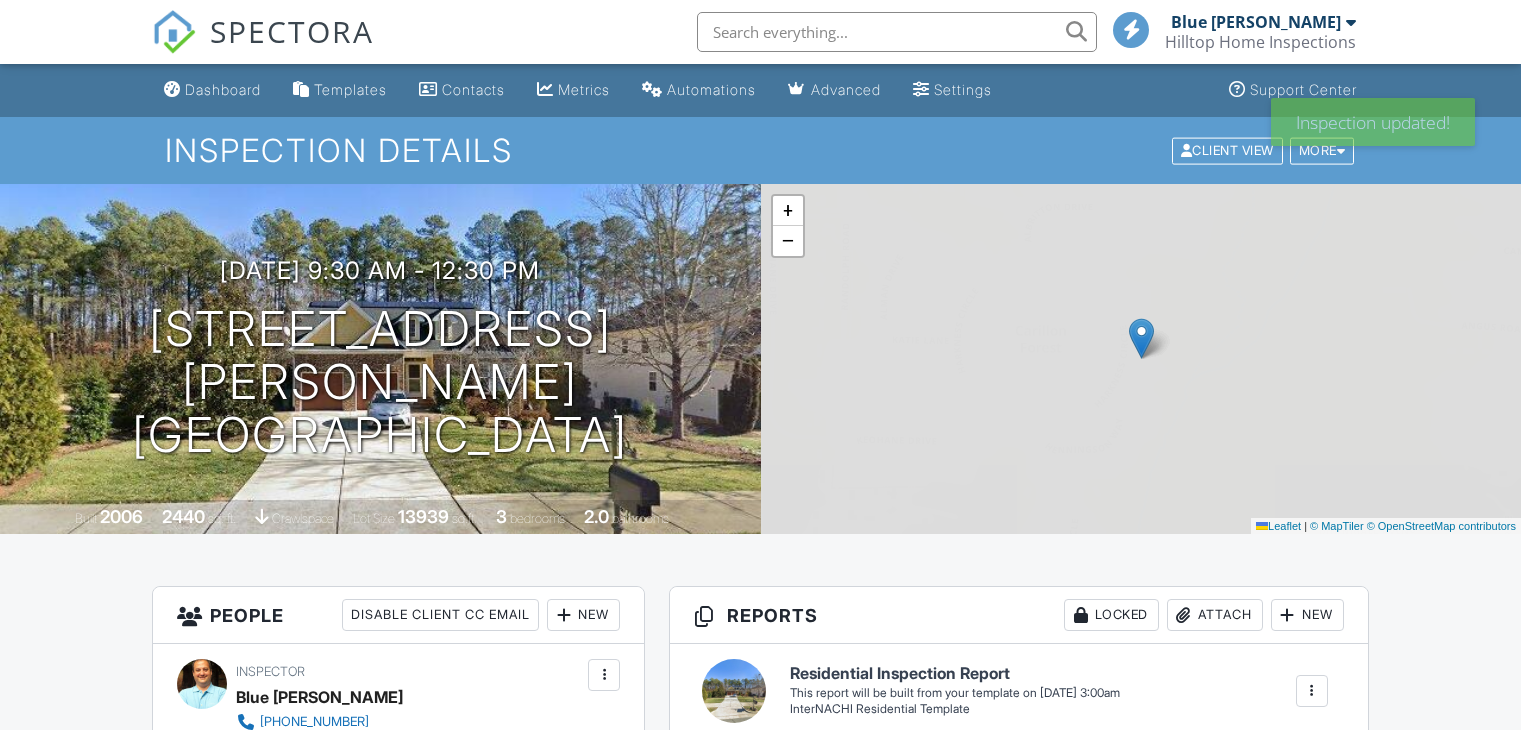 scroll, scrollTop: 0, scrollLeft: 0, axis: both 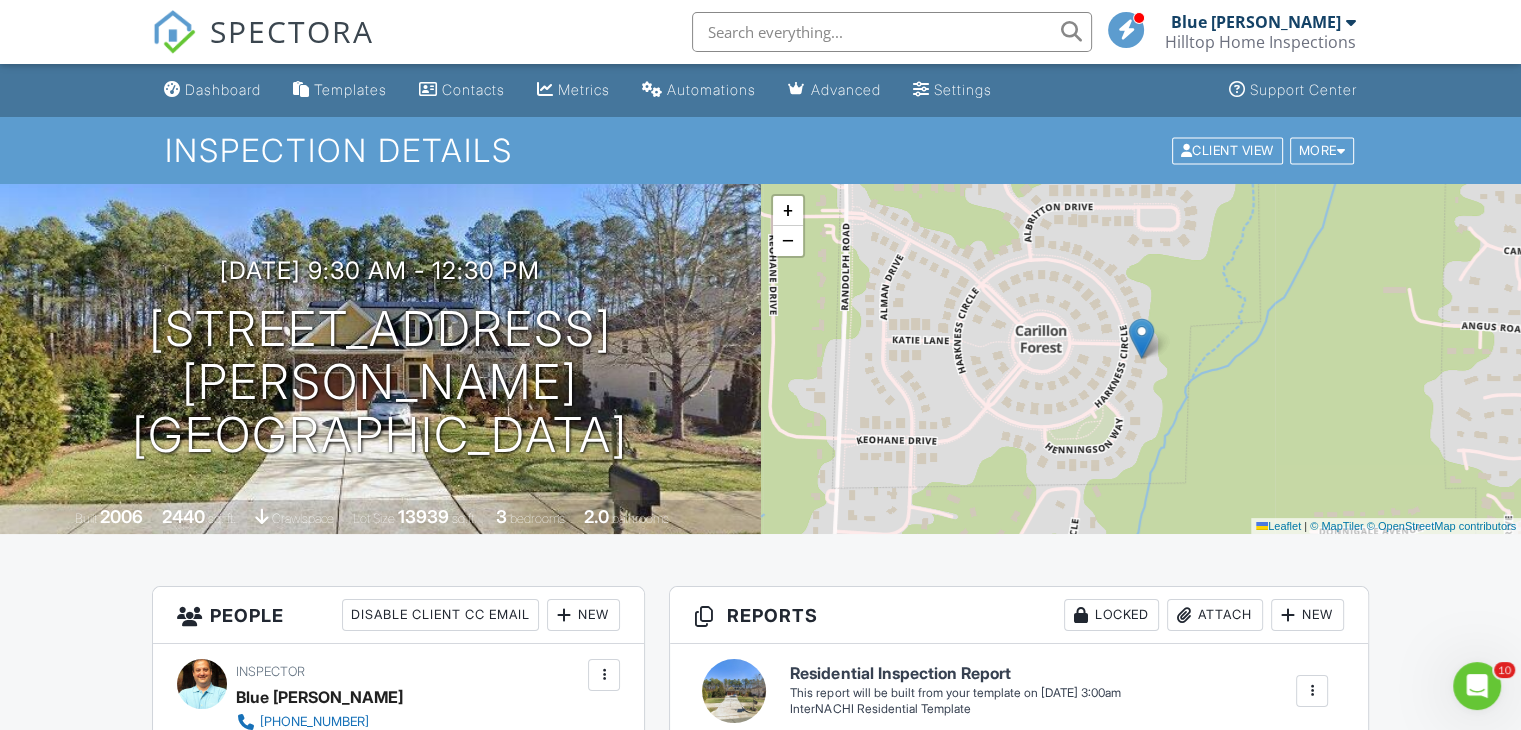 click on "Dashboard" at bounding box center [212, 90] 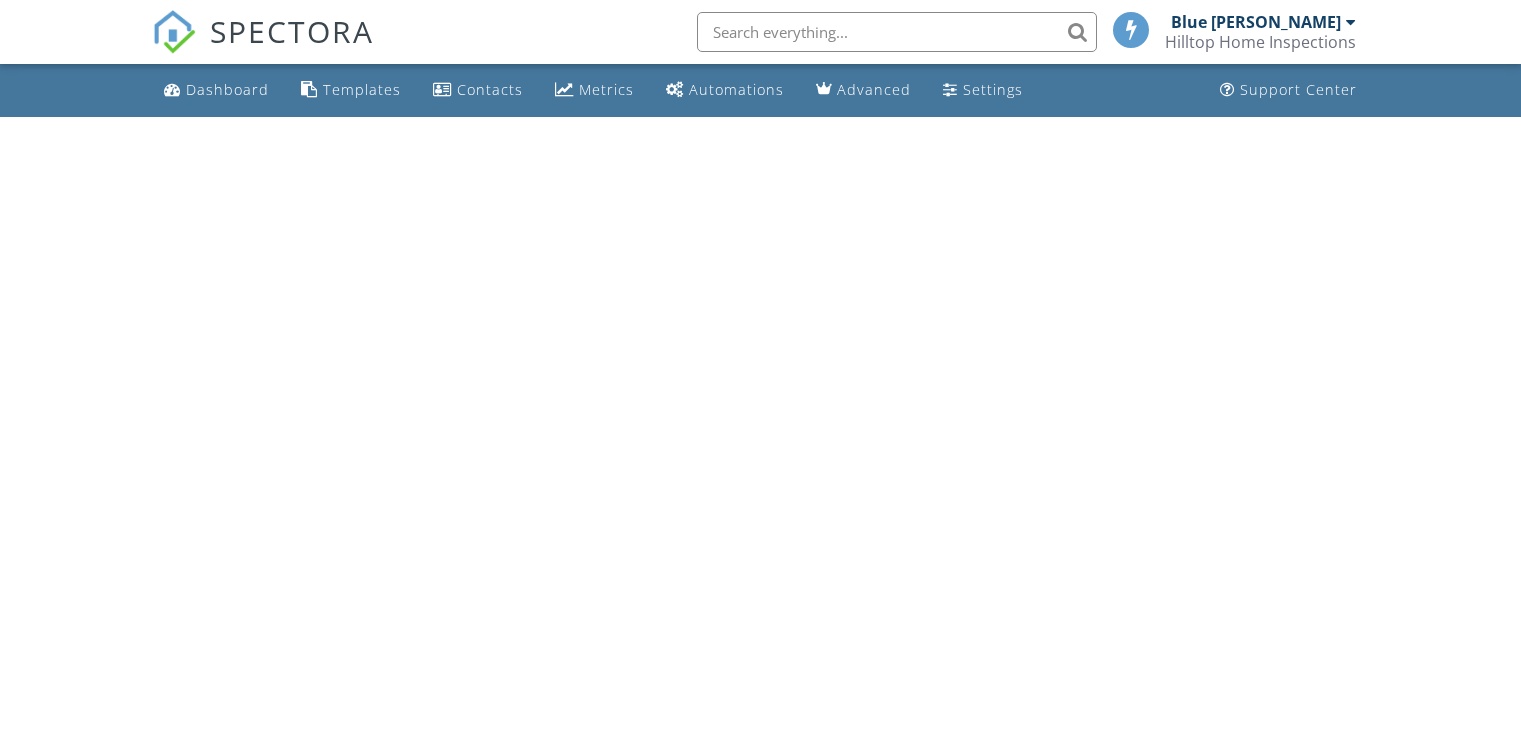 scroll, scrollTop: 0, scrollLeft: 0, axis: both 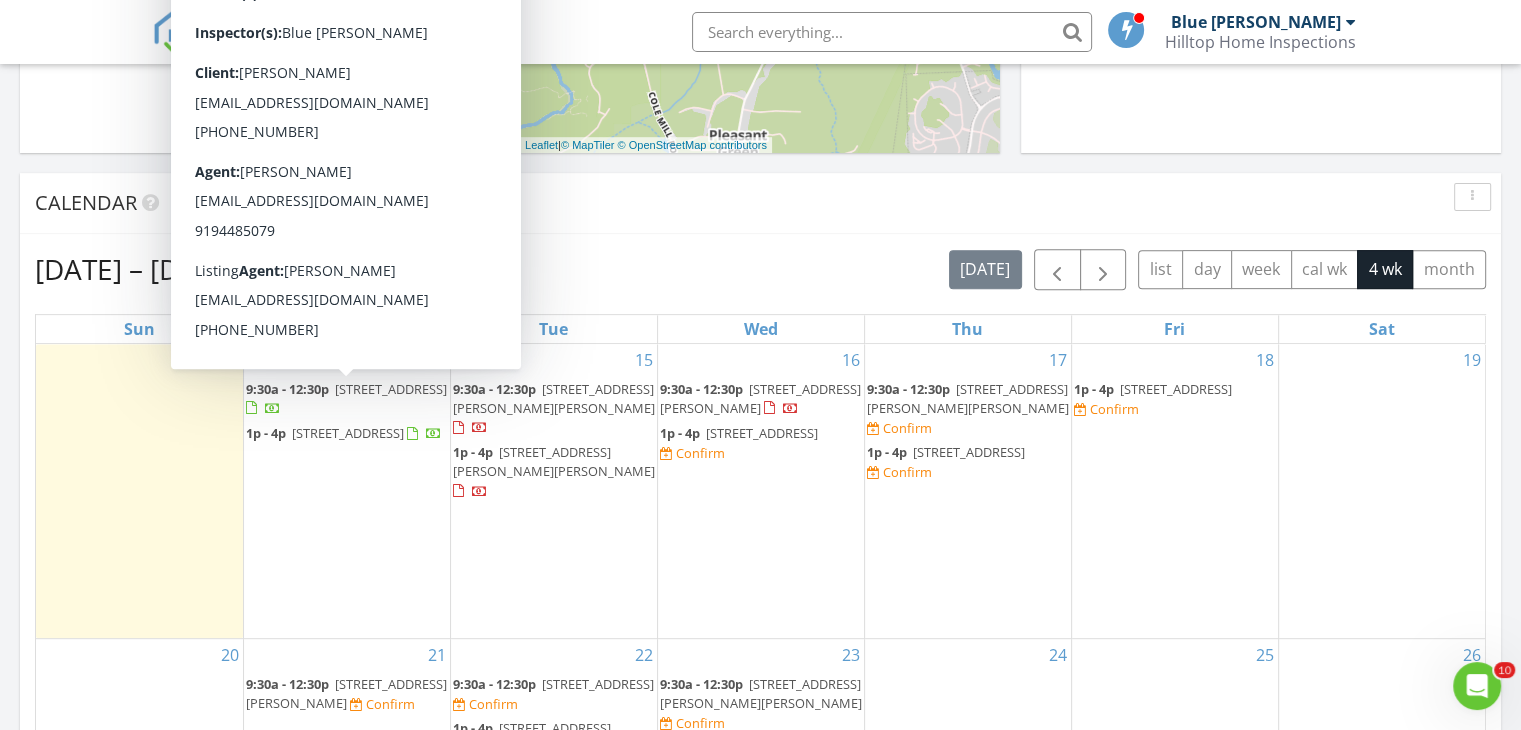 click on "[STREET_ADDRESS]" at bounding box center [391, 389] 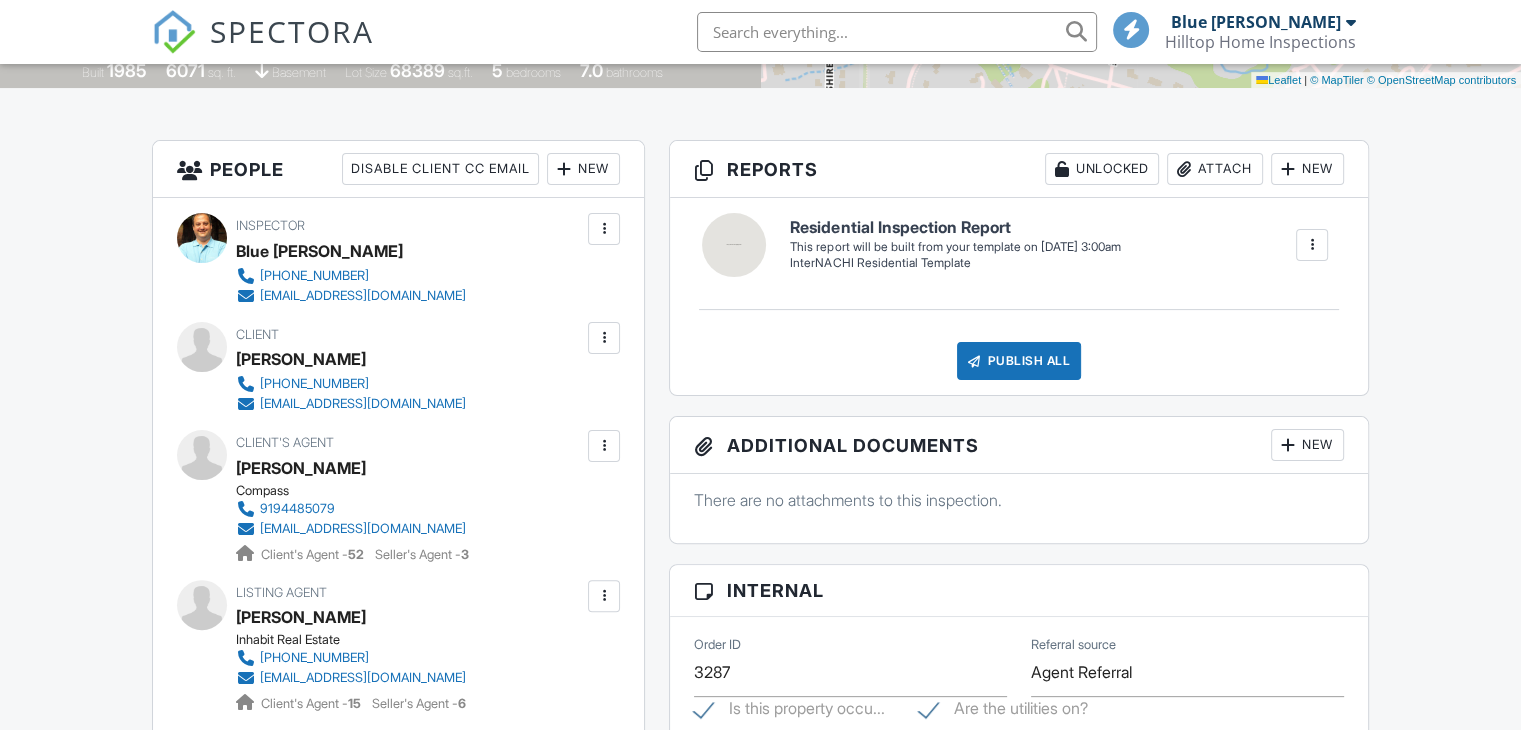 scroll, scrollTop: 868, scrollLeft: 0, axis: vertical 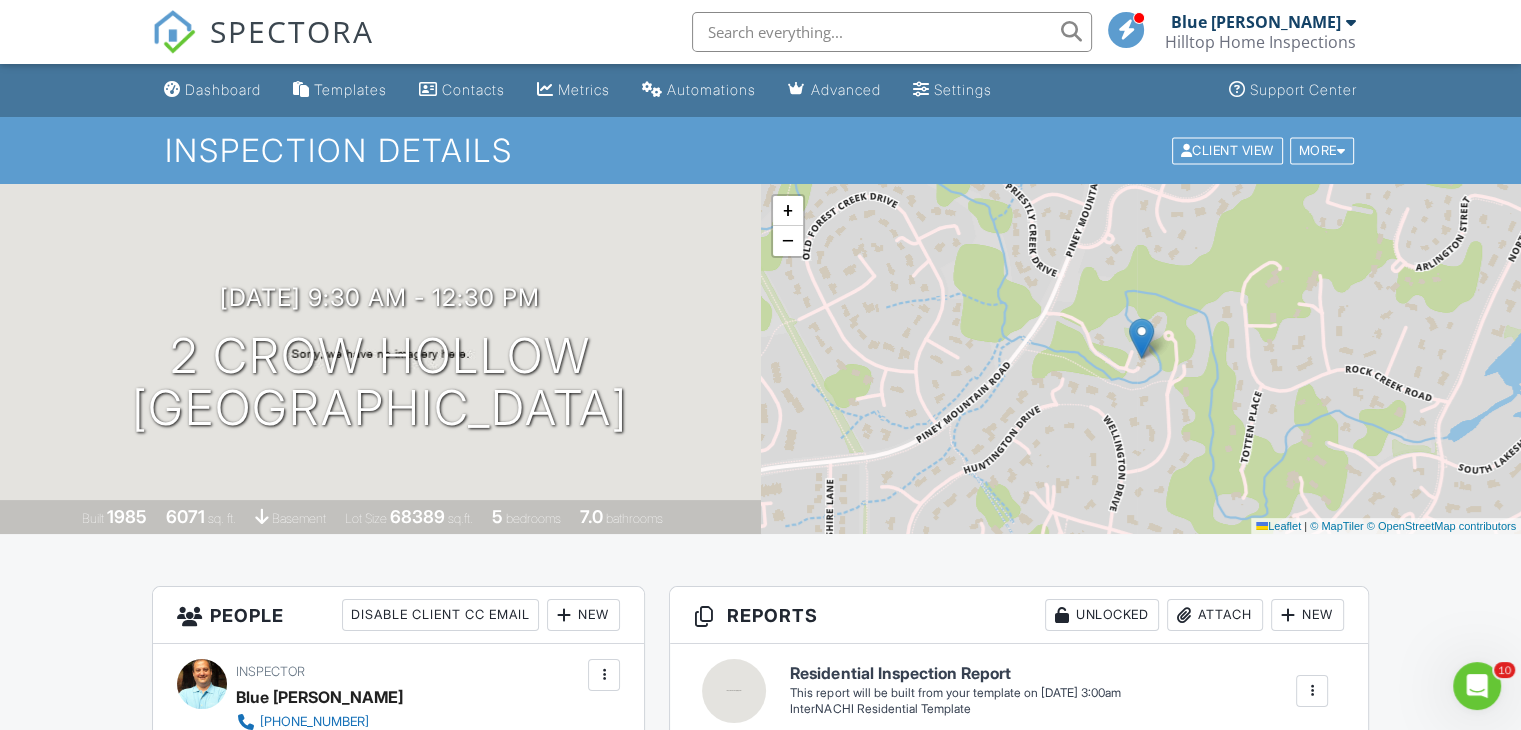 drag, startPoint x: 0, startPoint y: 0, endPoint x: 1524, endPoint y: -10, distance: 1524.0328 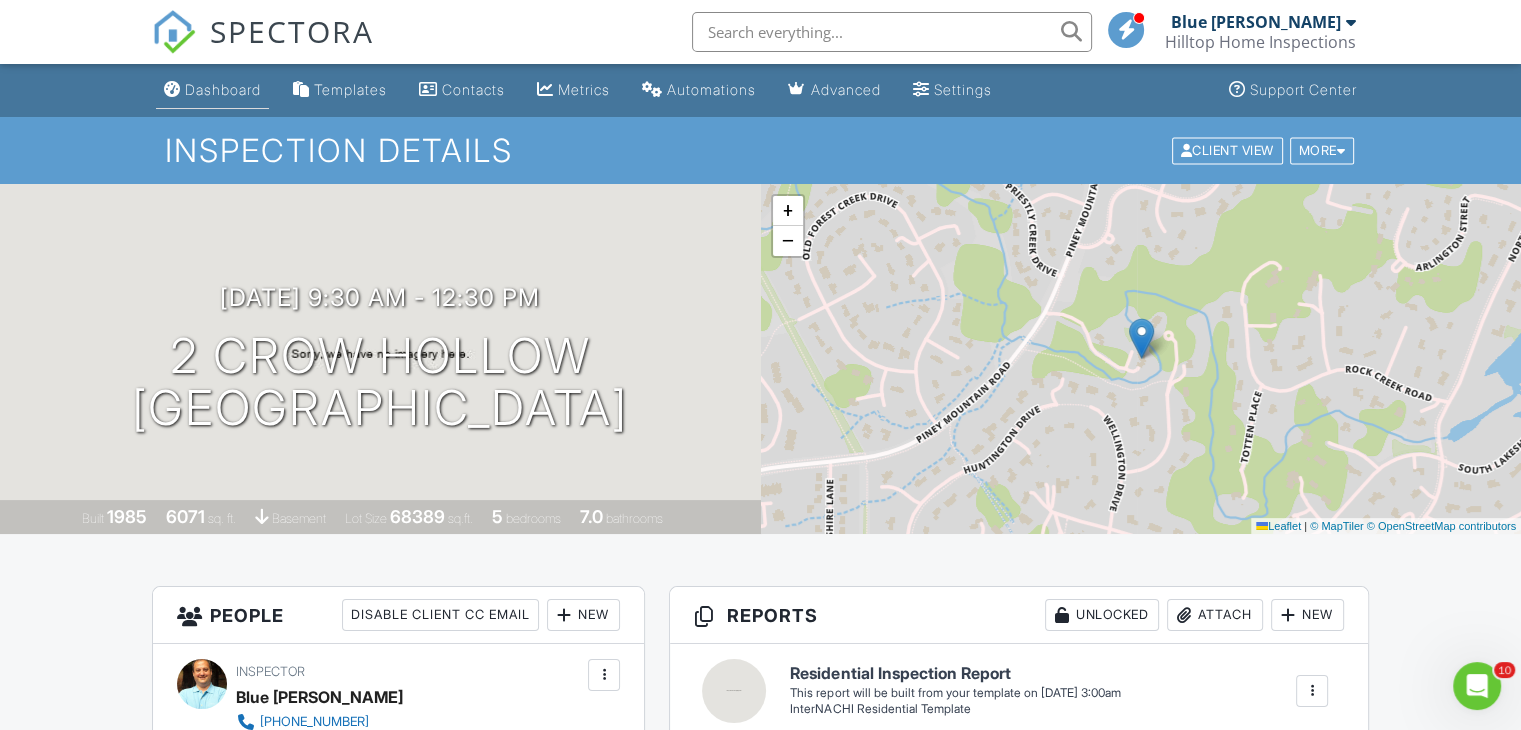 click on "Dashboard" at bounding box center [223, 89] 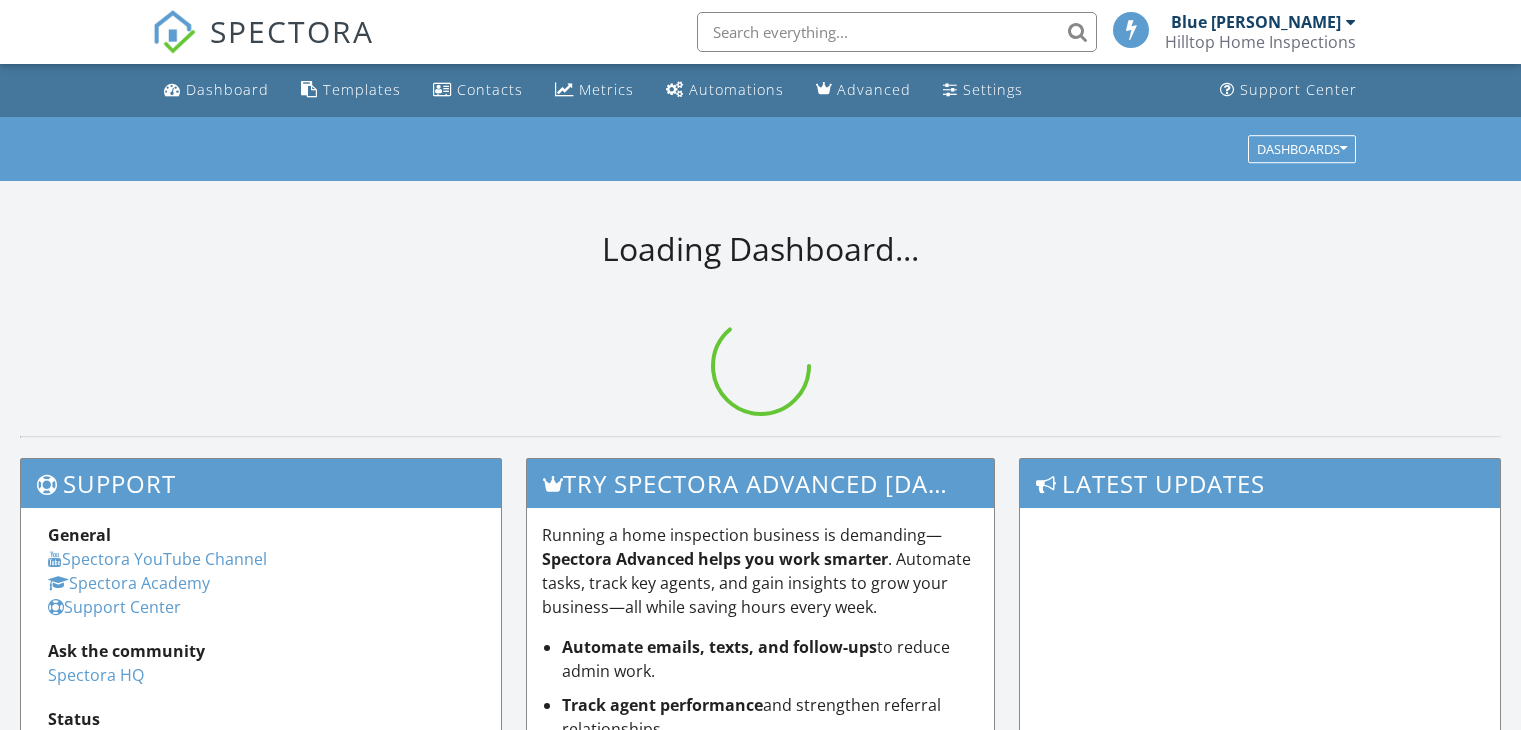 scroll, scrollTop: 0, scrollLeft: 0, axis: both 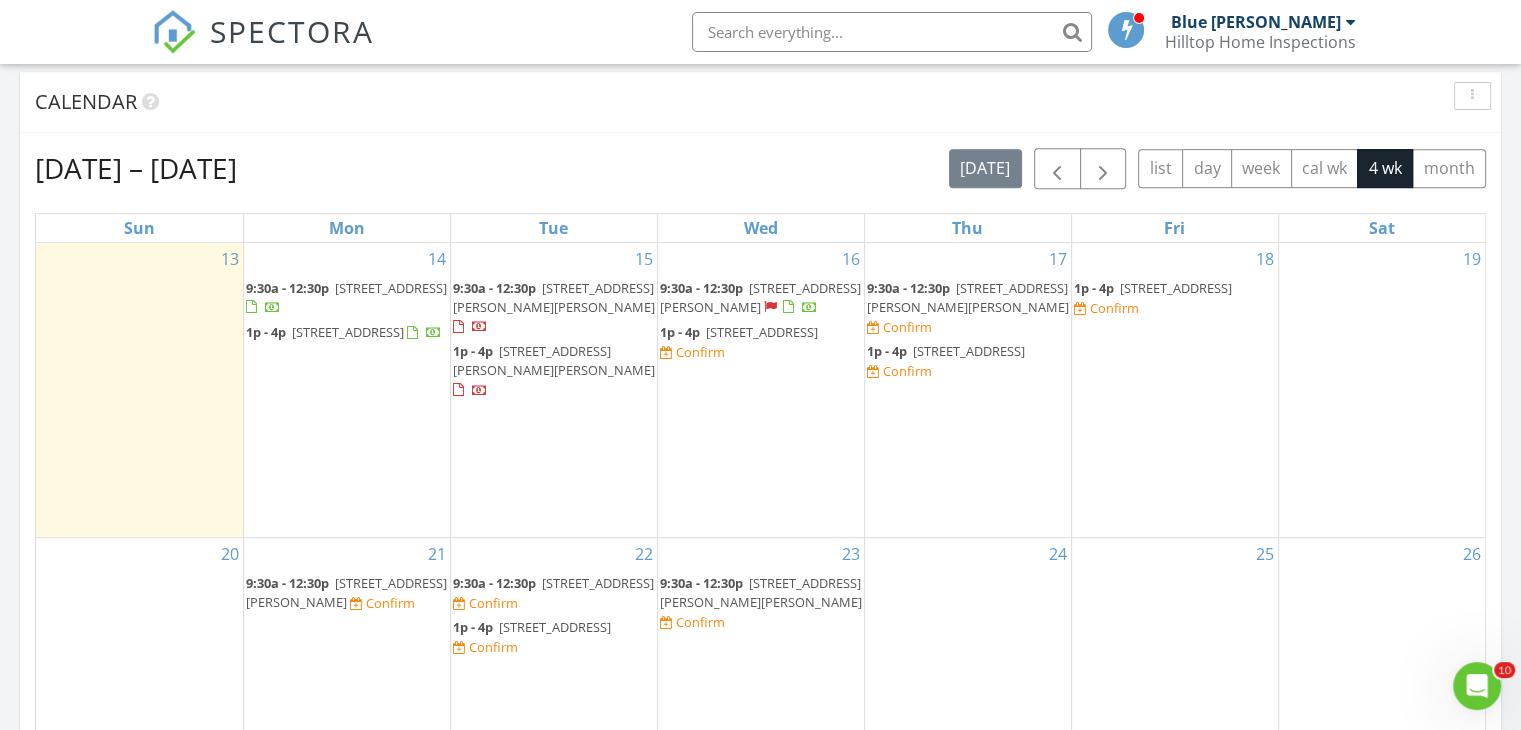click on "[STREET_ADDRESS]" at bounding box center (762, 332) 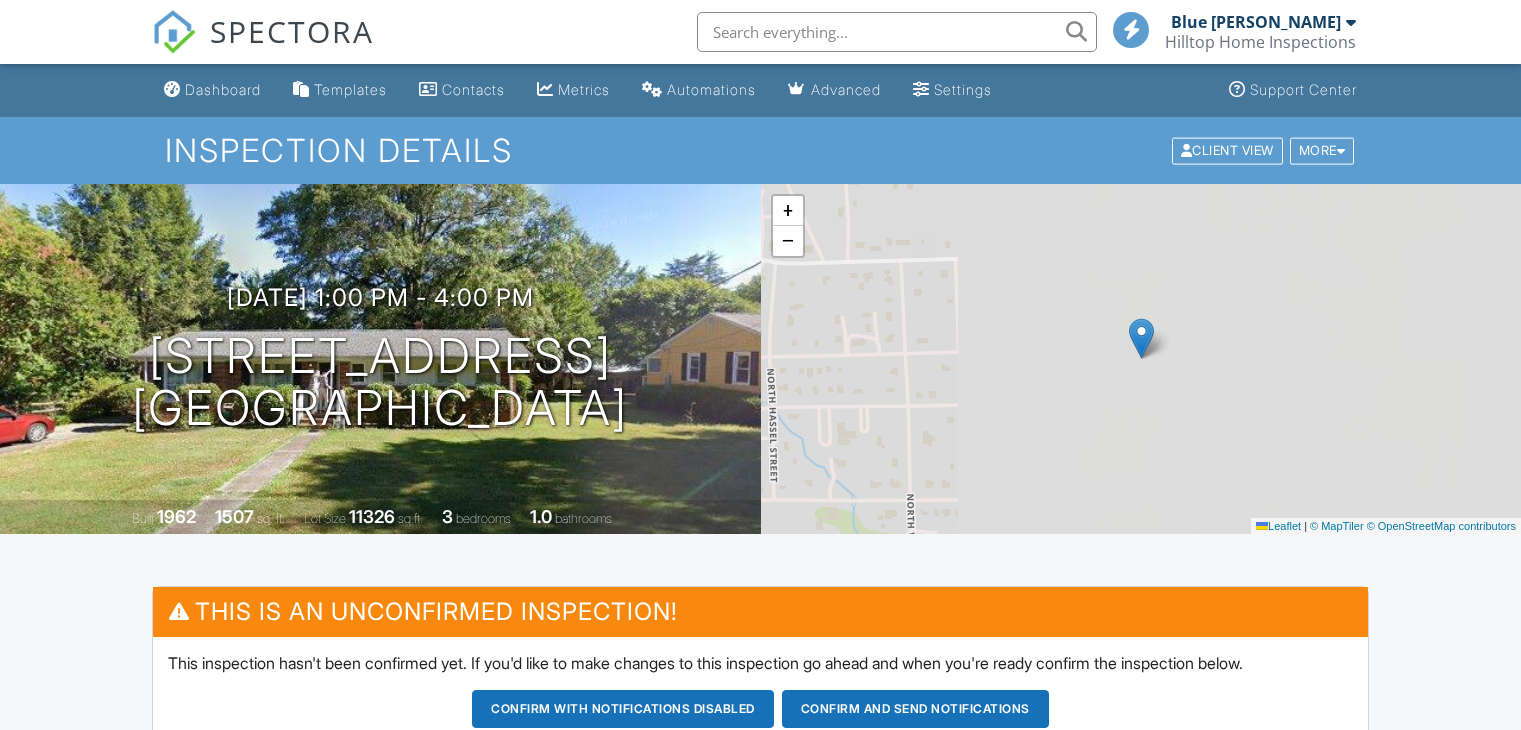 scroll, scrollTop: 0, scrollLeft: 0, axis: both 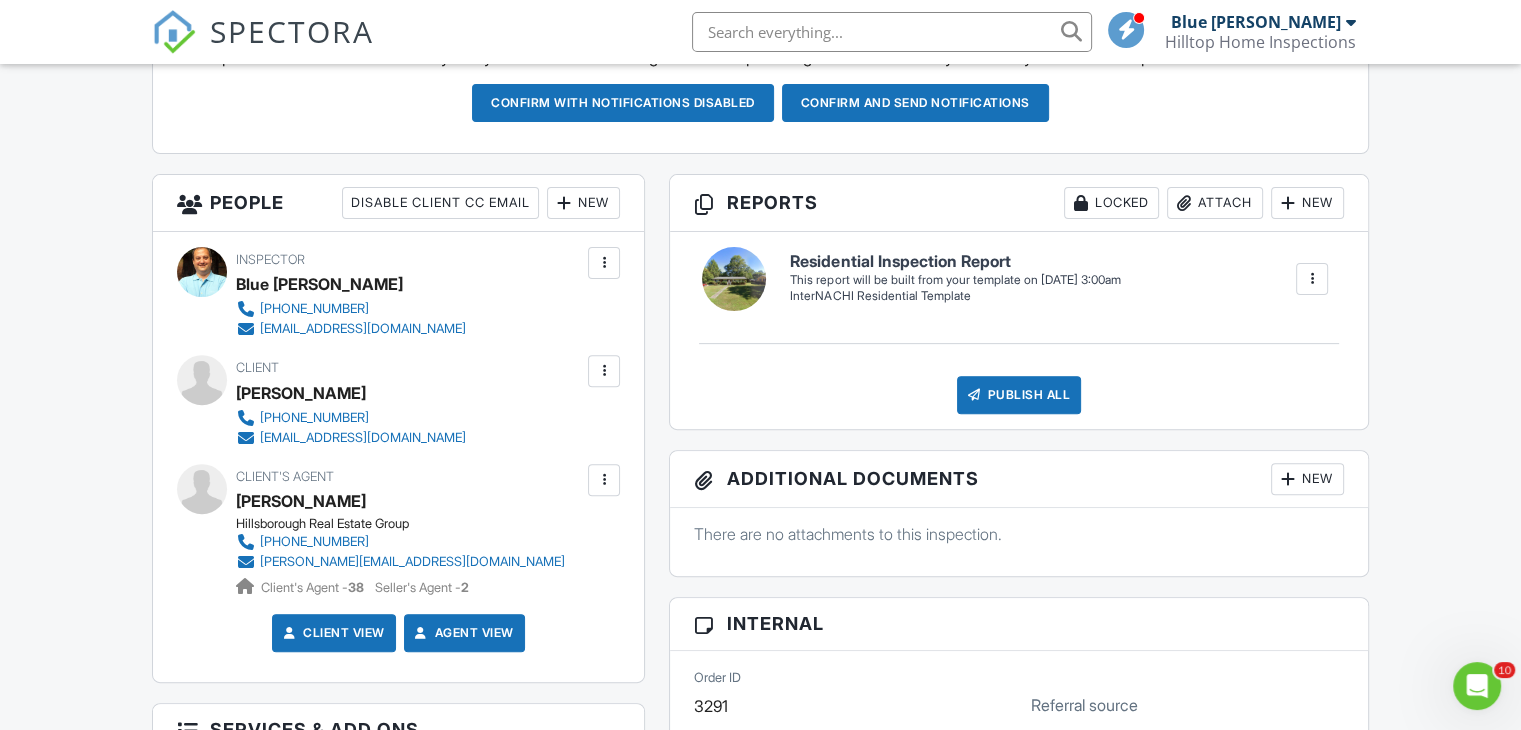 click on "New" at bounding box center [583, 203] 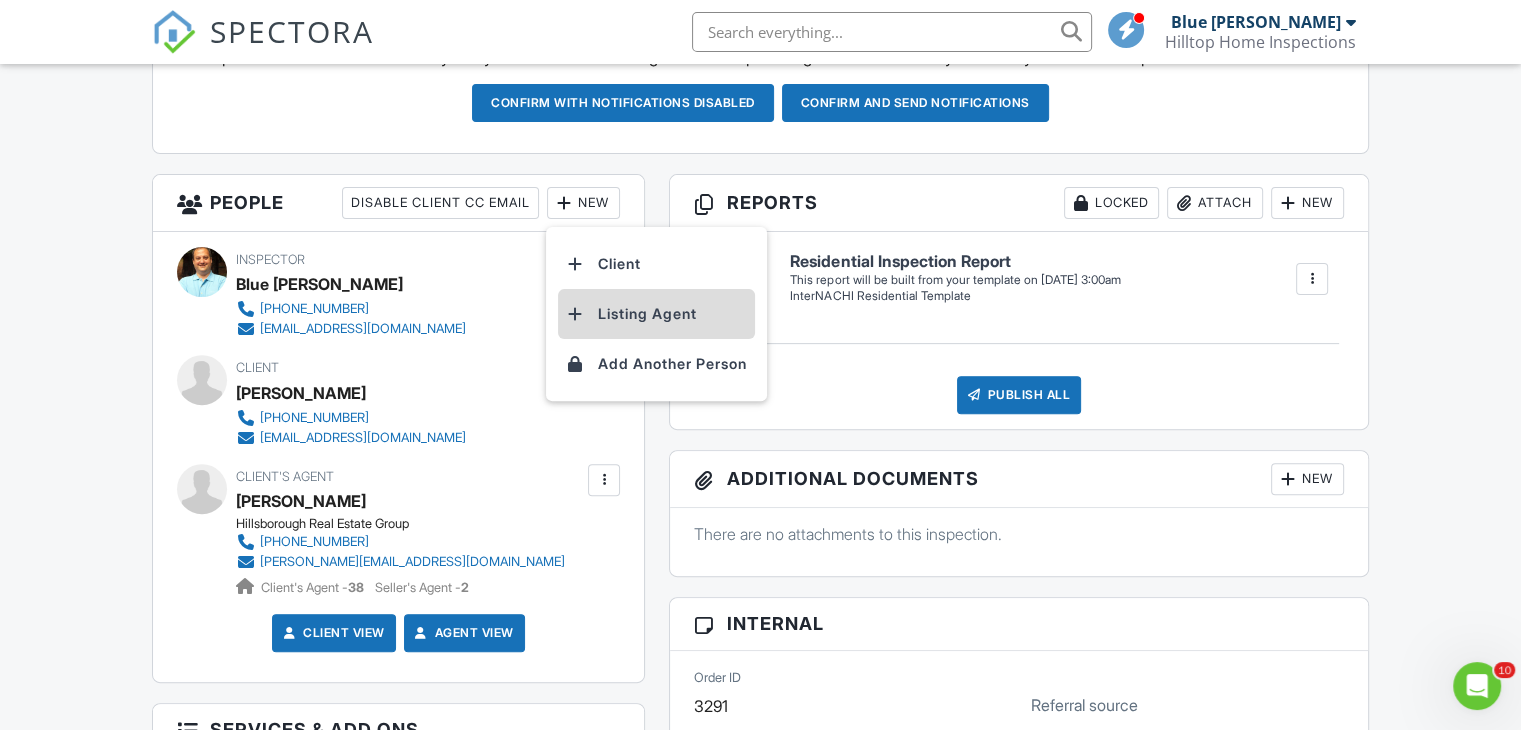 click on "Listing Agent" at bounding box center [656, 314] 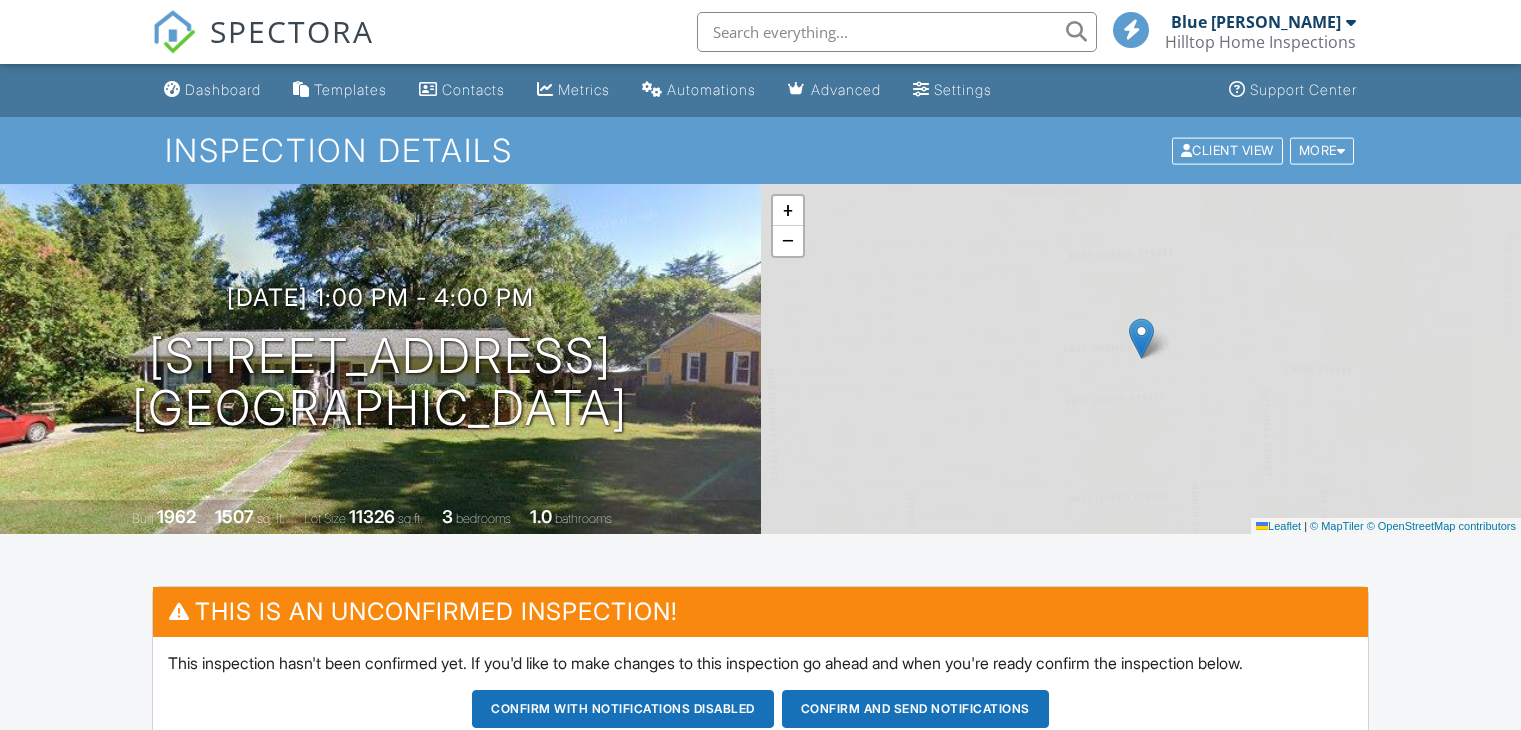 scroll, scrollTop: 606, scrollLeft: 0, axis: vertical 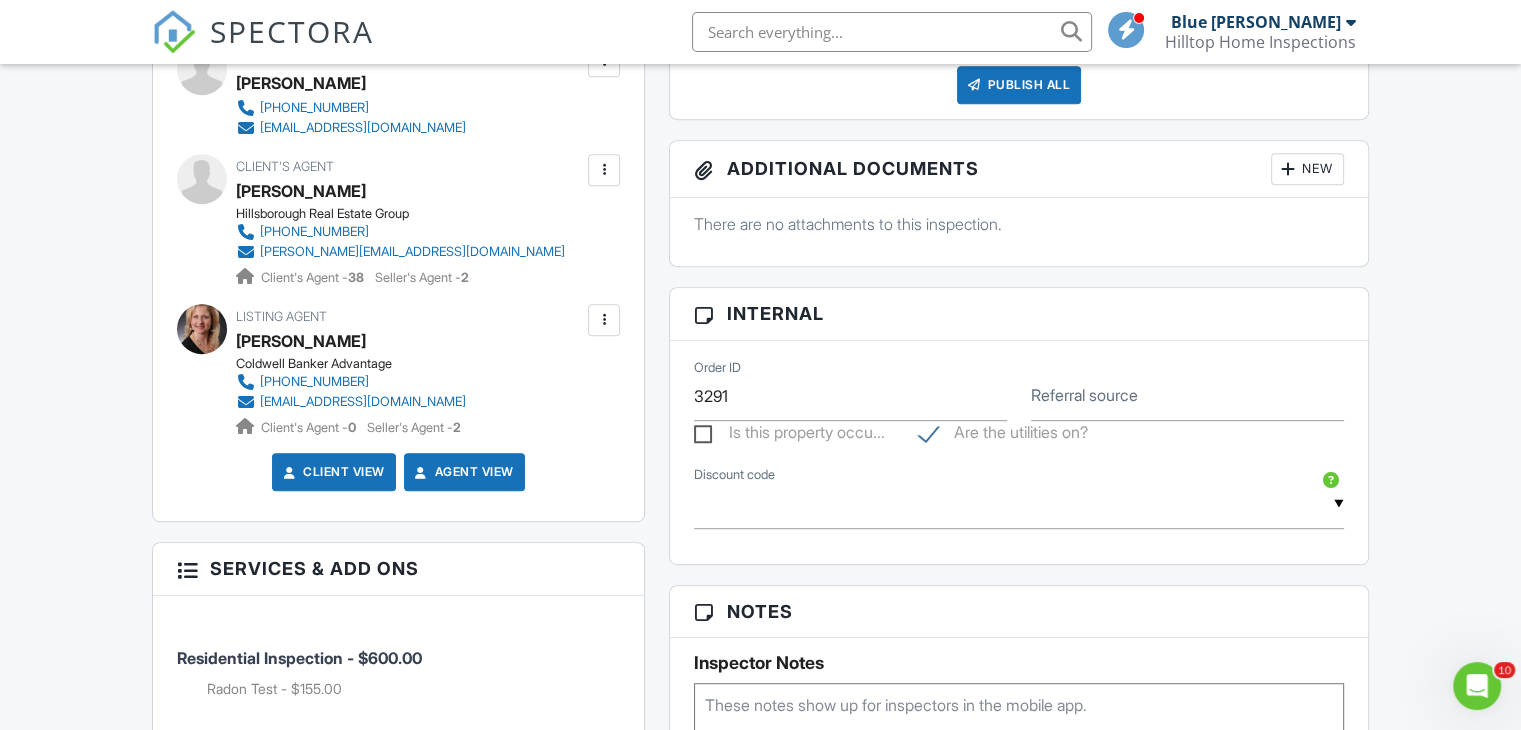 click on "Referral source" at bounding box center (1084, 395) 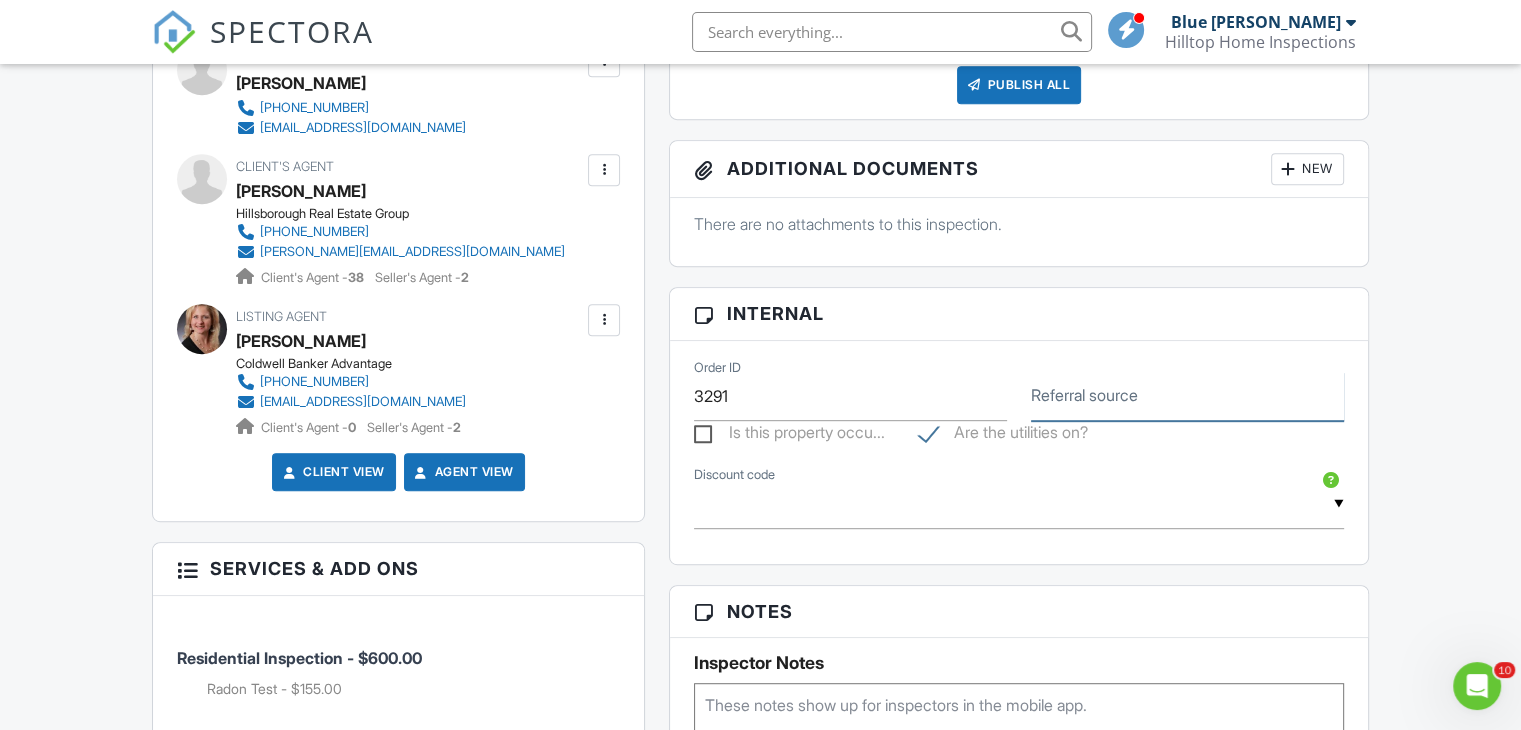 click on "Referral source" at bounding box center (1187, 396) 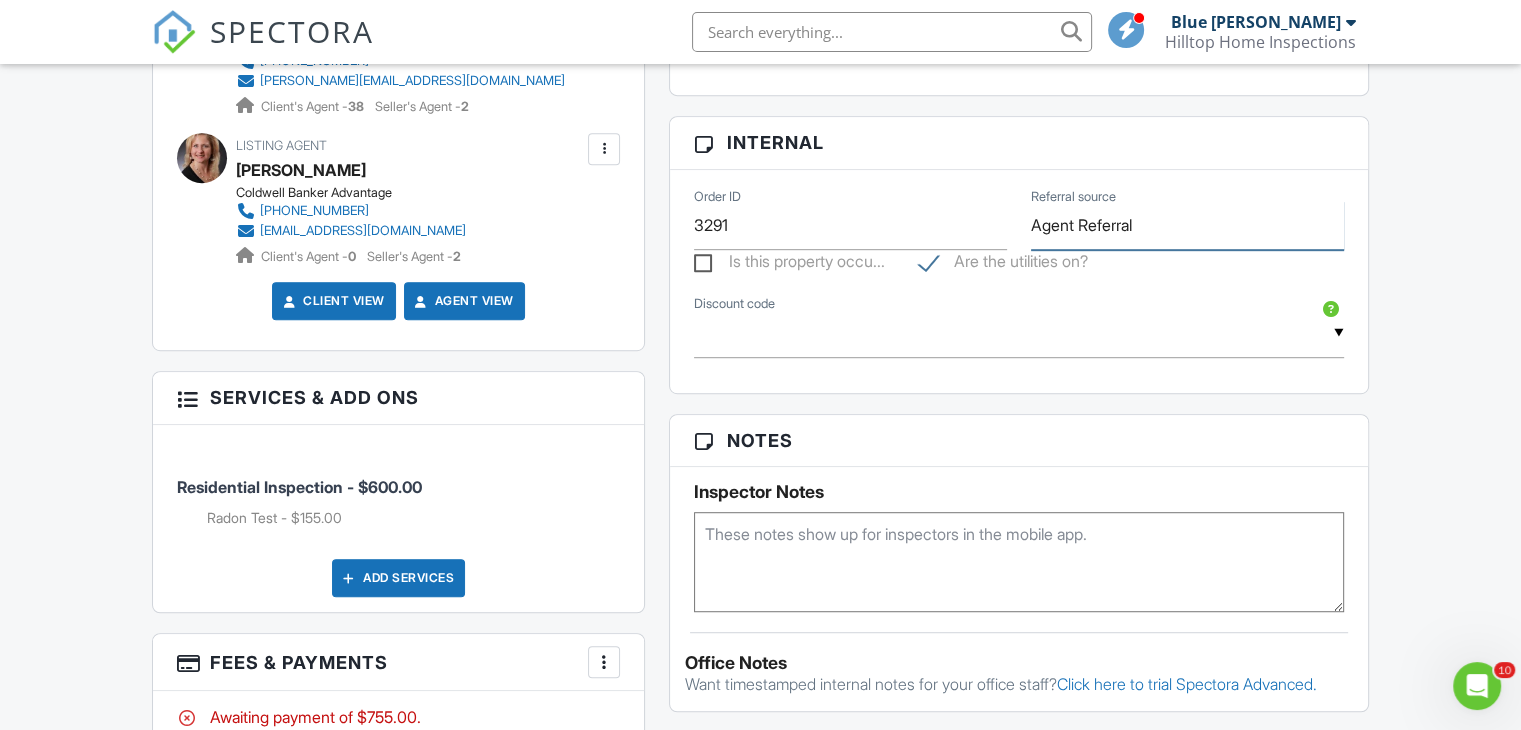 scroll, scrollTop: 1084, scrollLeft: 0, axis: vertical 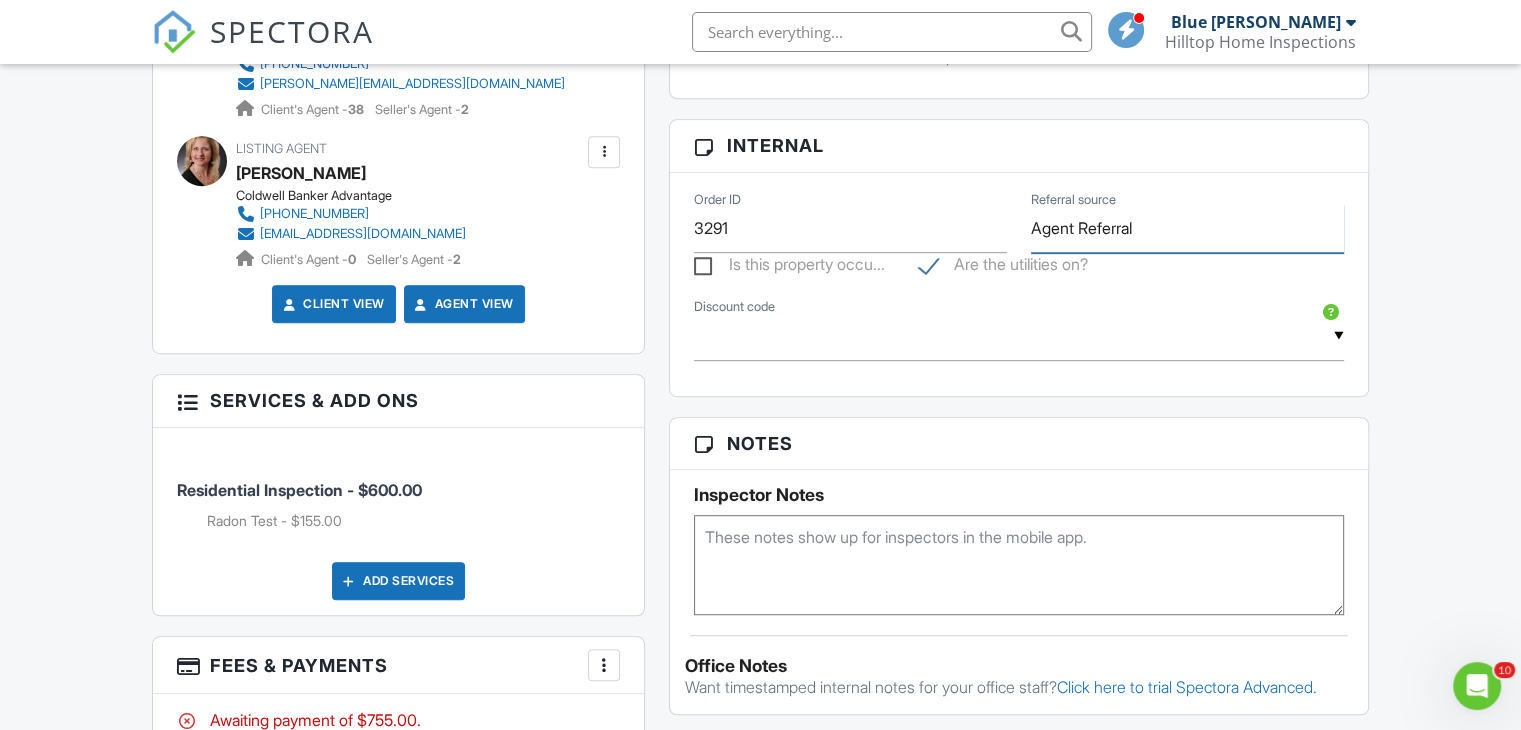 type on "Agent Referral" 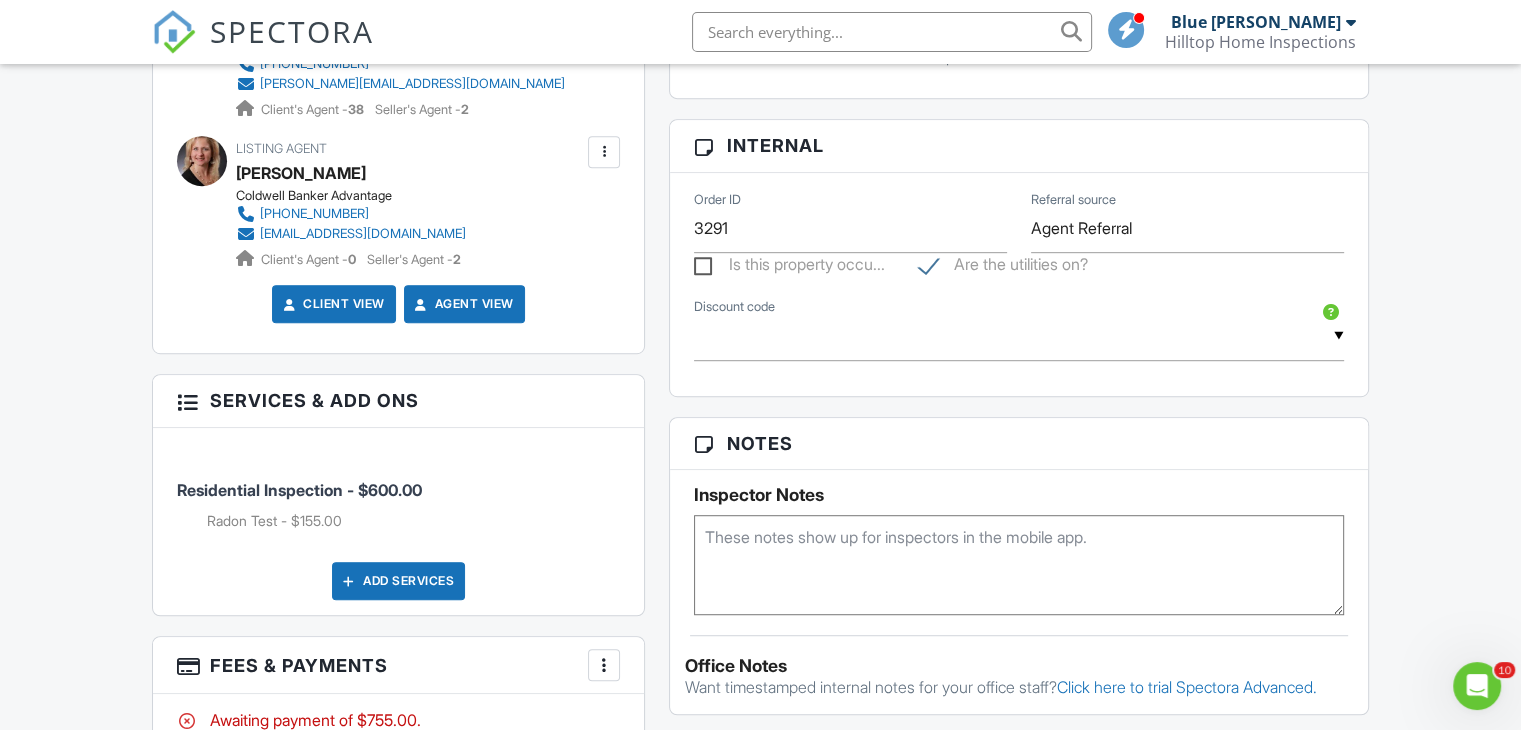 click at bounding box center [1019, 565] 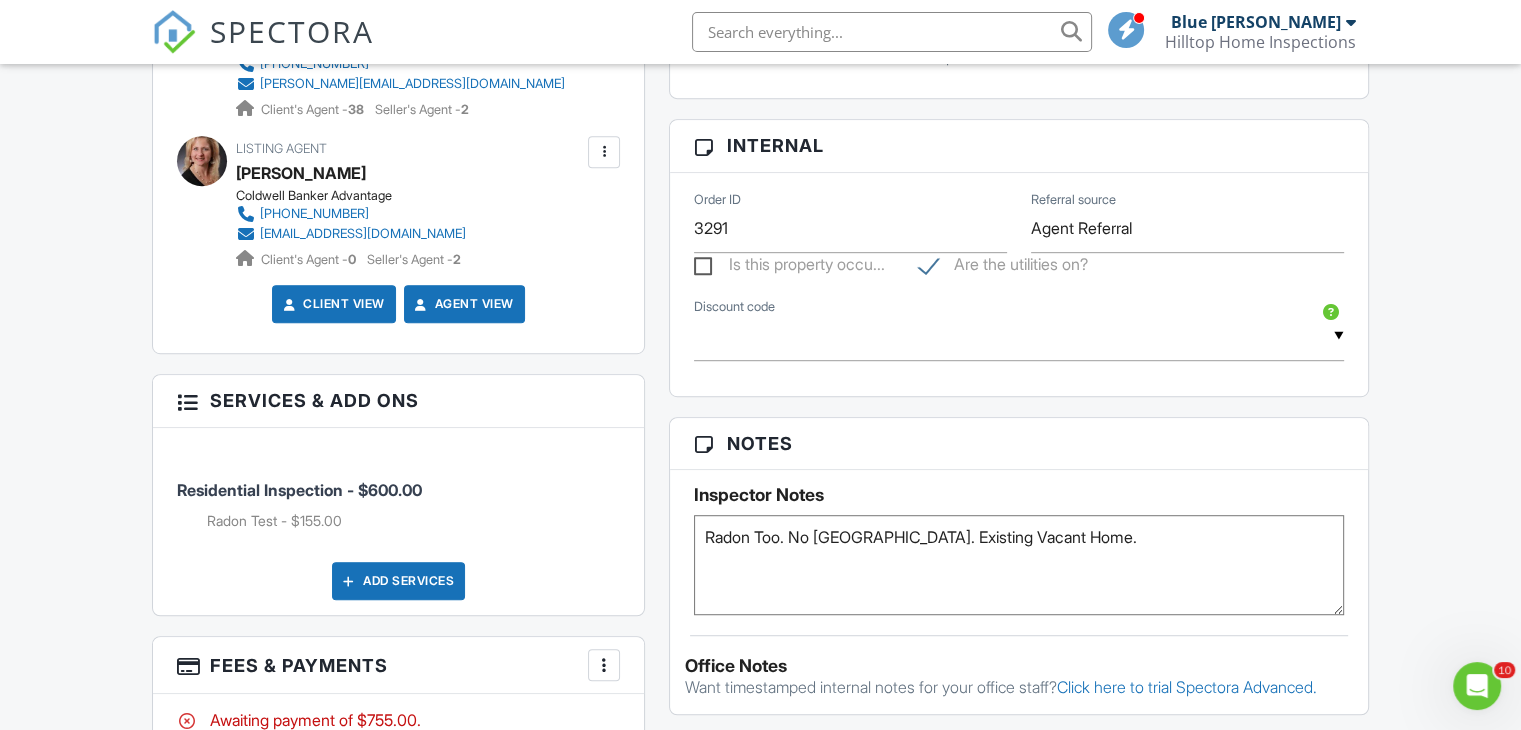 type on "Radon Too. No [GEOGRAPHIC_DATA]. Existing Vacant Home." 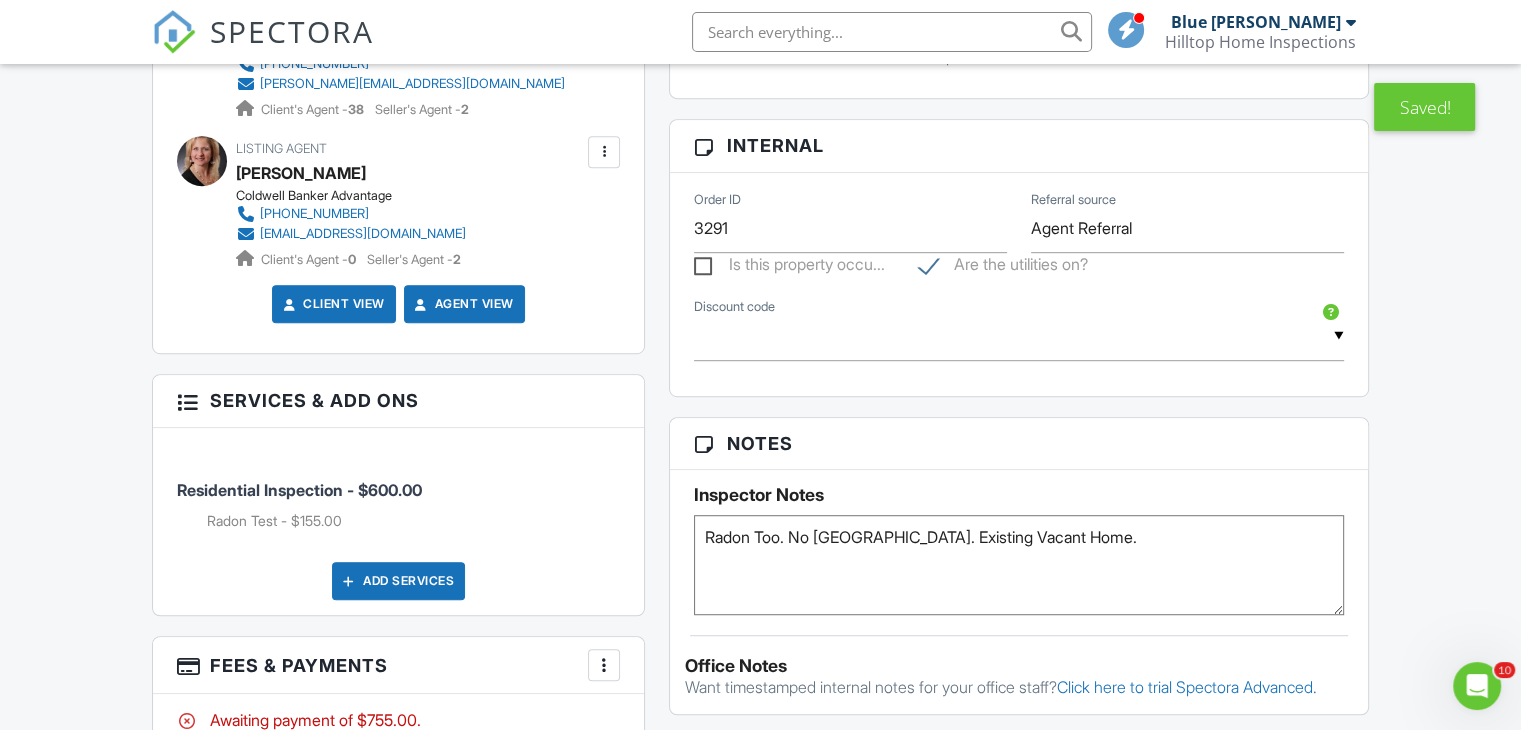 click on "Dashboard
Templates
Contacts
Metrics
Automations
Advanced
Settings
Support Center
Inspection Details
Client View
More
Property Details
Reschedule
Reorder / Copy
Share
Cancel
Delete
Print Order
Convert to V10
Enable Pass on CC Fees
View Change Log
07/16/2025  1:00 pm
- 4:00 pm
122 E Orange St
Hillsborough, NC 27278
Built
1962
1507
sq. ft.
Lot Size
11326
sq.ft.
3
bedrooms
1.0
bathrooms
+ −  Leaflet   |   © MapTiler   © OpenStreetMap contributors
This is an Unconfirmed Inspection!
This inspection hasn't been confirmed yet. If you'd like to make changes to this inspection go ahead and when you're ready confirm the inspection below.
Confirm with notifications disabled" at bounding box center (760, 282) 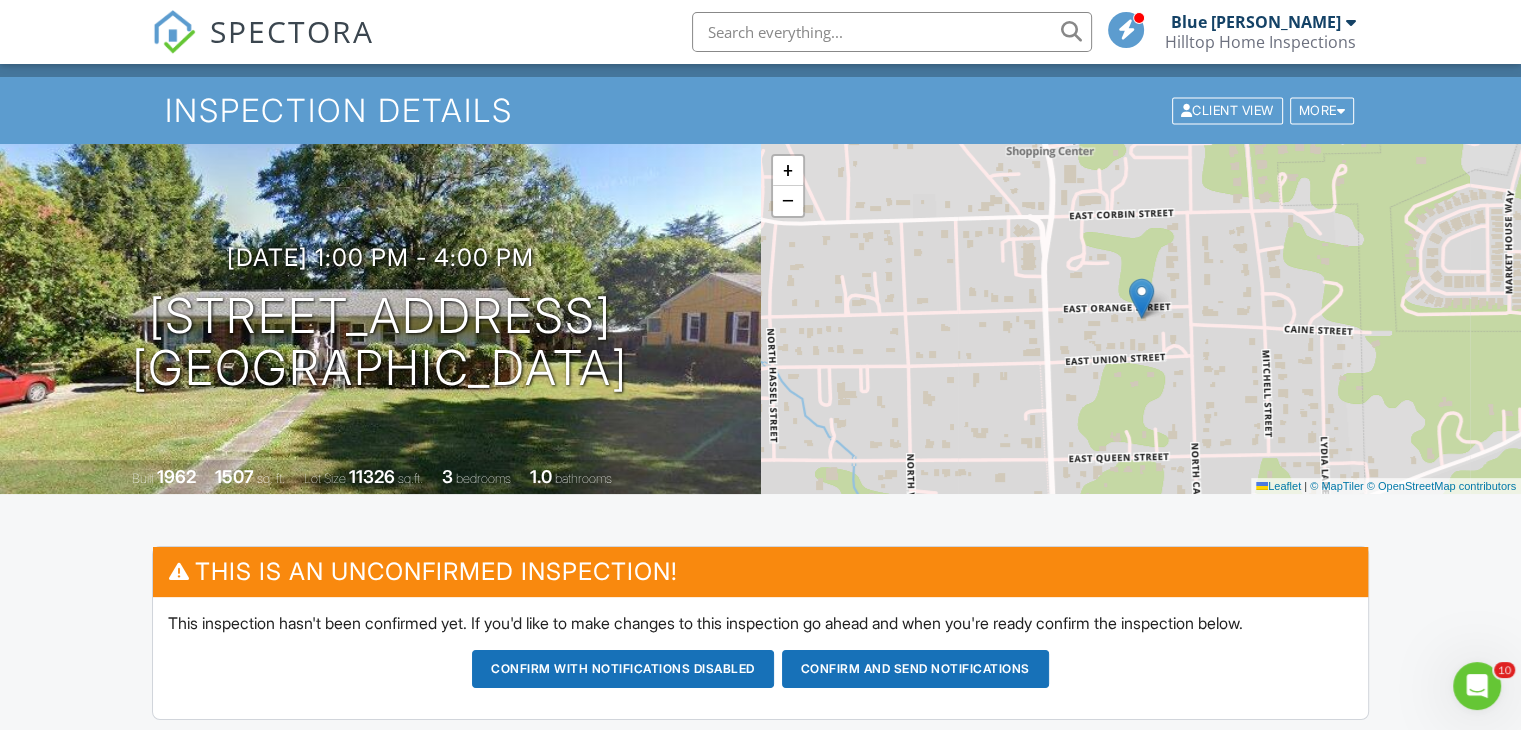 scroll, scrollTop: 0, scrollLeft: 0, axis: both 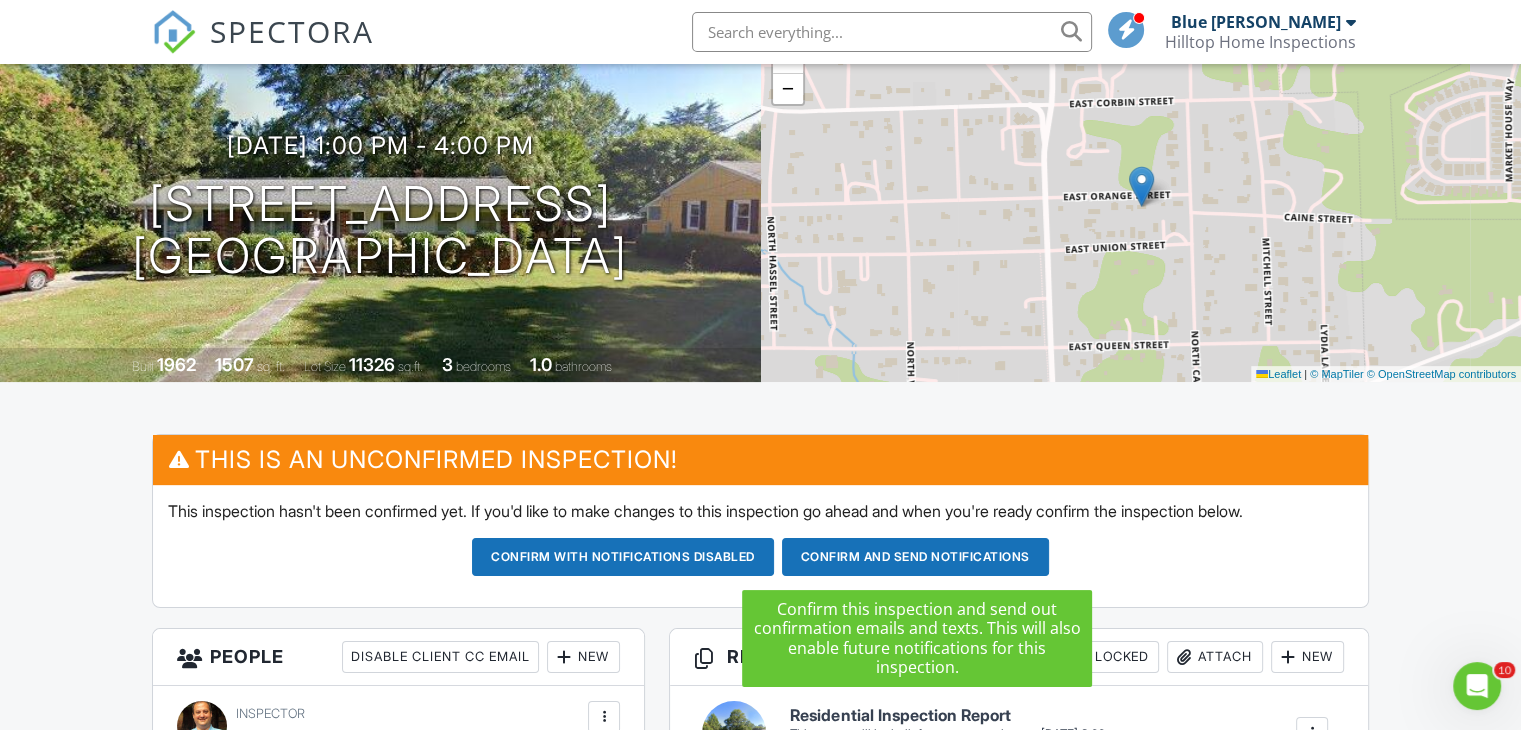 click on "Confirm and send notifications" at bounding box center (623, 557) 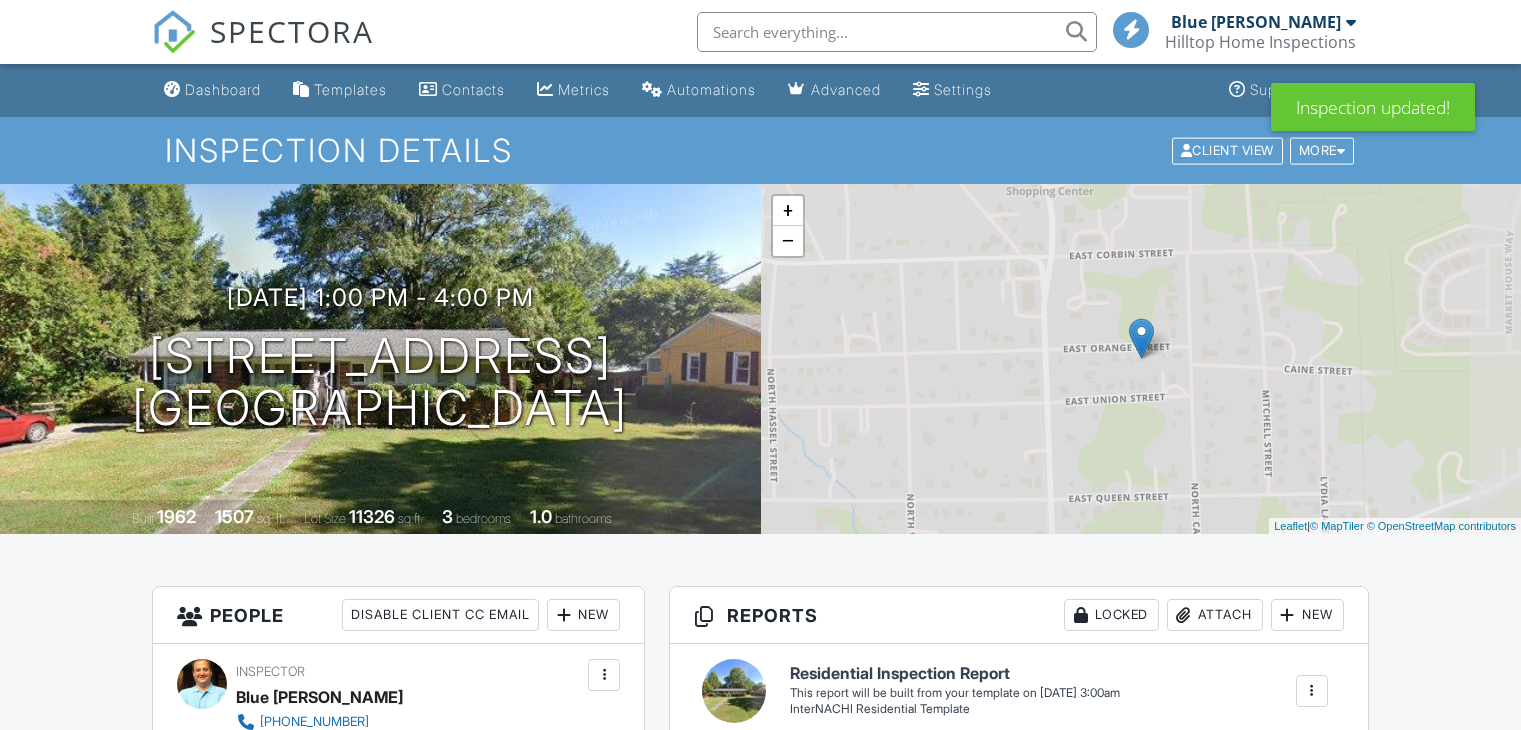 scroll, scrollTop: 0, scrollLeft: 0, axis: both 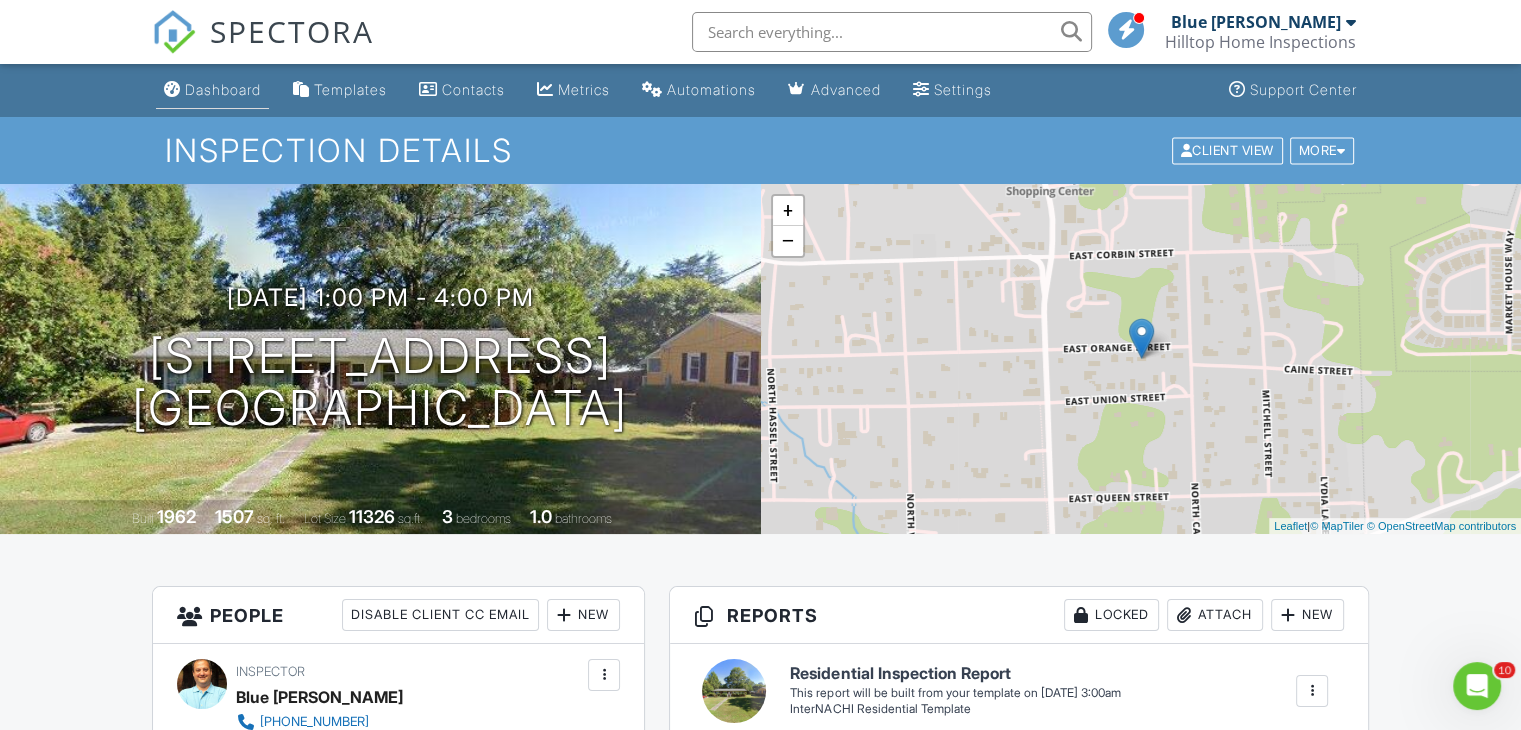 click on "Dashboard" at bounding box center (223, 89) 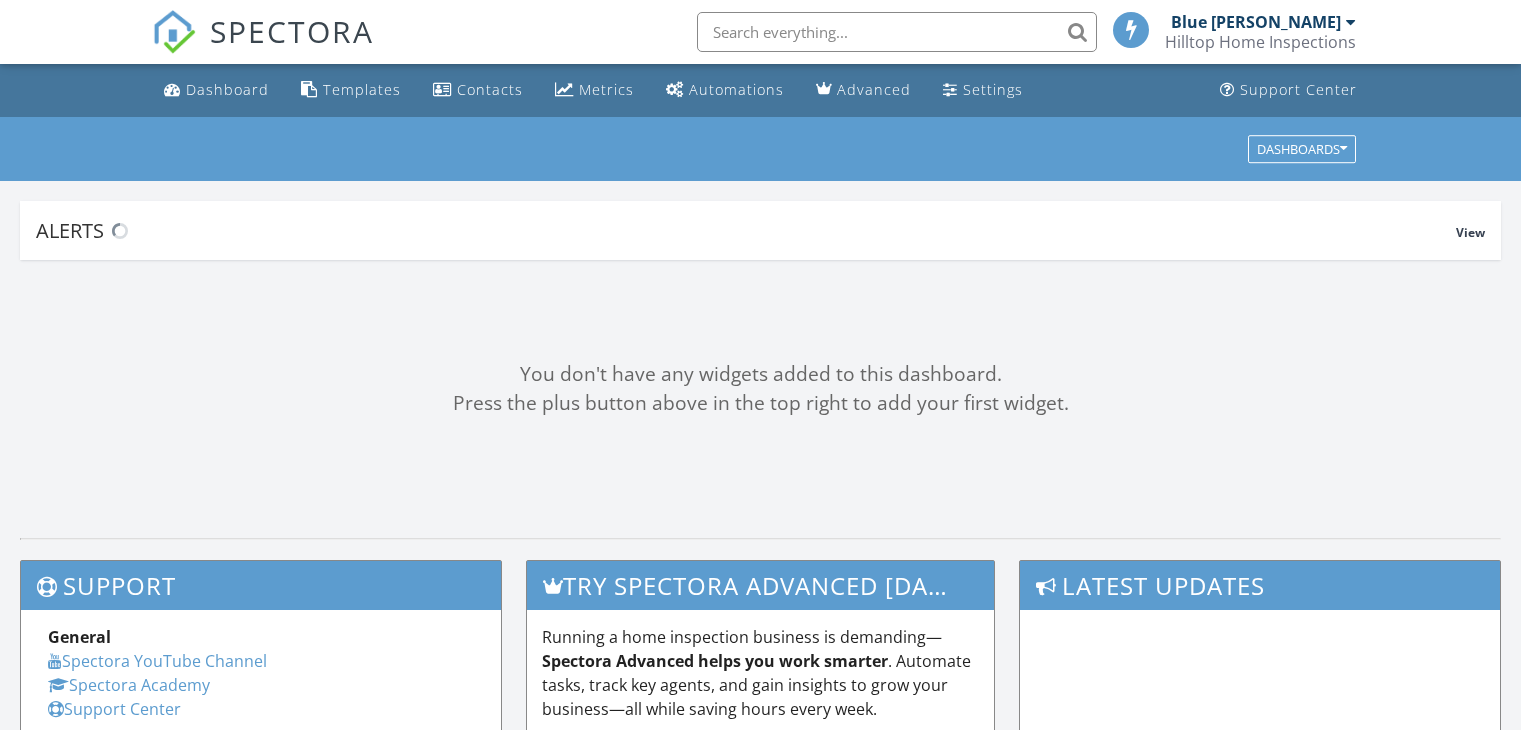scroll, scrollTop: 0, scrollLeft: 0, axis: both 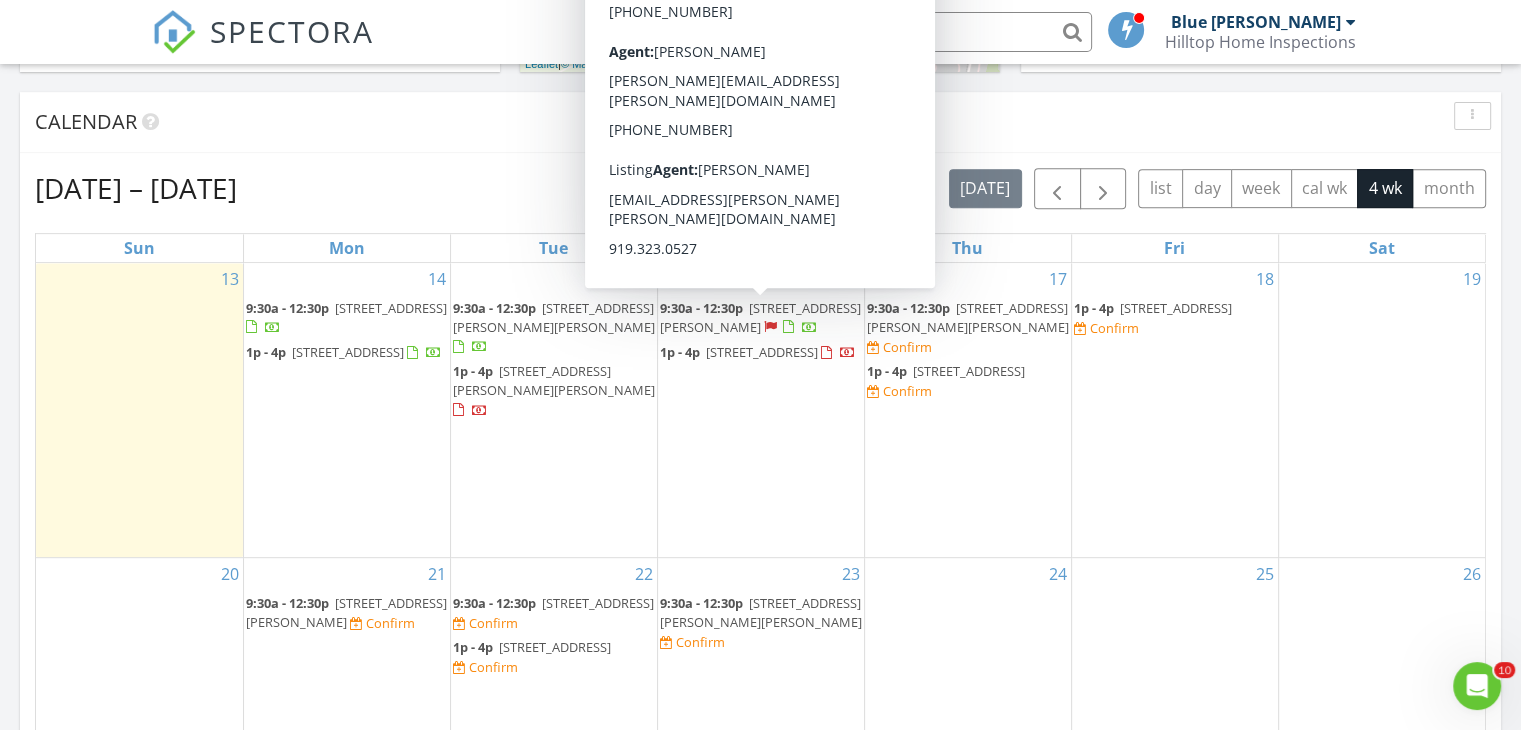 click on "[STREET_ADDRESS][PERSON_NAME]" at bounding box center [760, 317] 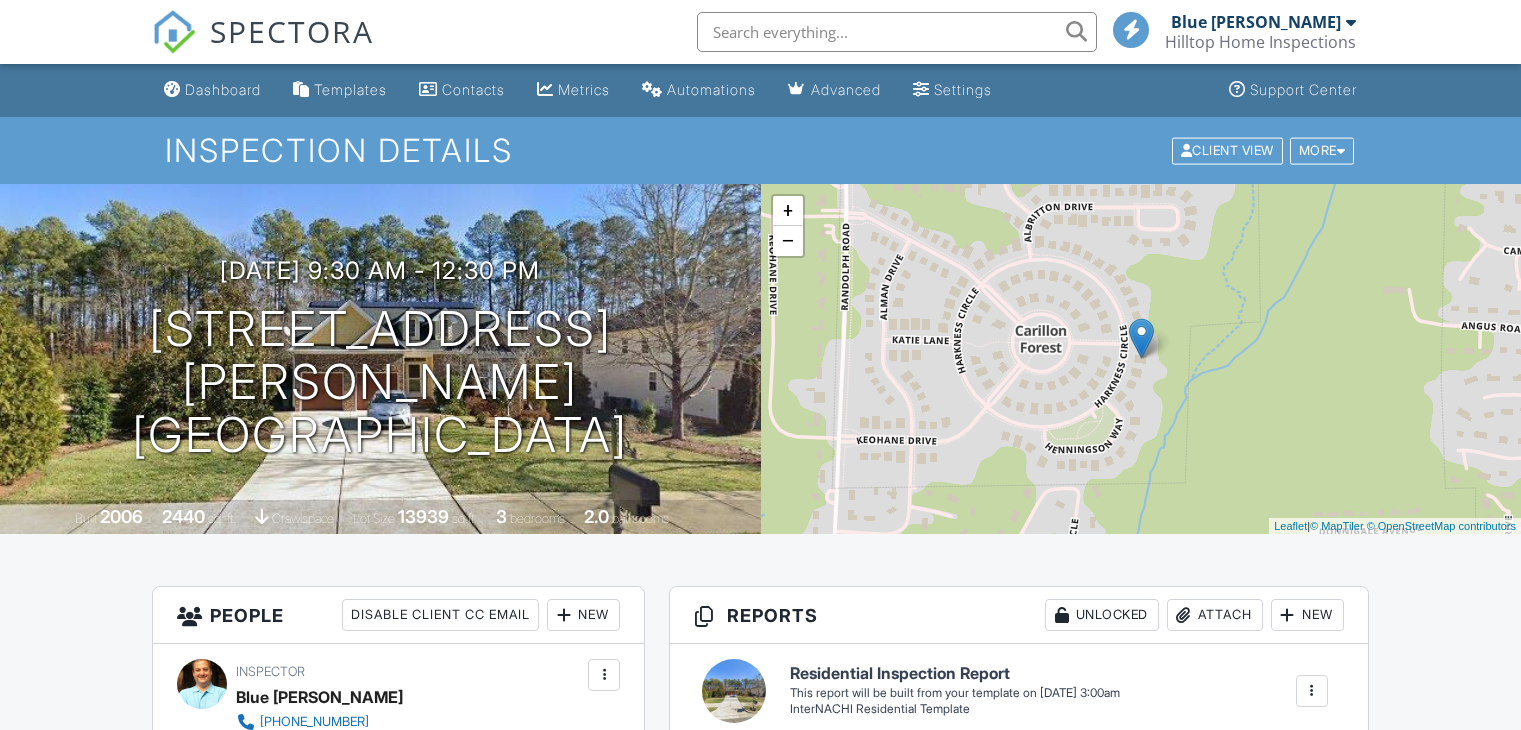 scroll, scrollTop: 0, scrollLeft: 0, axis: both 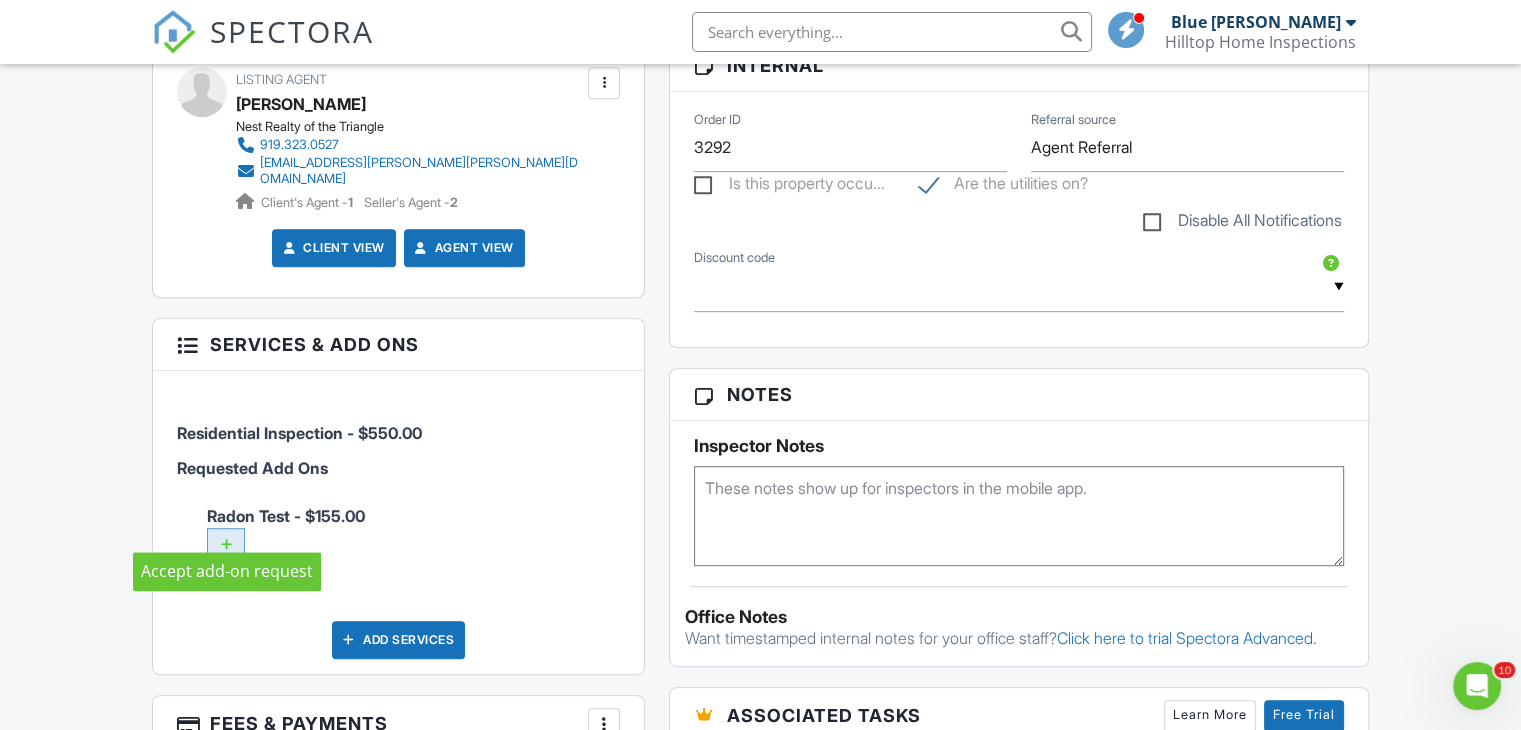 click at bounding box center (226, 545) 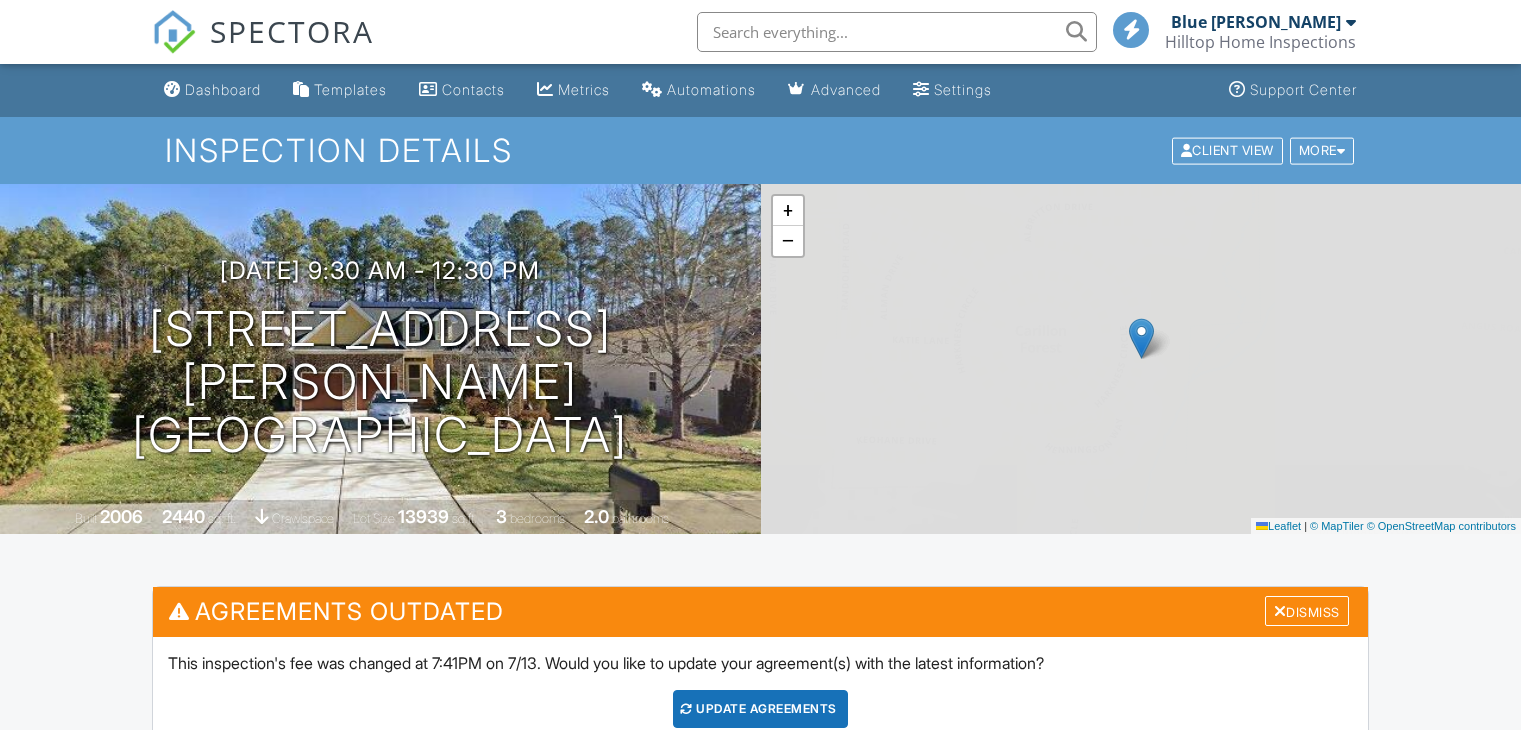scroll, scrollTop: 1180, scrollLeft: 0, axis: vertical 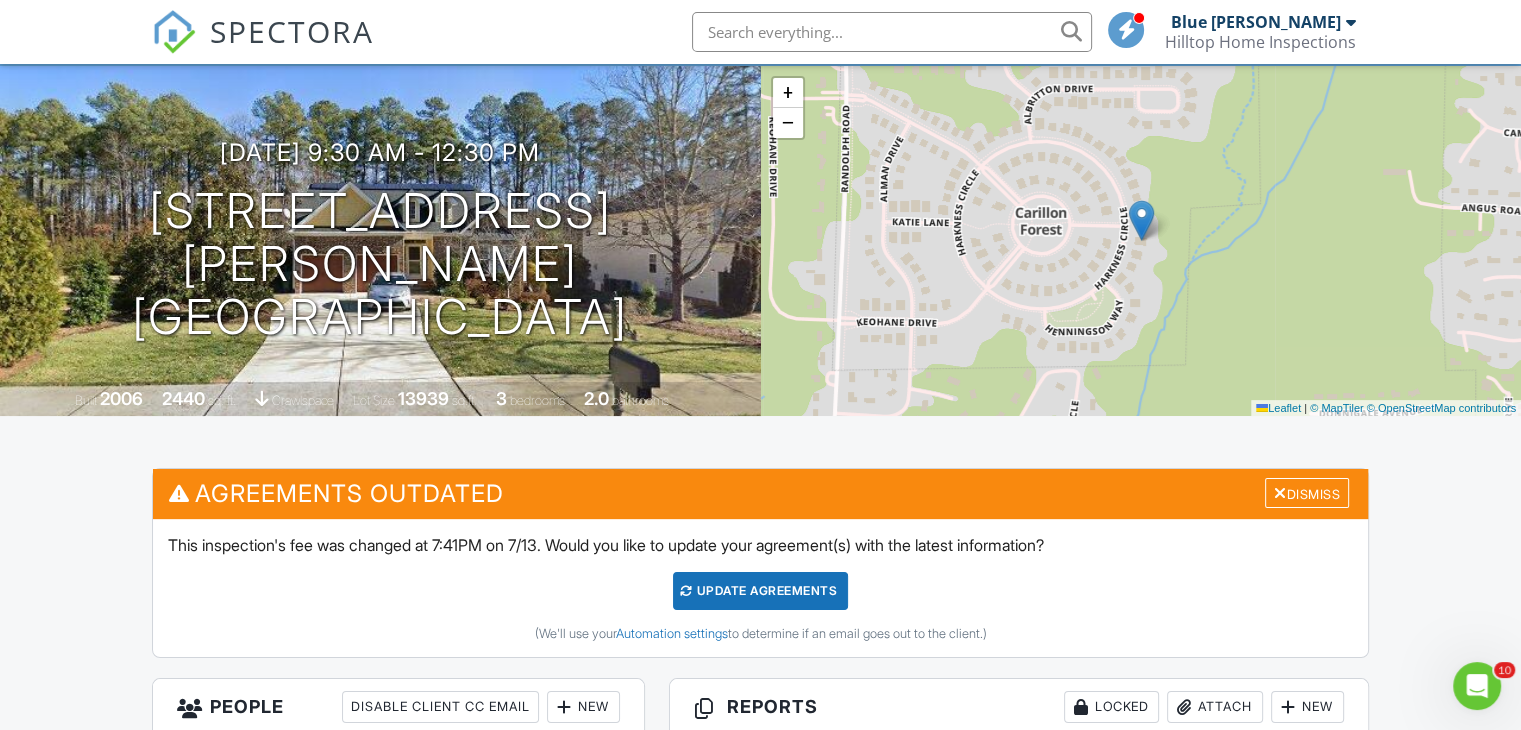 click on "Update Agreements" at bounding box center (760, 591) 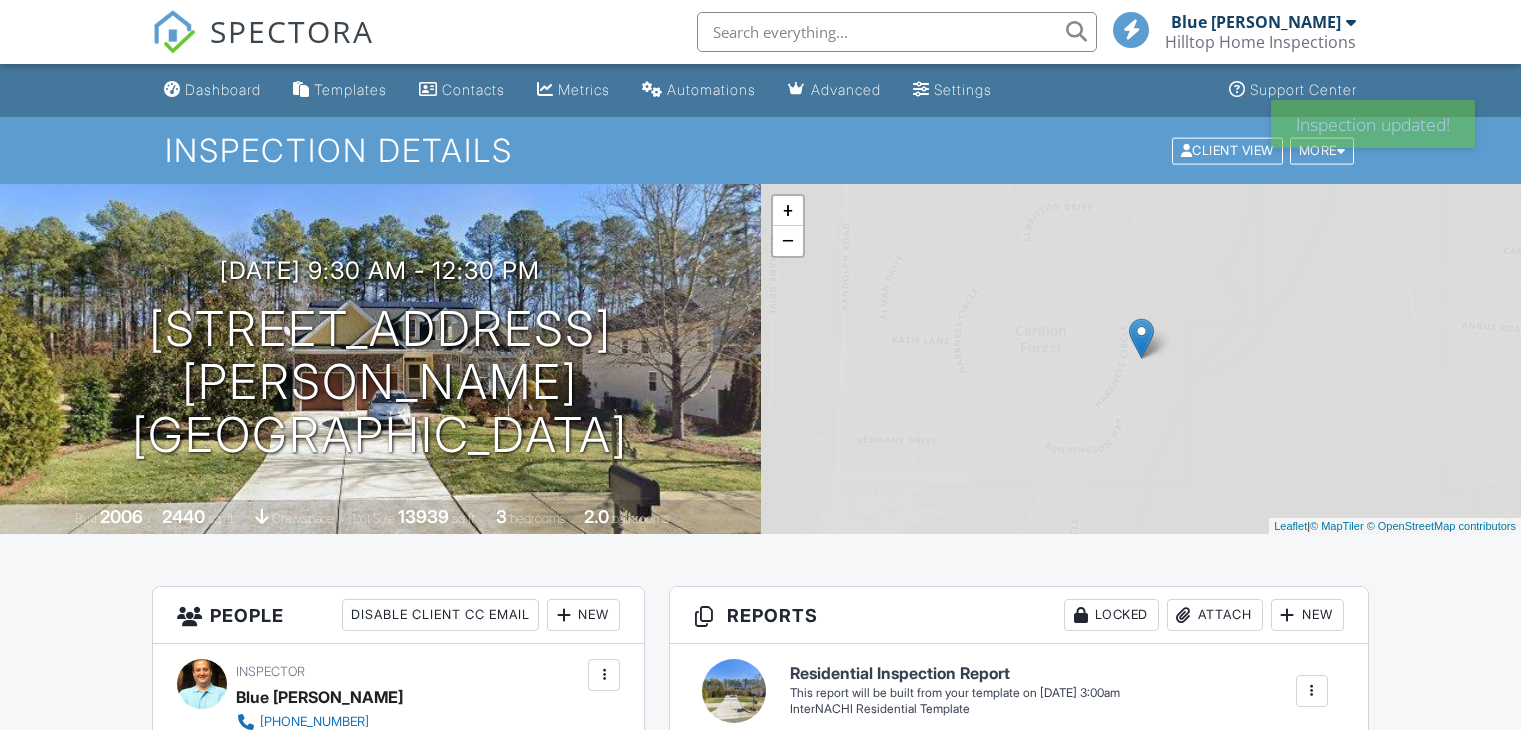 scroll, scrollTop: 0, scrollLeft: 0, axis: both 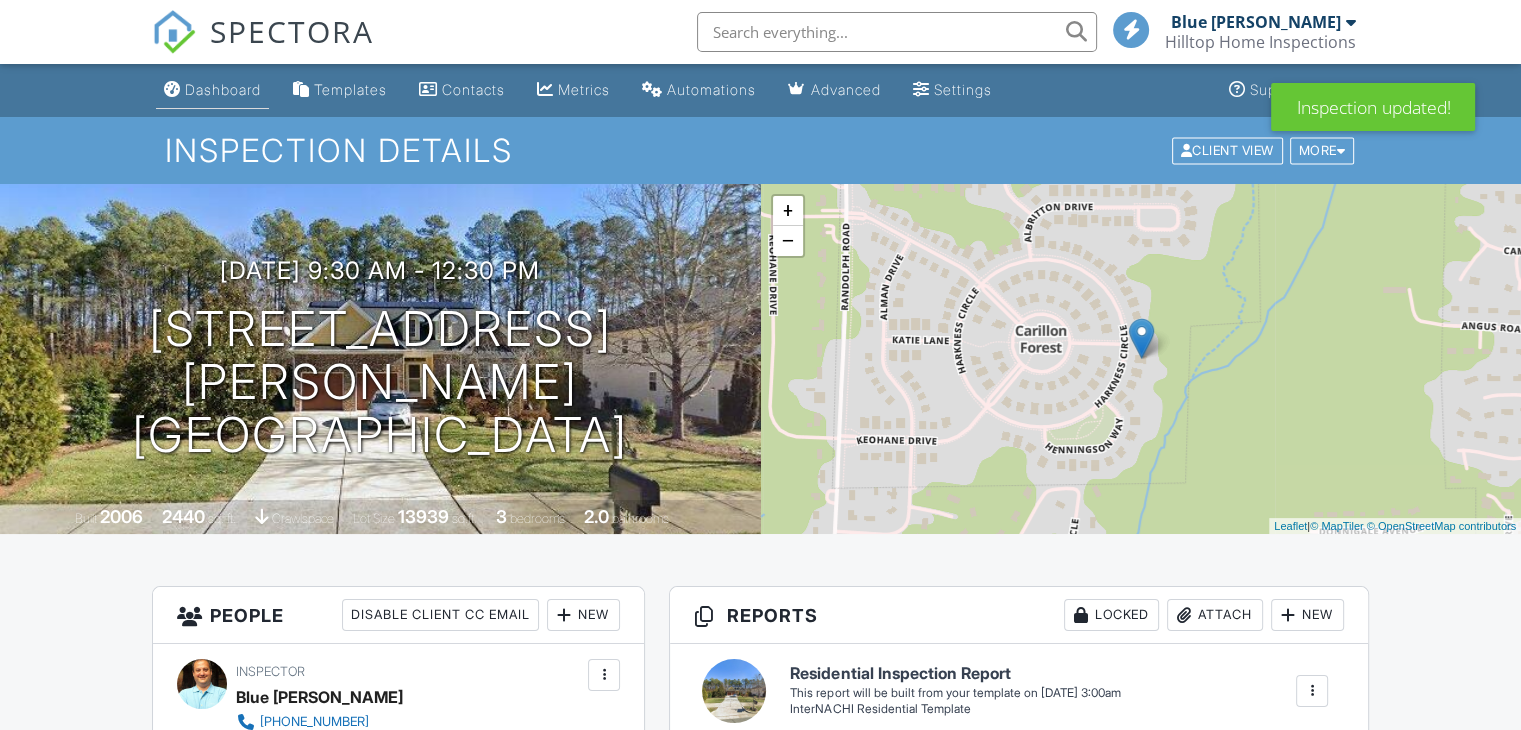 click on "Dashboard" at bounding box center (223, 89) 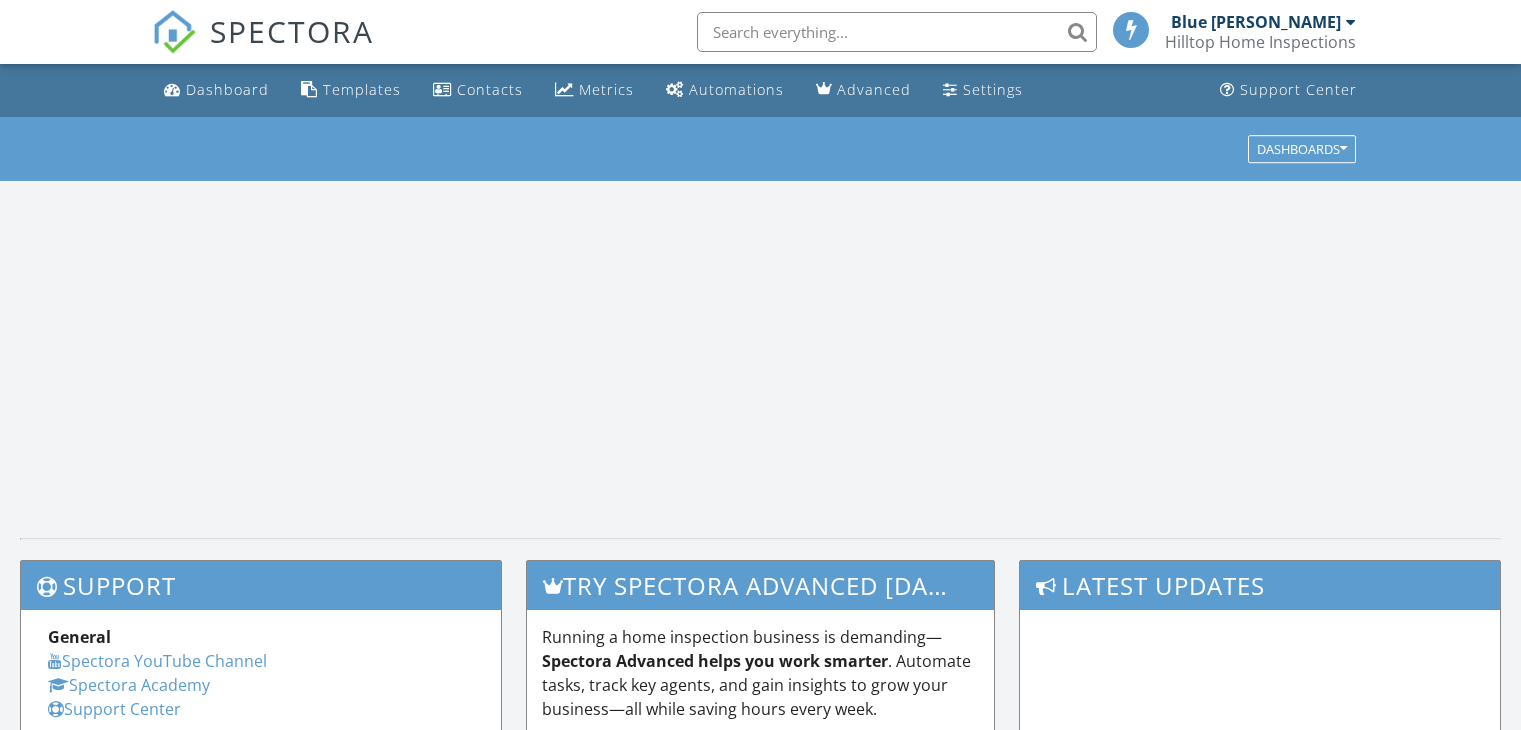 scroll, scrollTop: 0, scrollLeft: 0, axis: both 